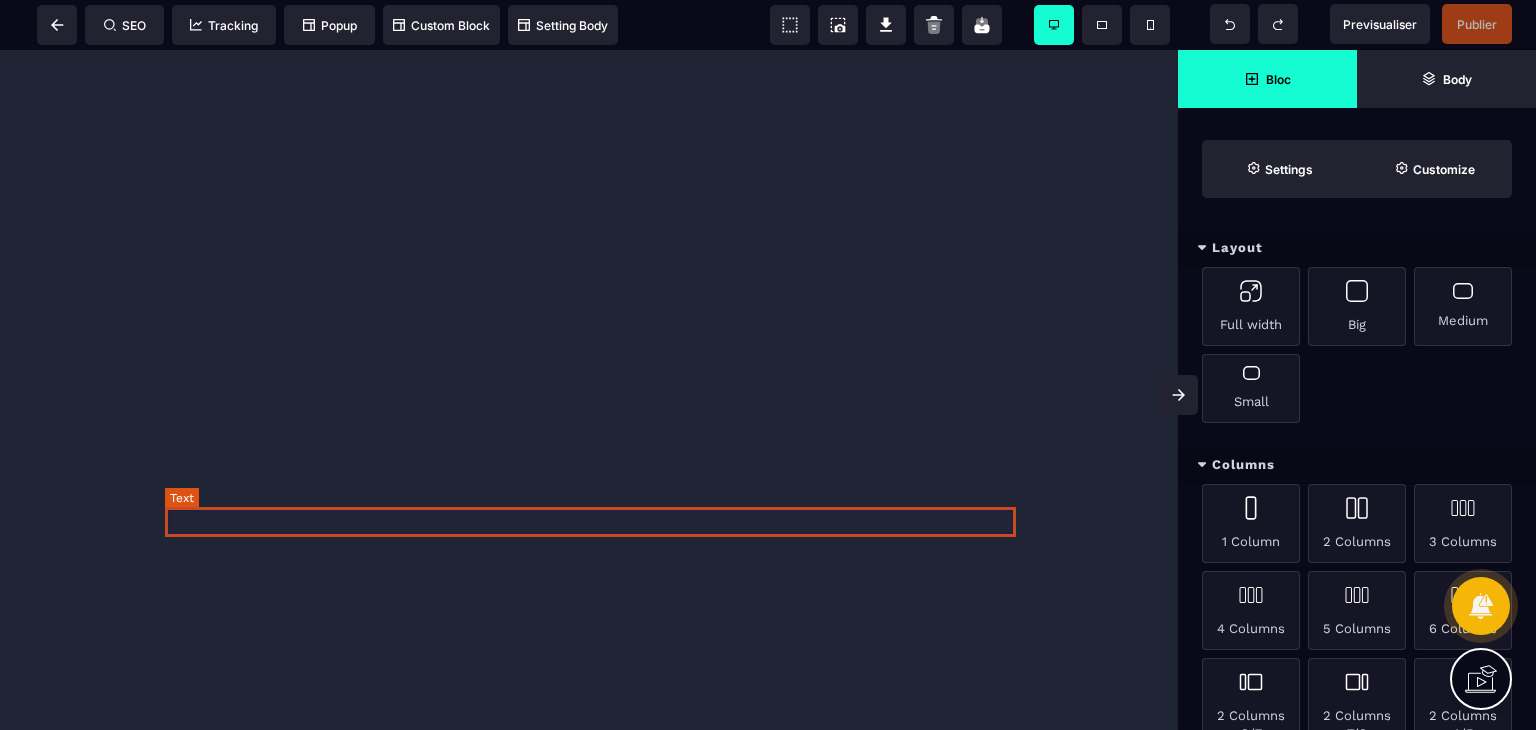 scroll, scrollTop: 0, scrollLeft: 0, axis: both 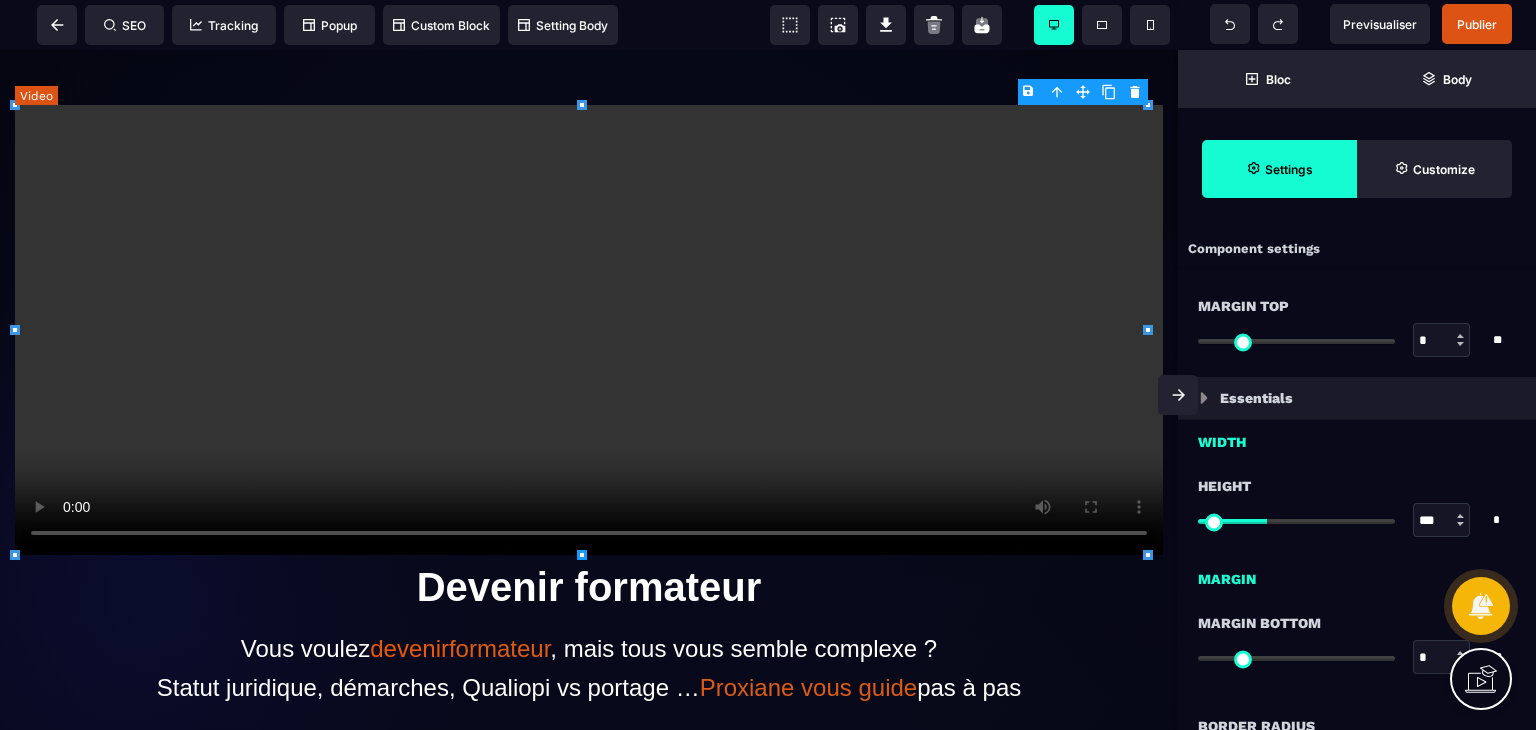 select on "**" 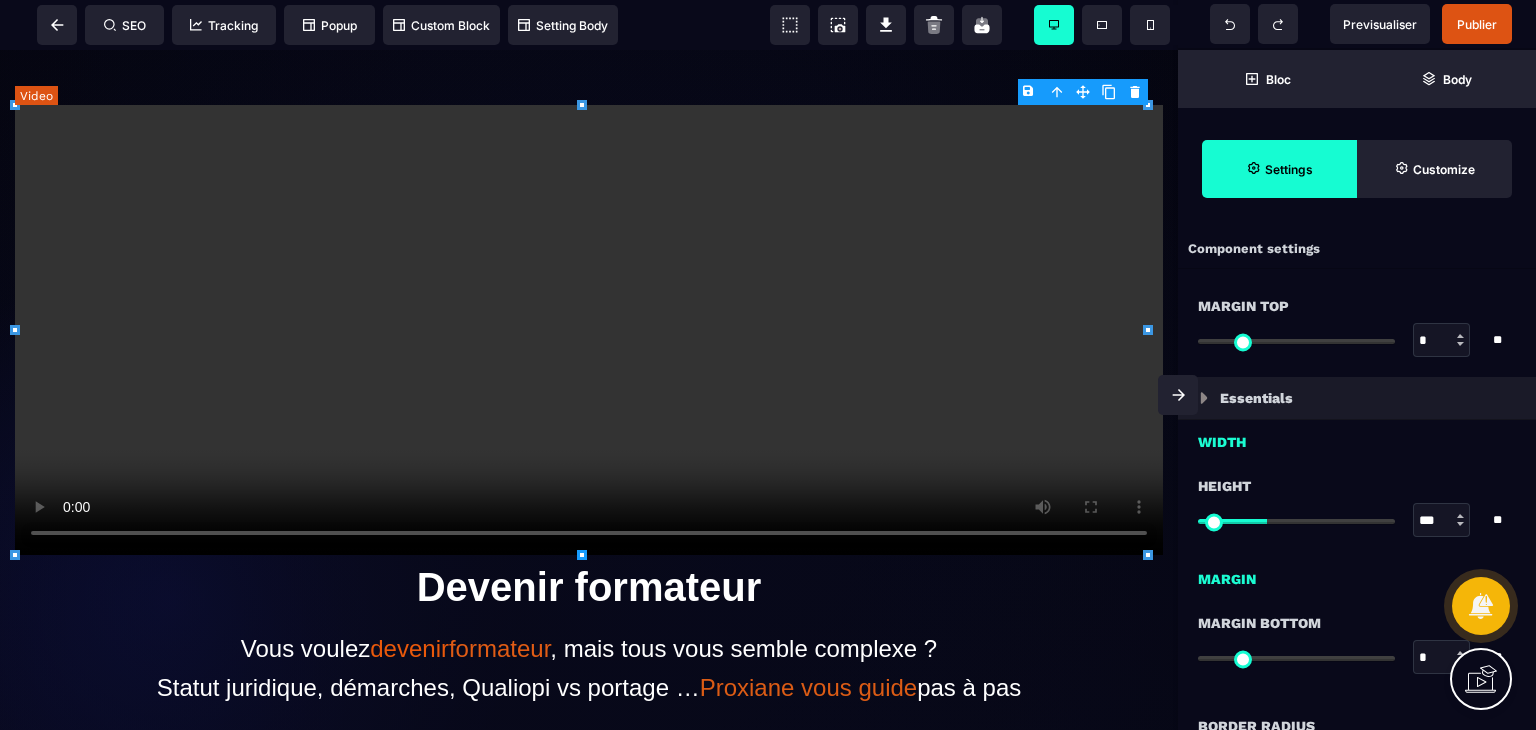 click at bounding box center (589, 330) 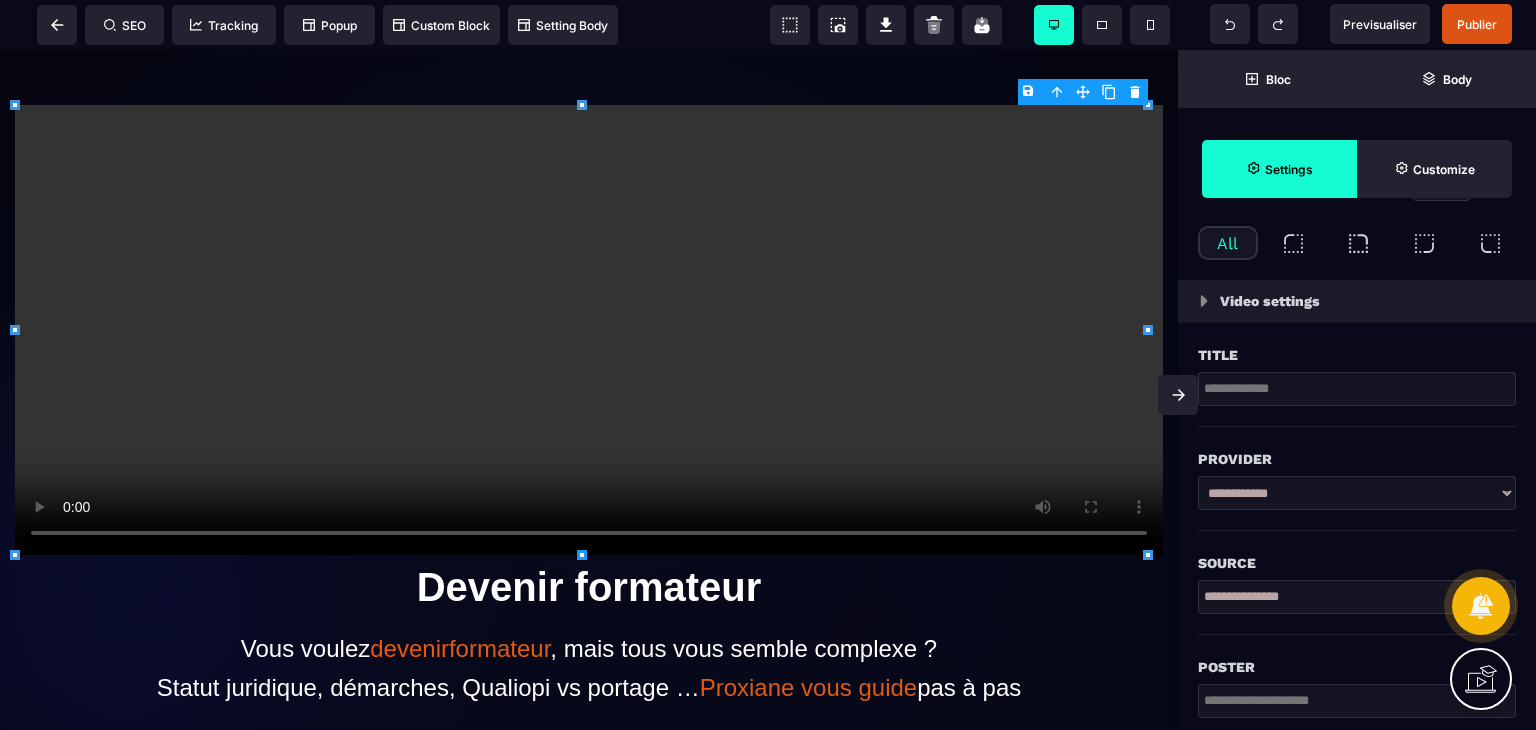 scroll, scrollTop: 589, scrollLeft: 0, axis: vertical 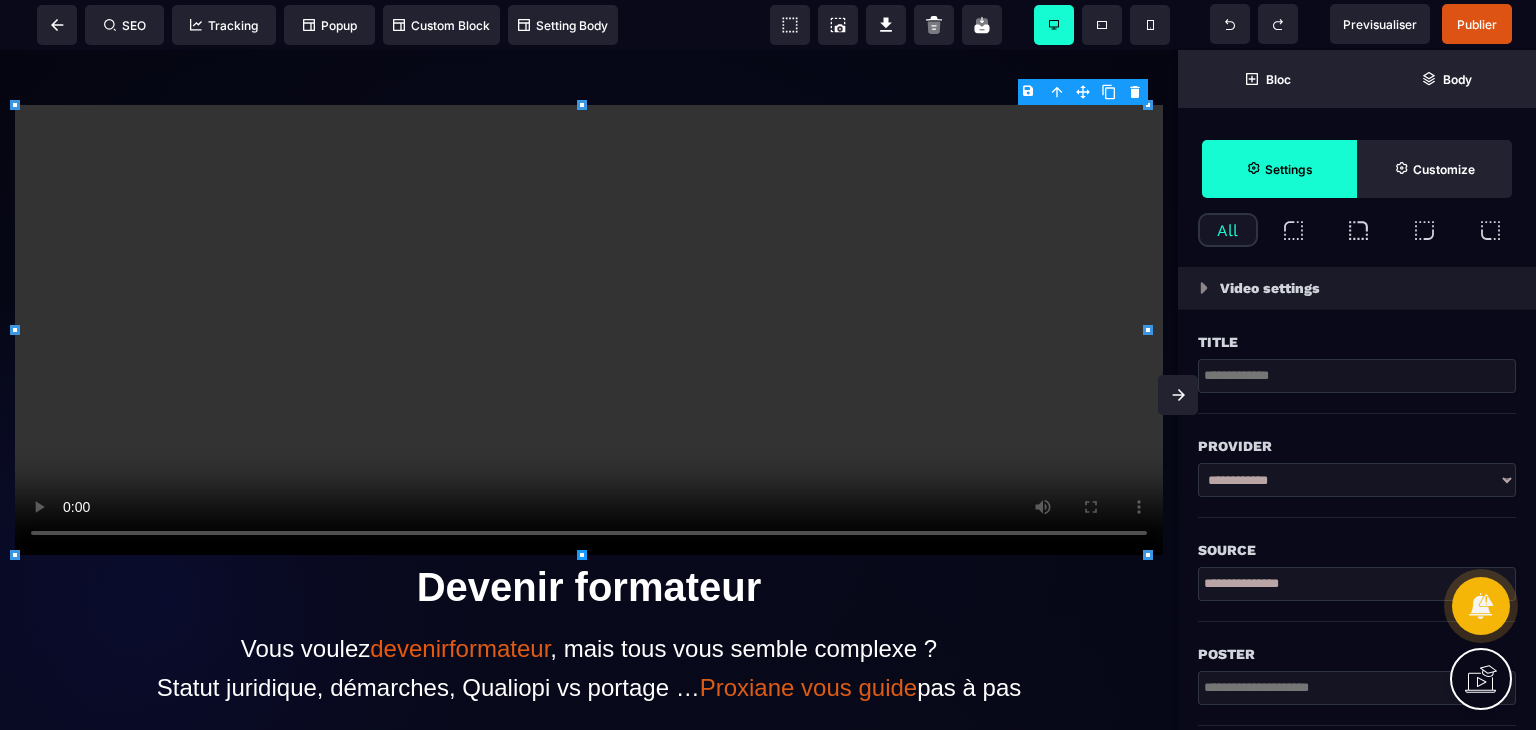 click on "**********" at bounding box center [1357, 584] 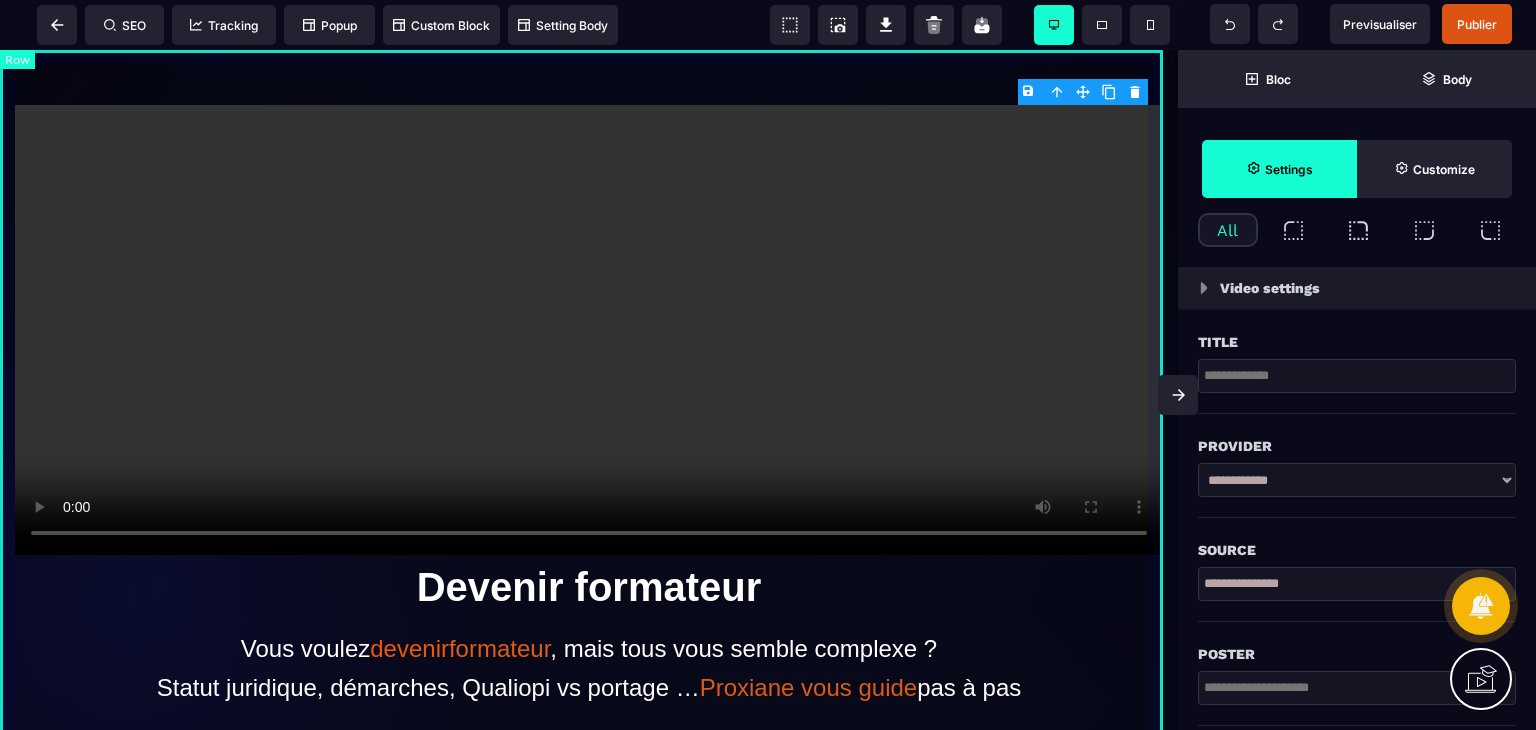 drag, startPoint x: 1345, startPoint y: 626, endPoint x: 1158, endPoint y: 569, distance: 195.49425 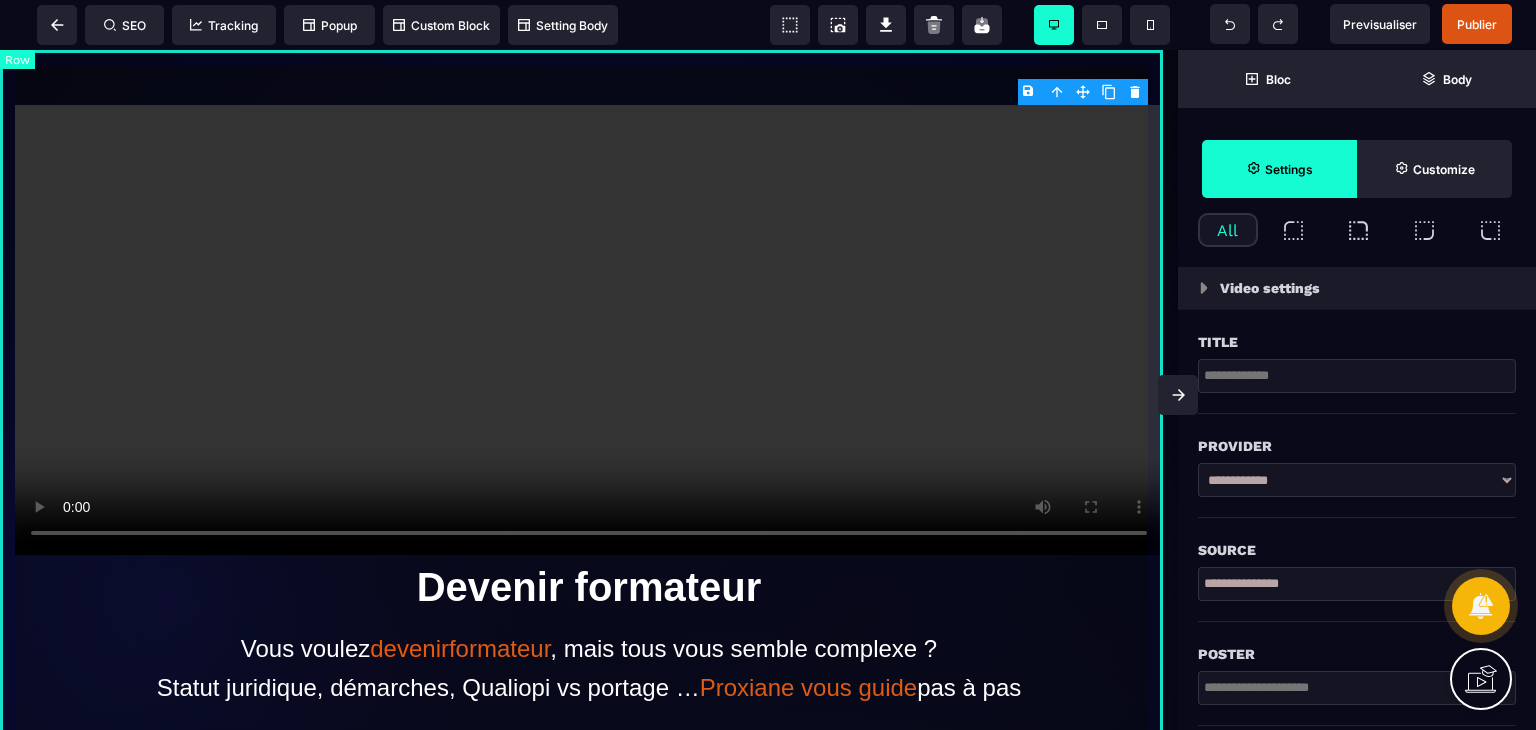 paste on "**********" 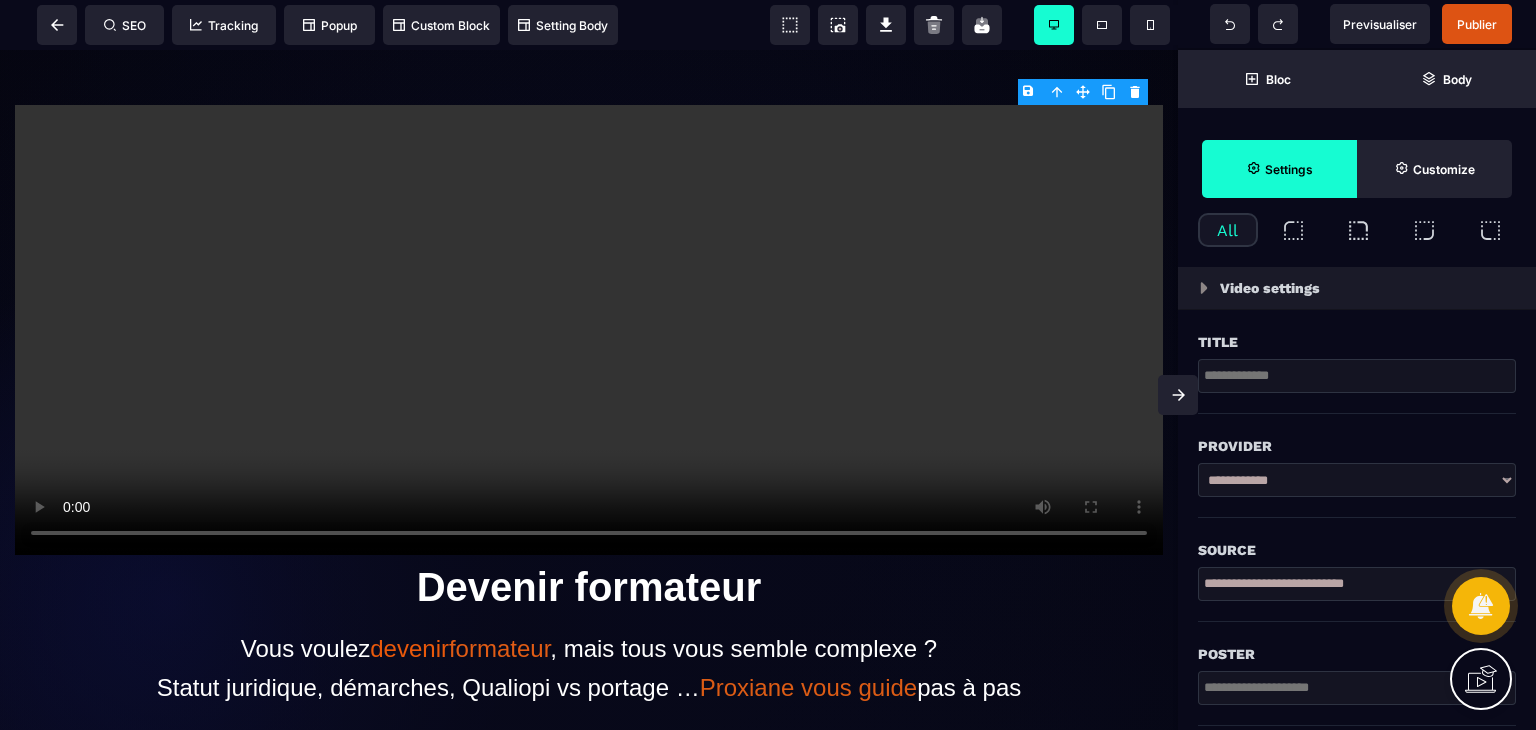 scroll, scrollTop: 693, scrollLeft: 0, axis: vertical 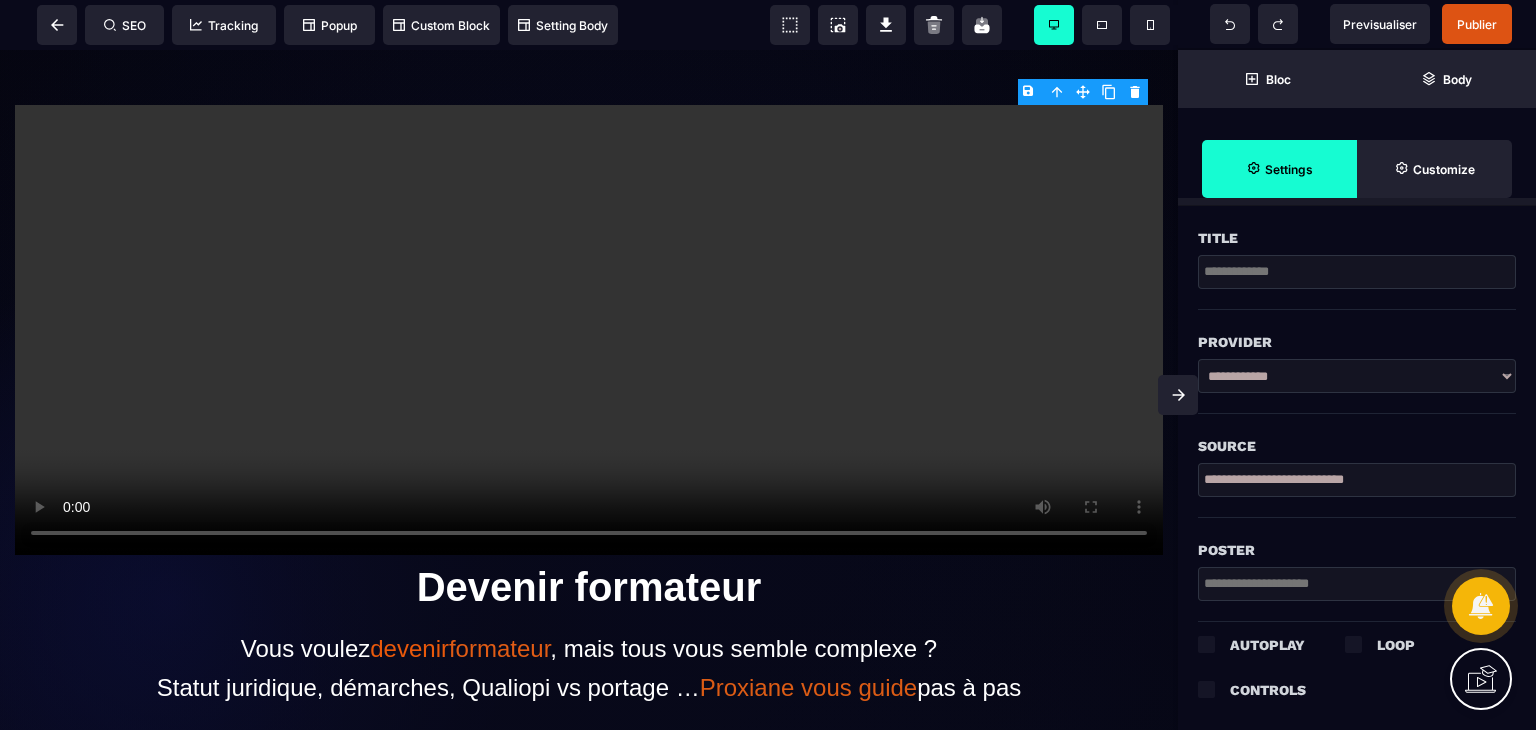 type on "**********" 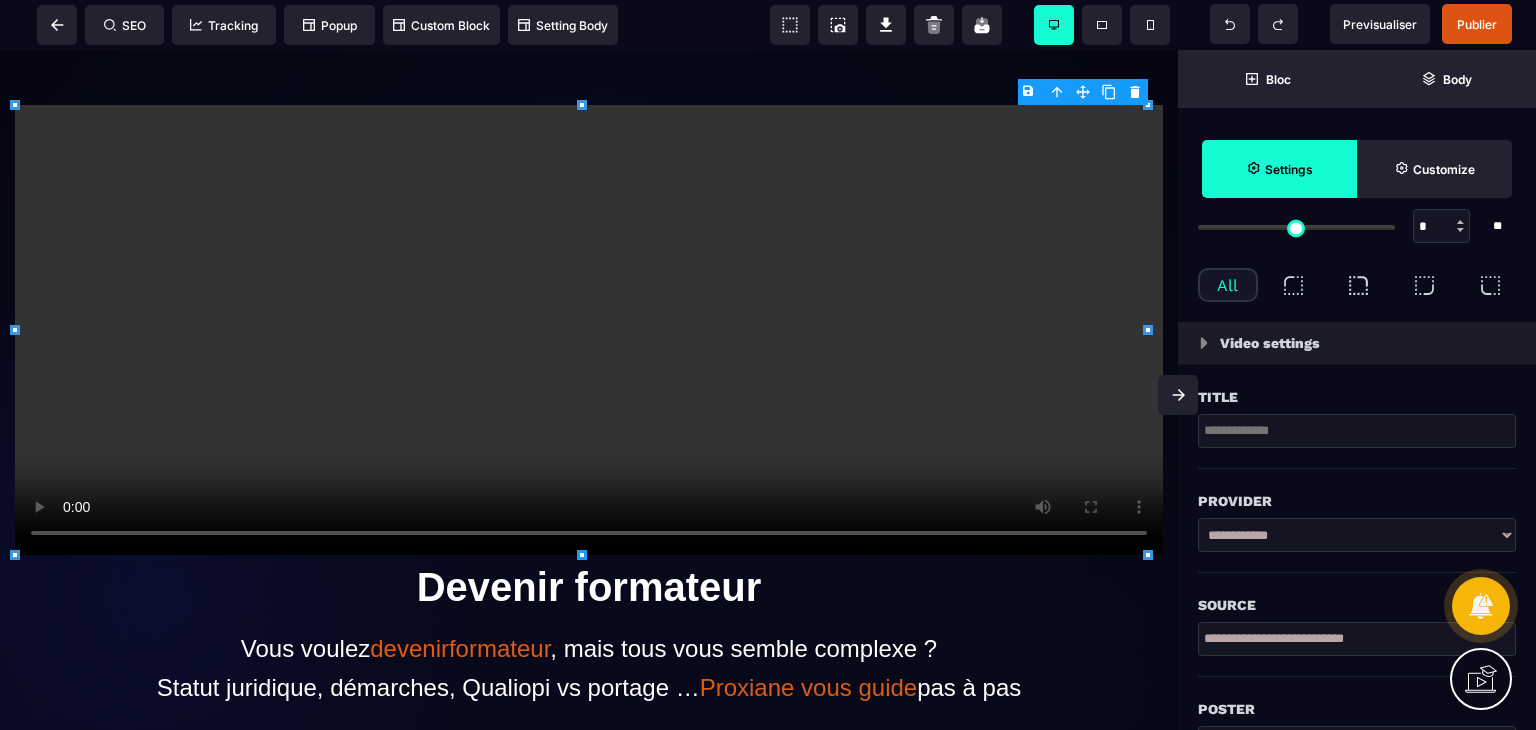 scroll, scrollTop: 533, scrollLeft: 0, axis: vertical 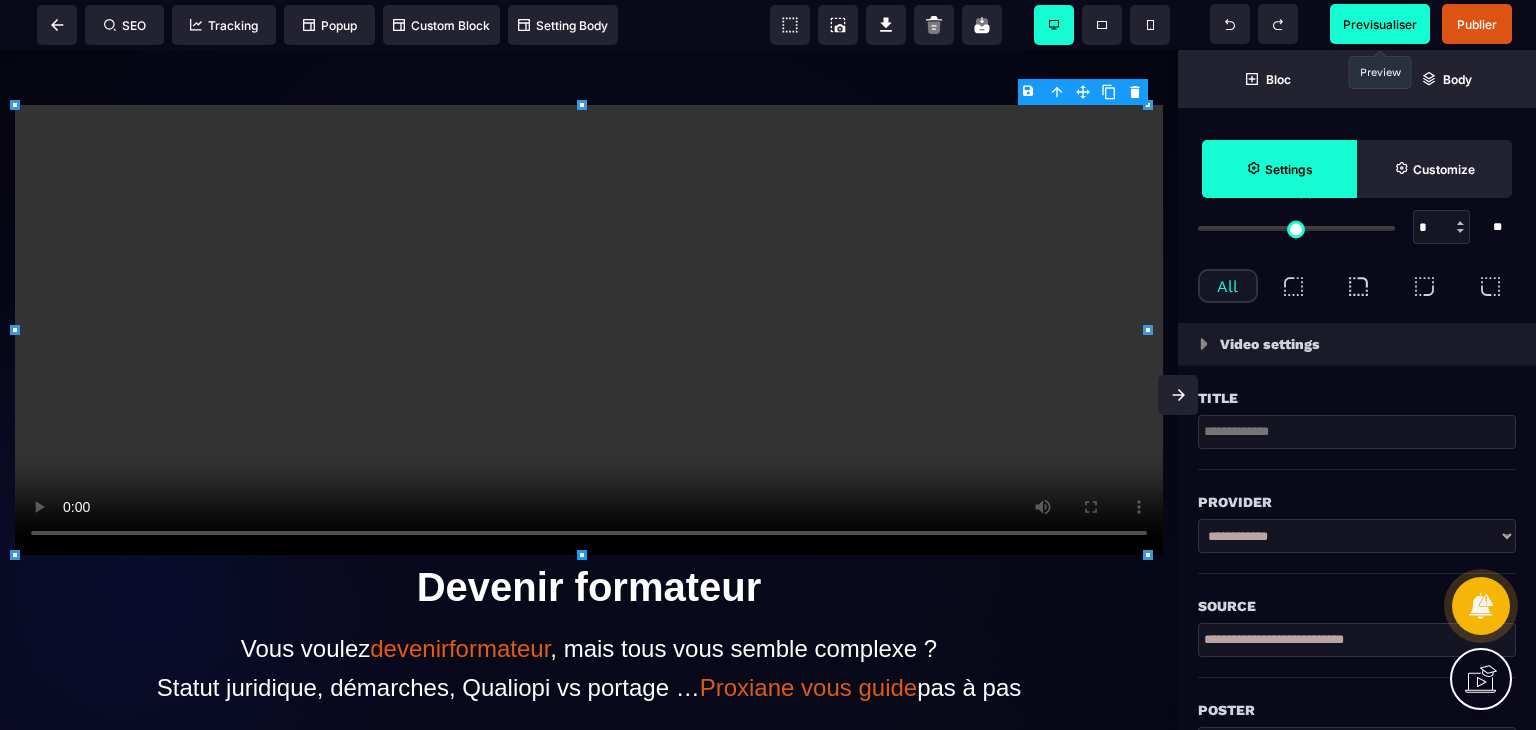 click on "Previsualiser" at bounding box center [1380, 24] 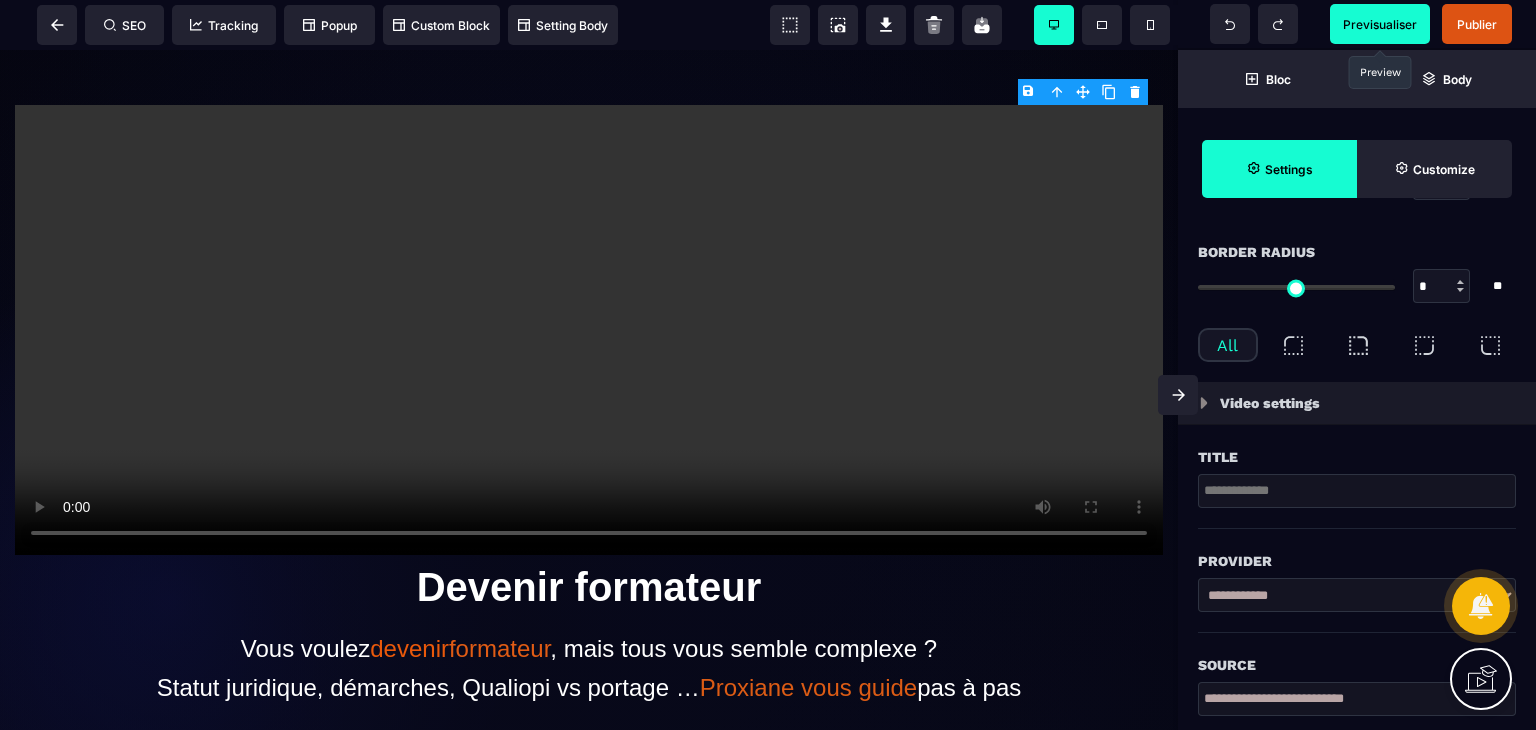 scroll, scrollTop: 572, scrollLeft: 0, axis: vertical 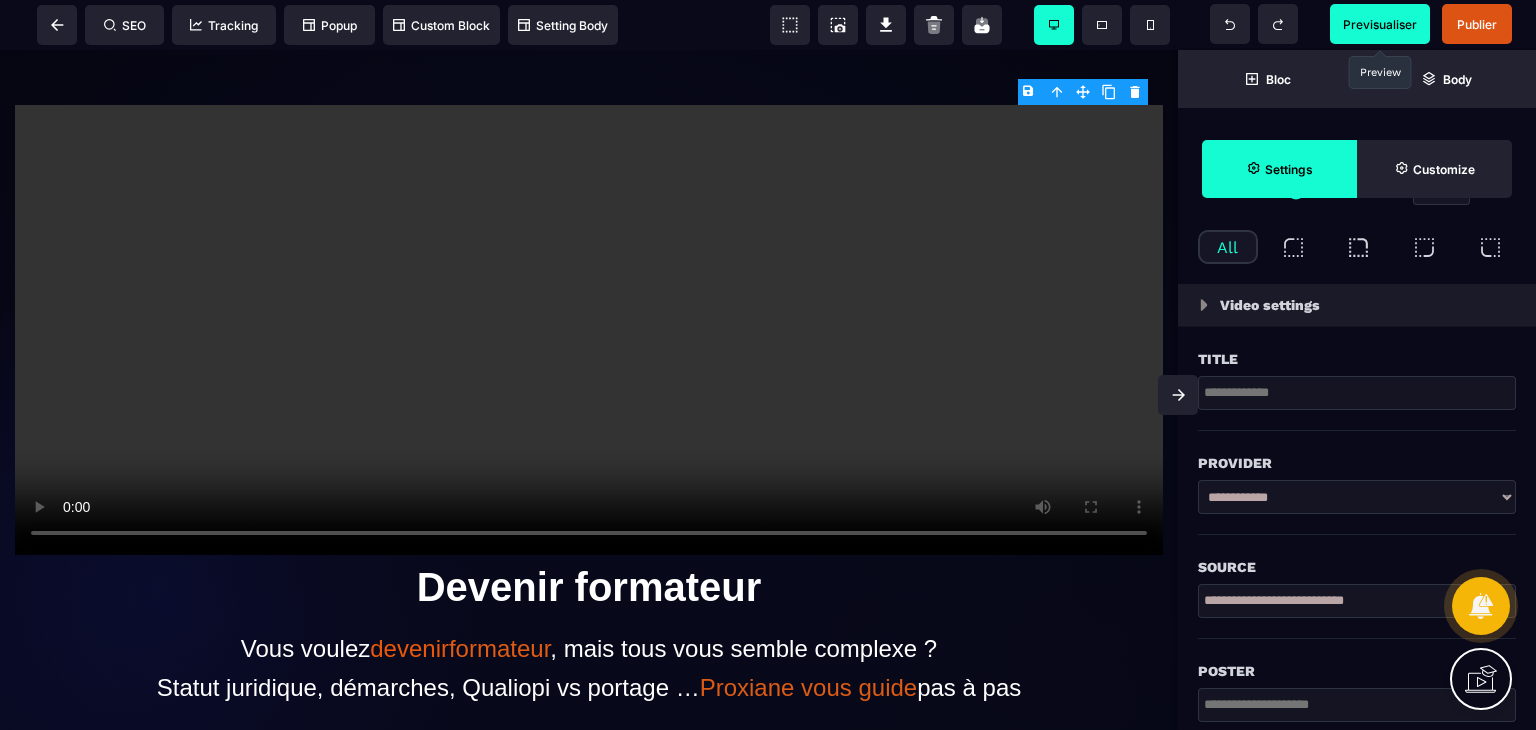 click on "**********" at bounding box center (1357, 497) 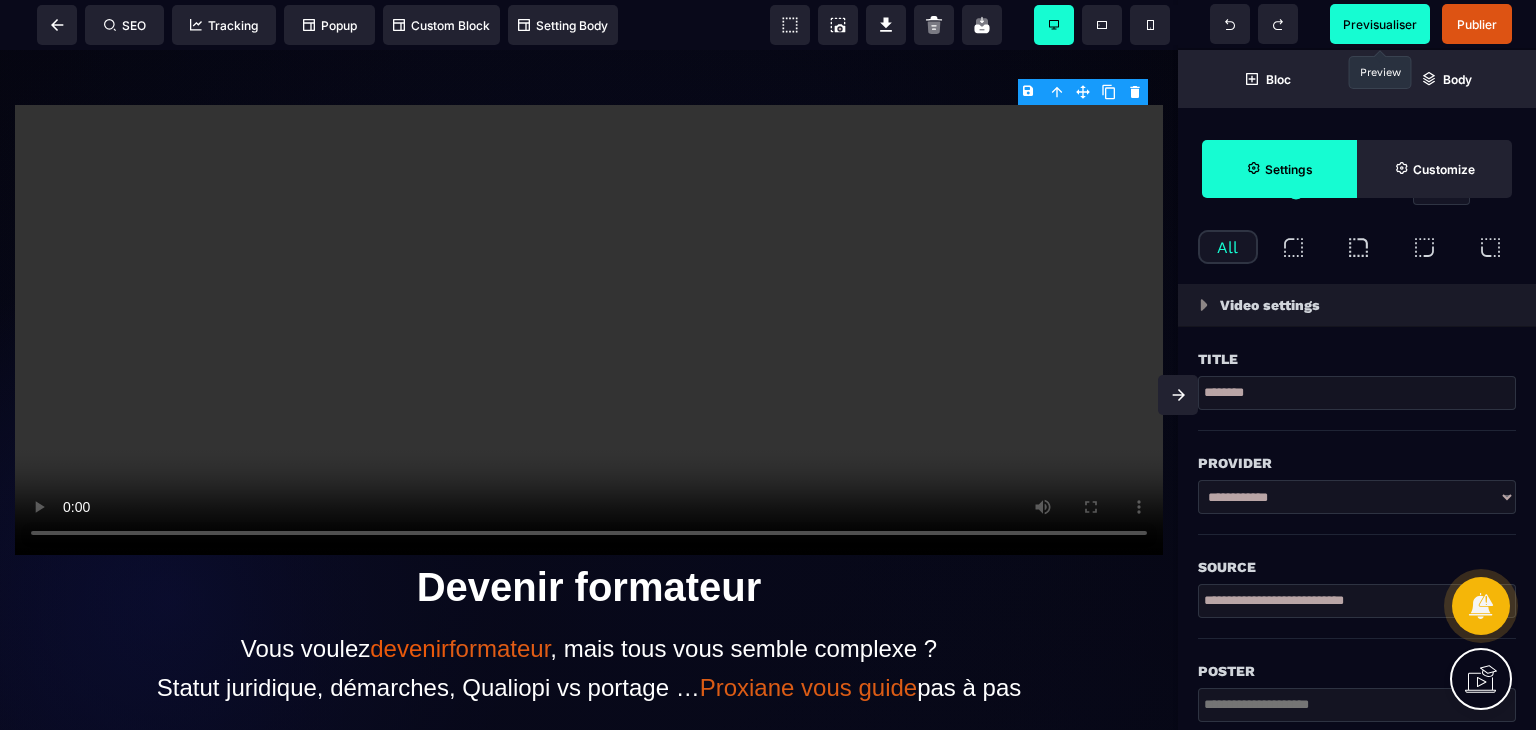 type on "********" 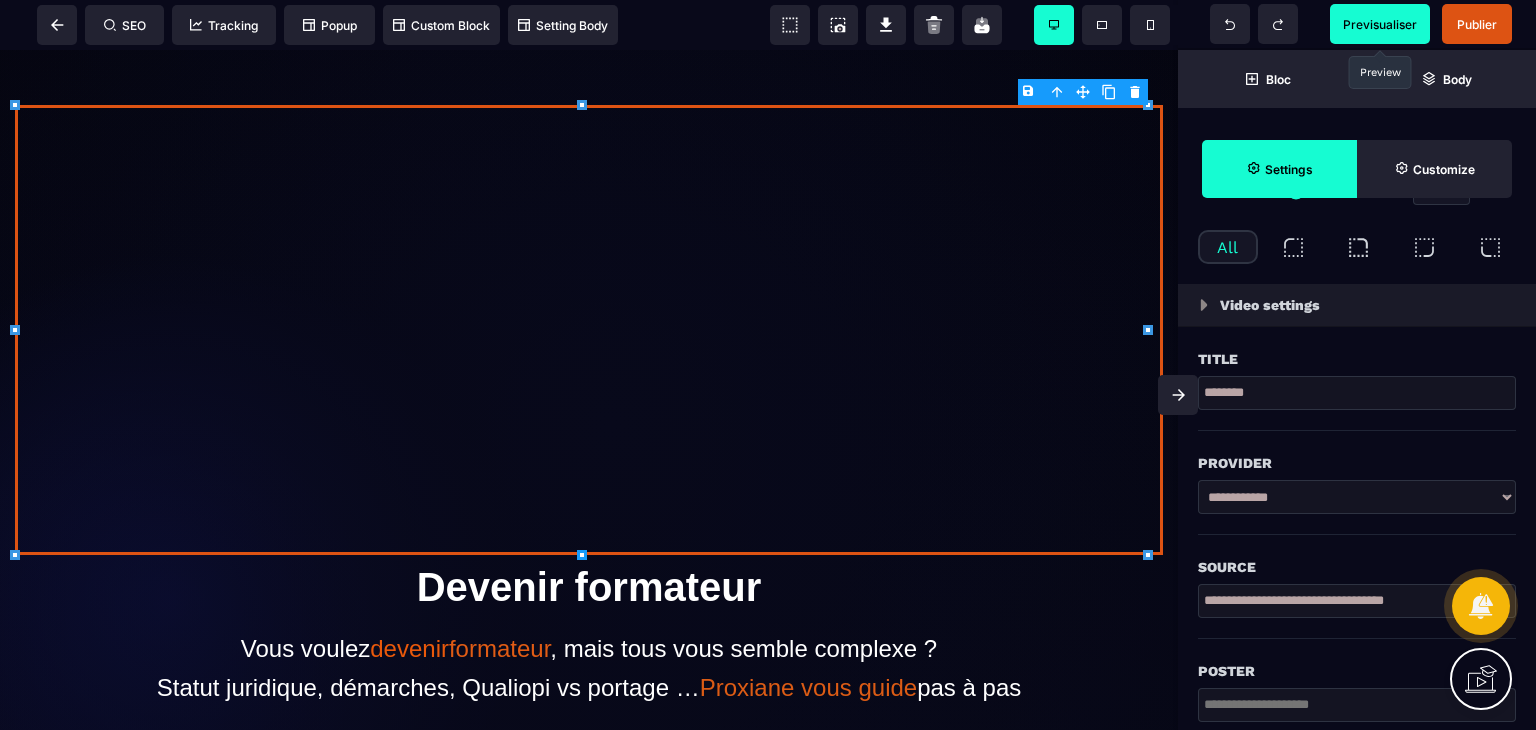 scroll, scrollTop: 0, scrollLeft: 0, axis: both 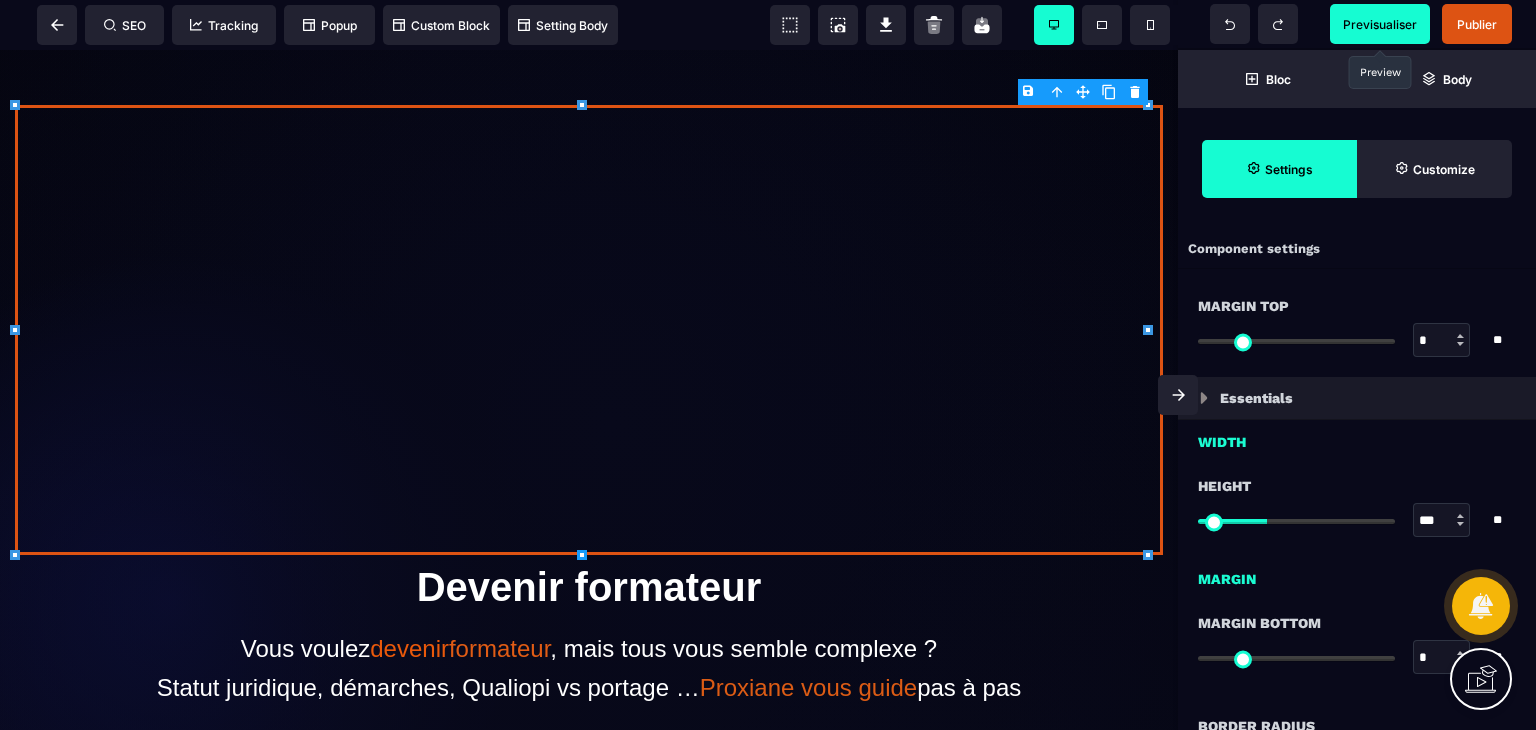 select on "**" 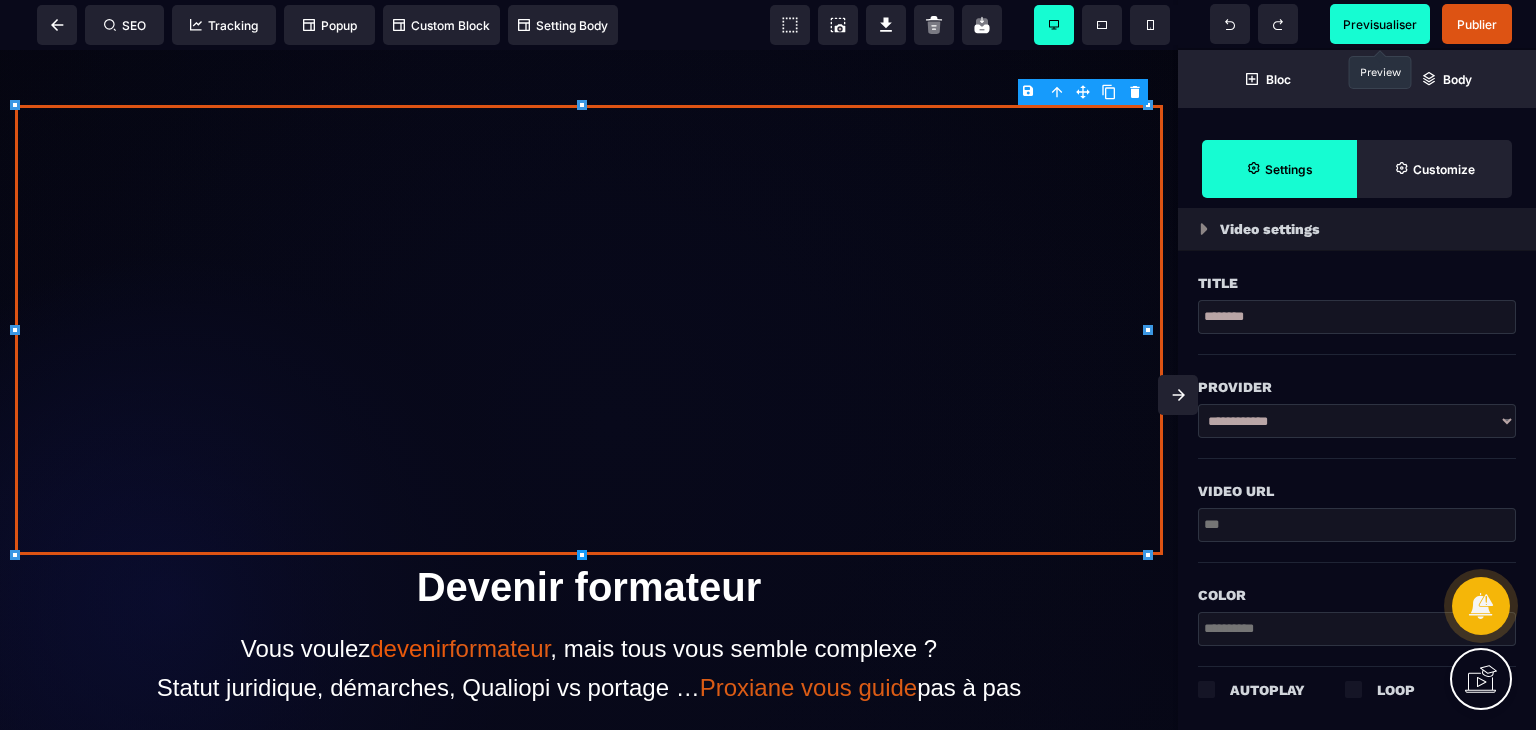 scroll, scrollTop: 648, scrollLeft: 0, axis: vertical 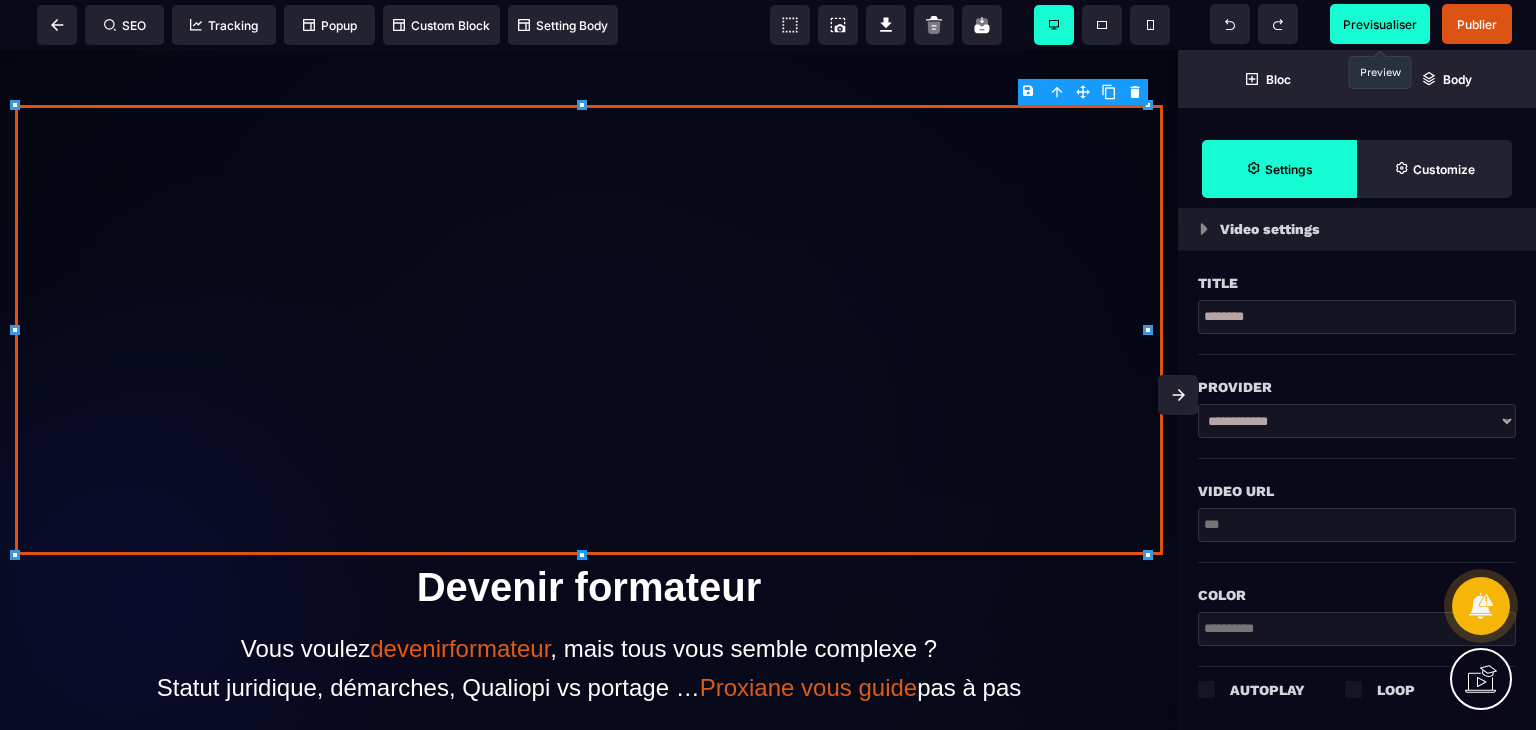 click at bounding box center [1357, 525] 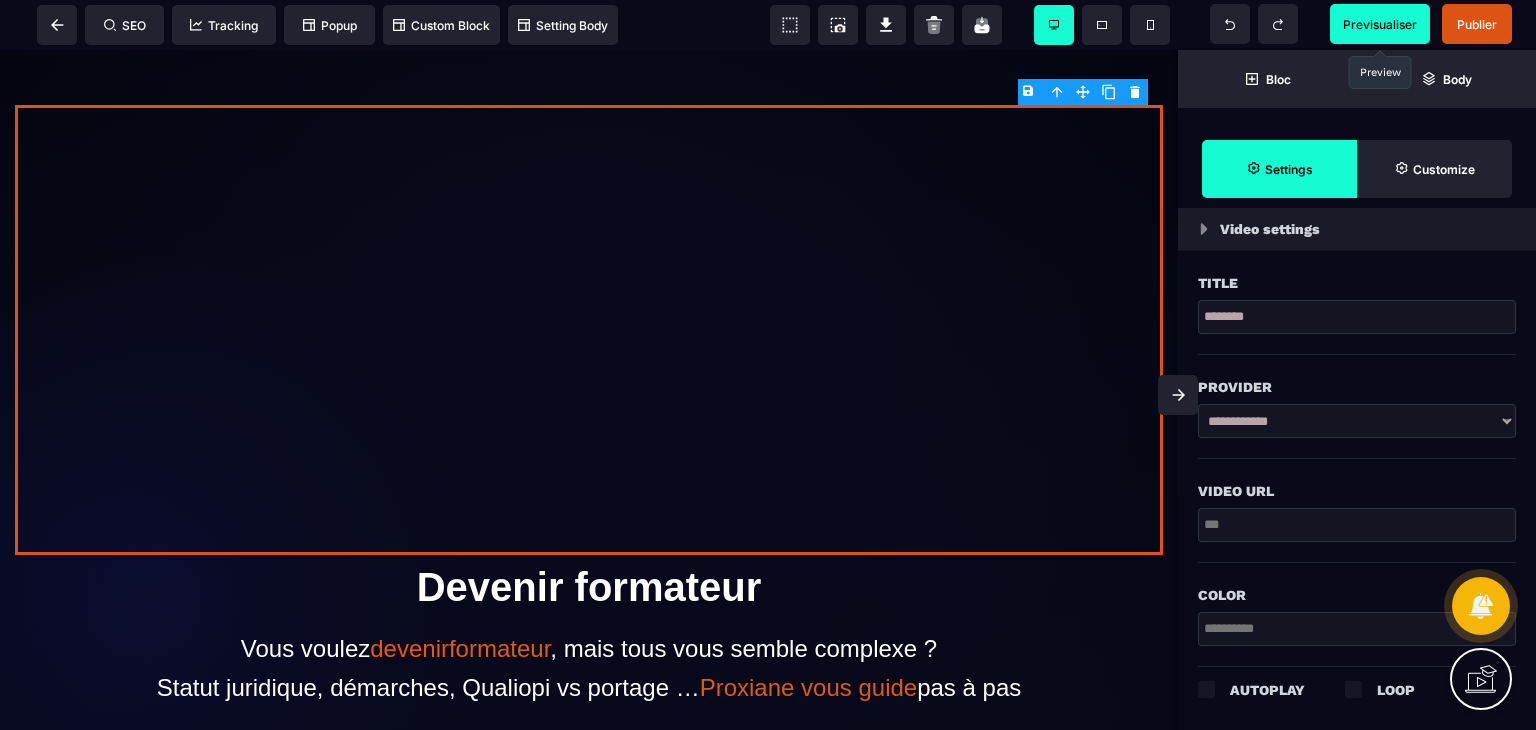 paste on "**********" 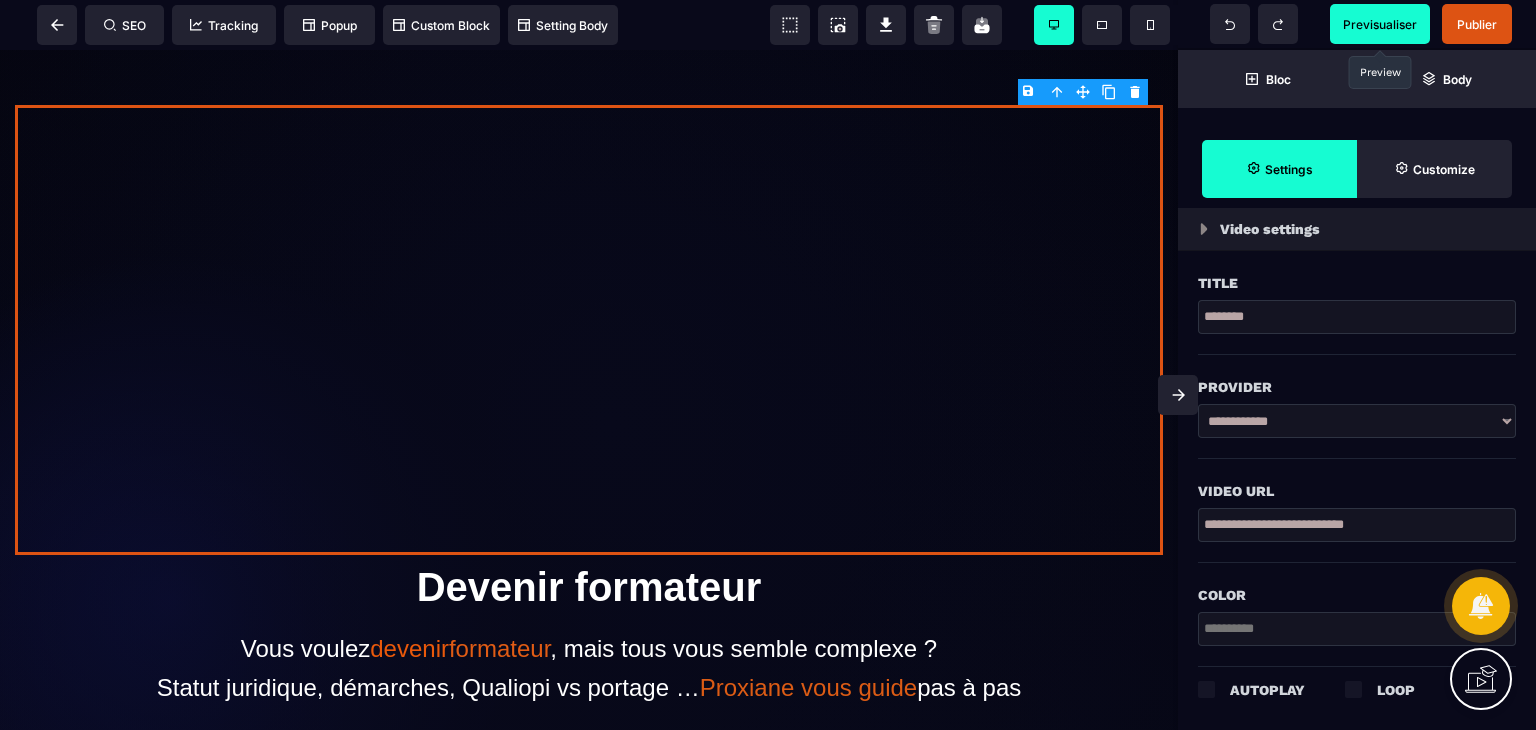 click on "**********" at bounding box center (1357, 525) 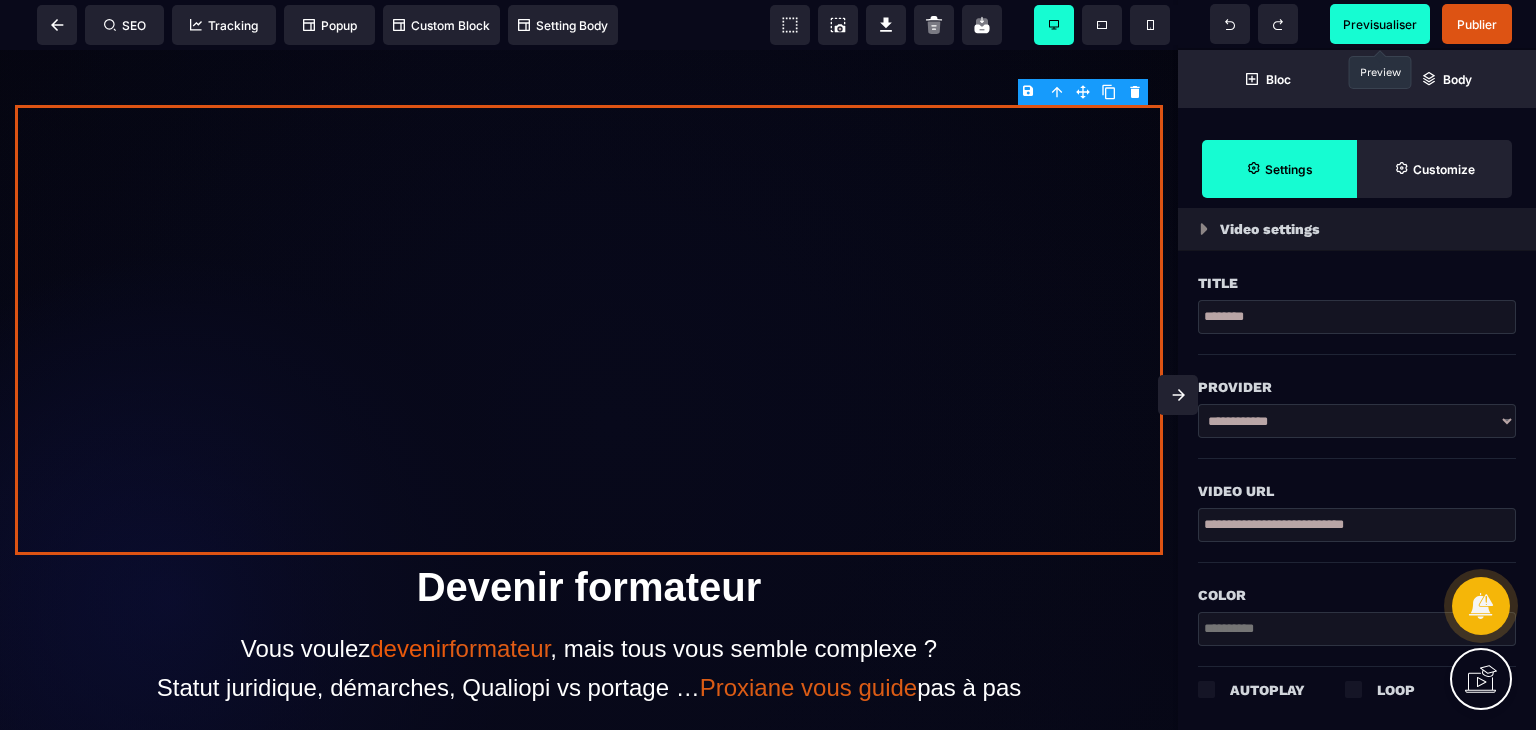 click on "**********" at bounding box center [1357, 525] 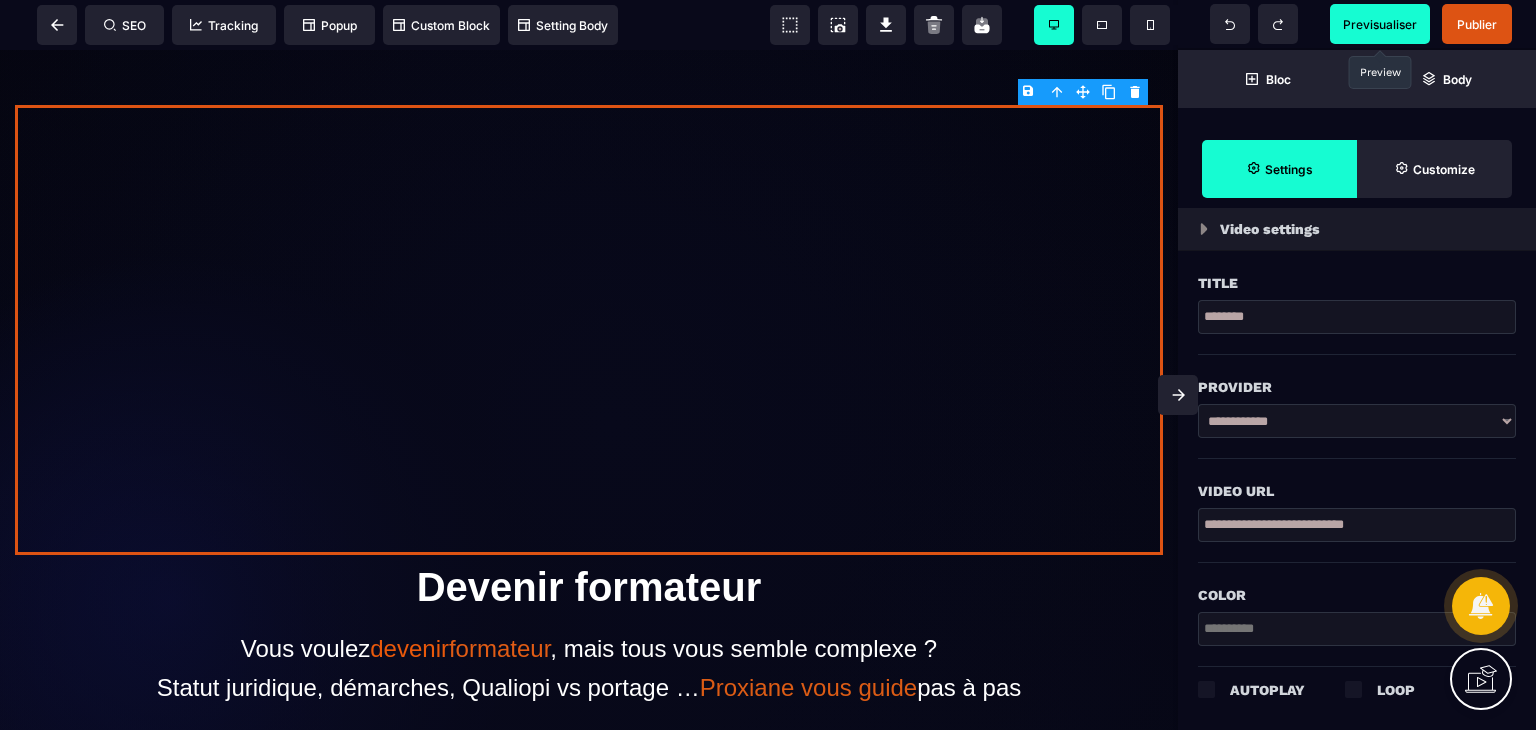 type on "**********" 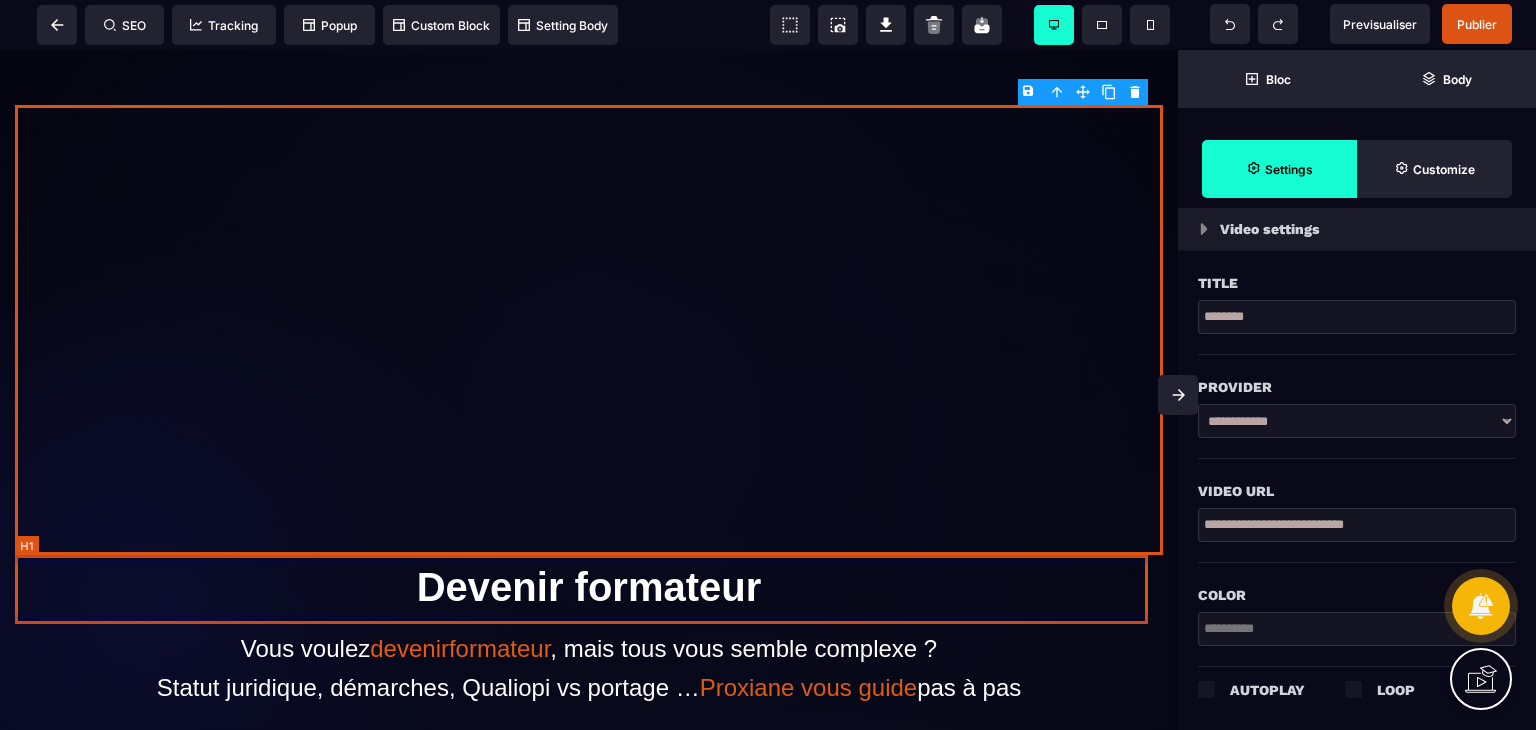 click on "Devenir formateur" at bounding box center (589, 587) 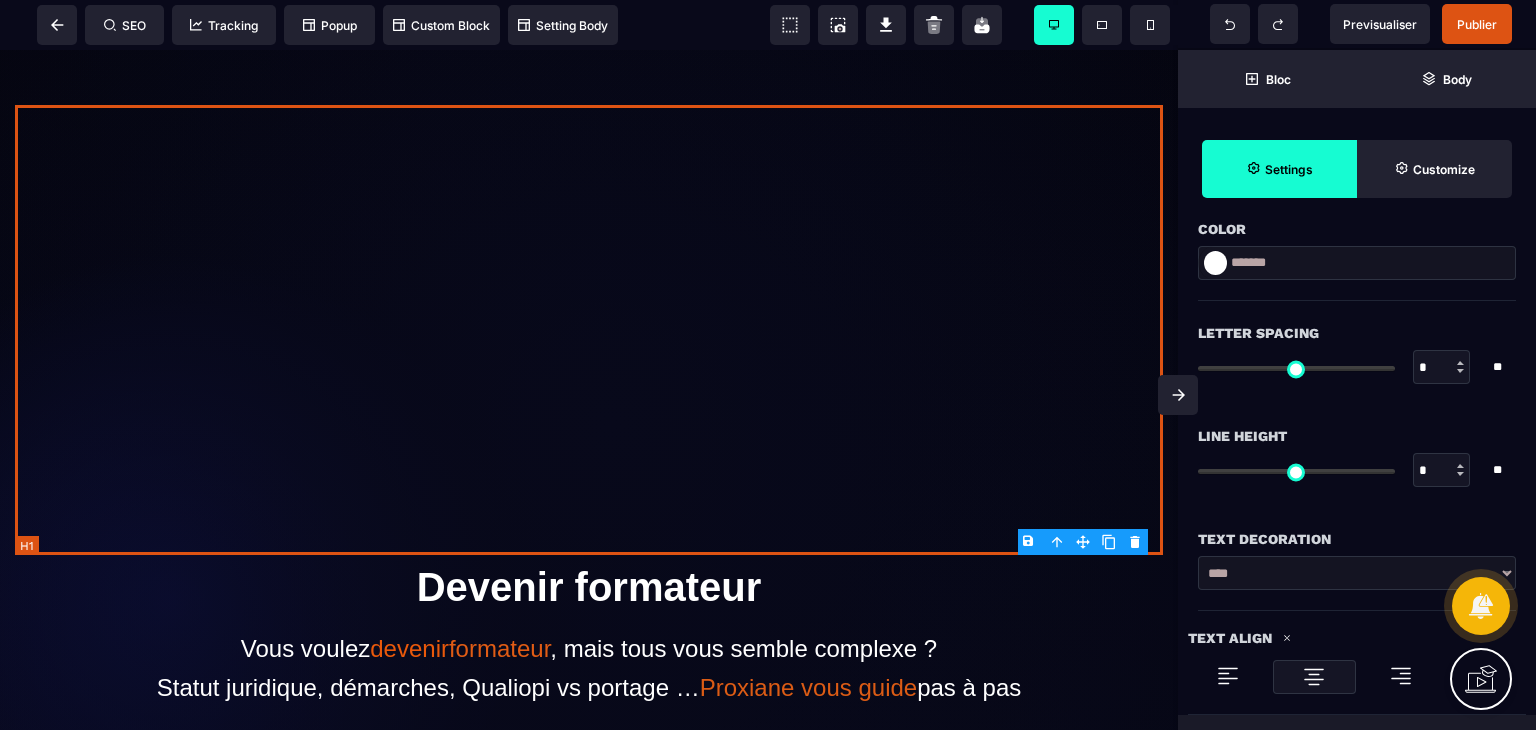 type on "*" 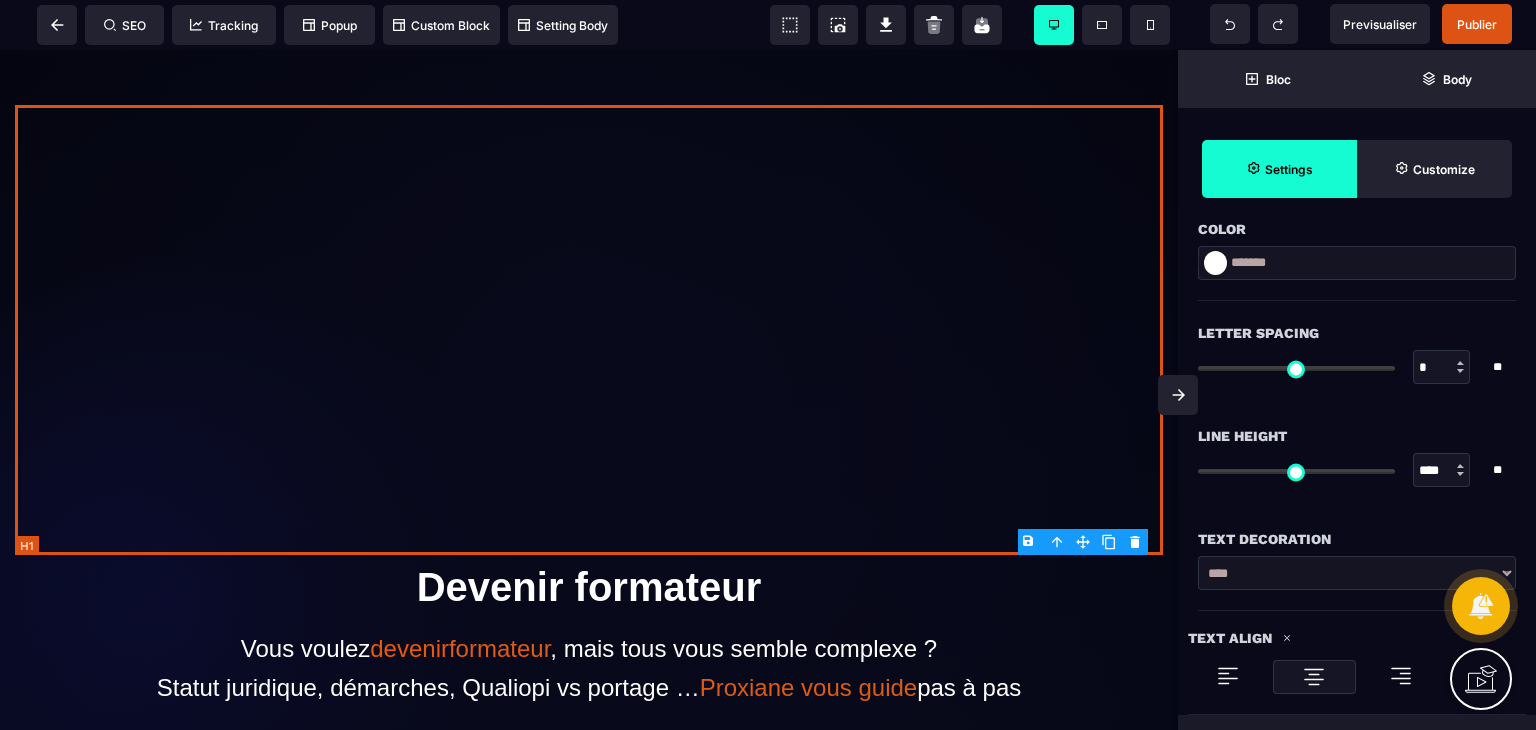 type on "***" 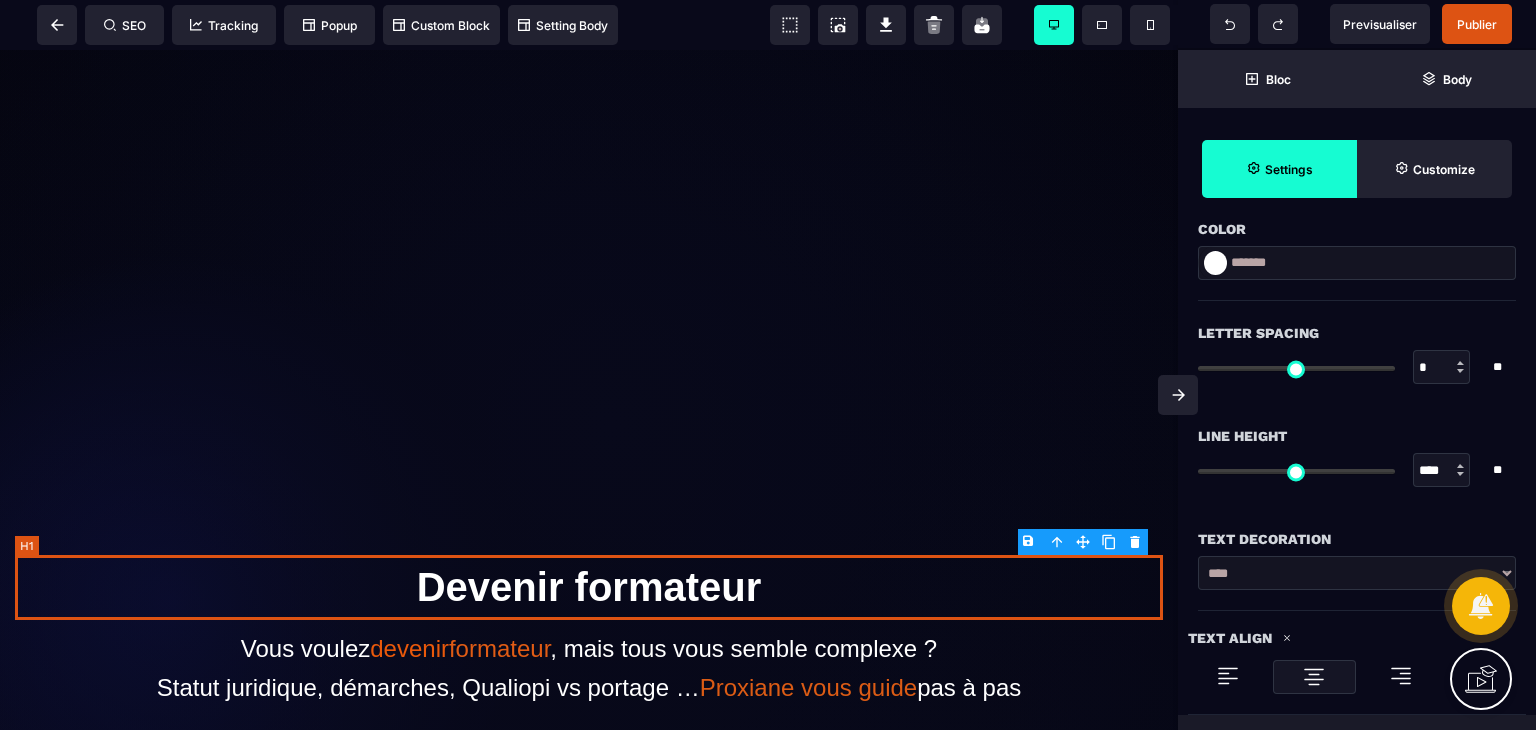 type on "**" 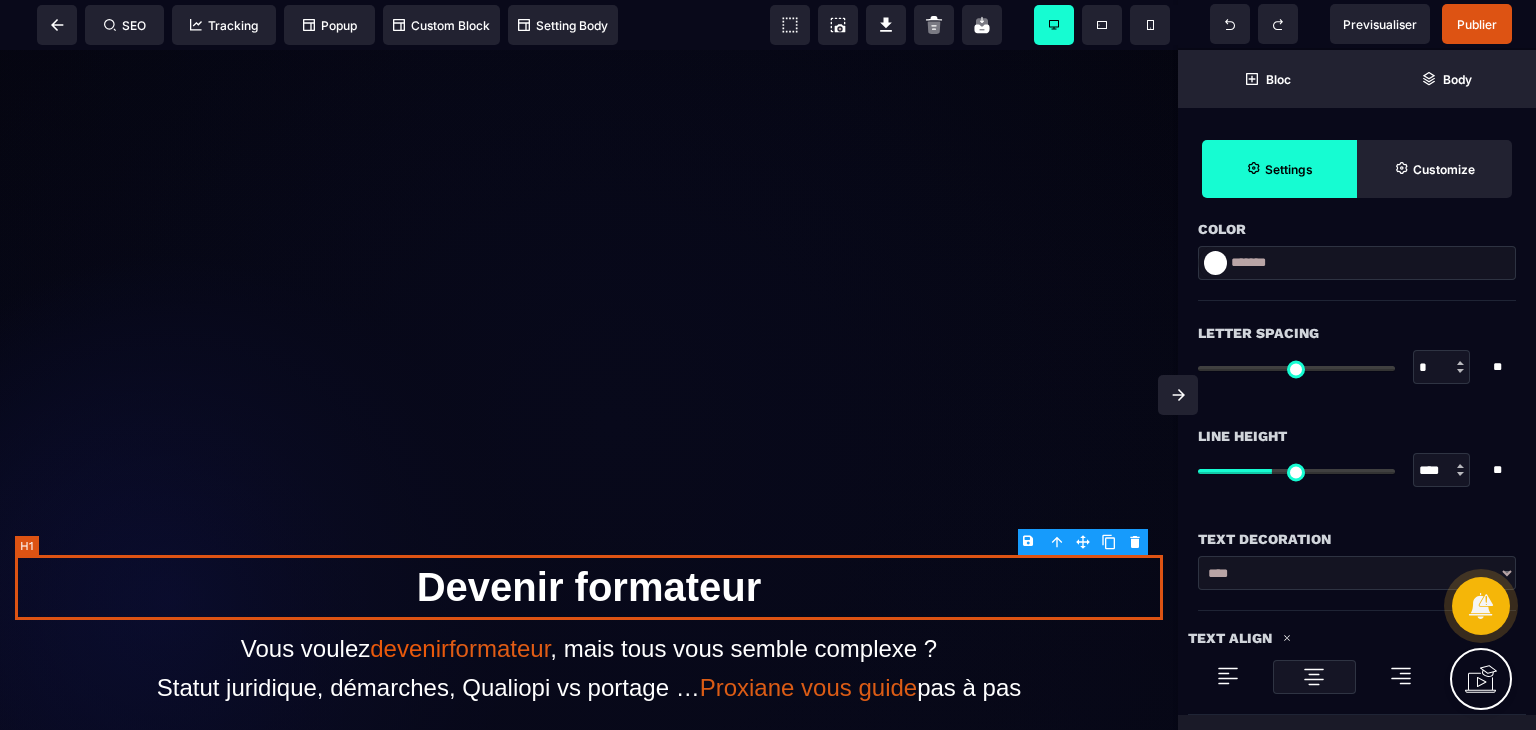scroll, scrollTop: 0, scrollLeft: 0, axis: both 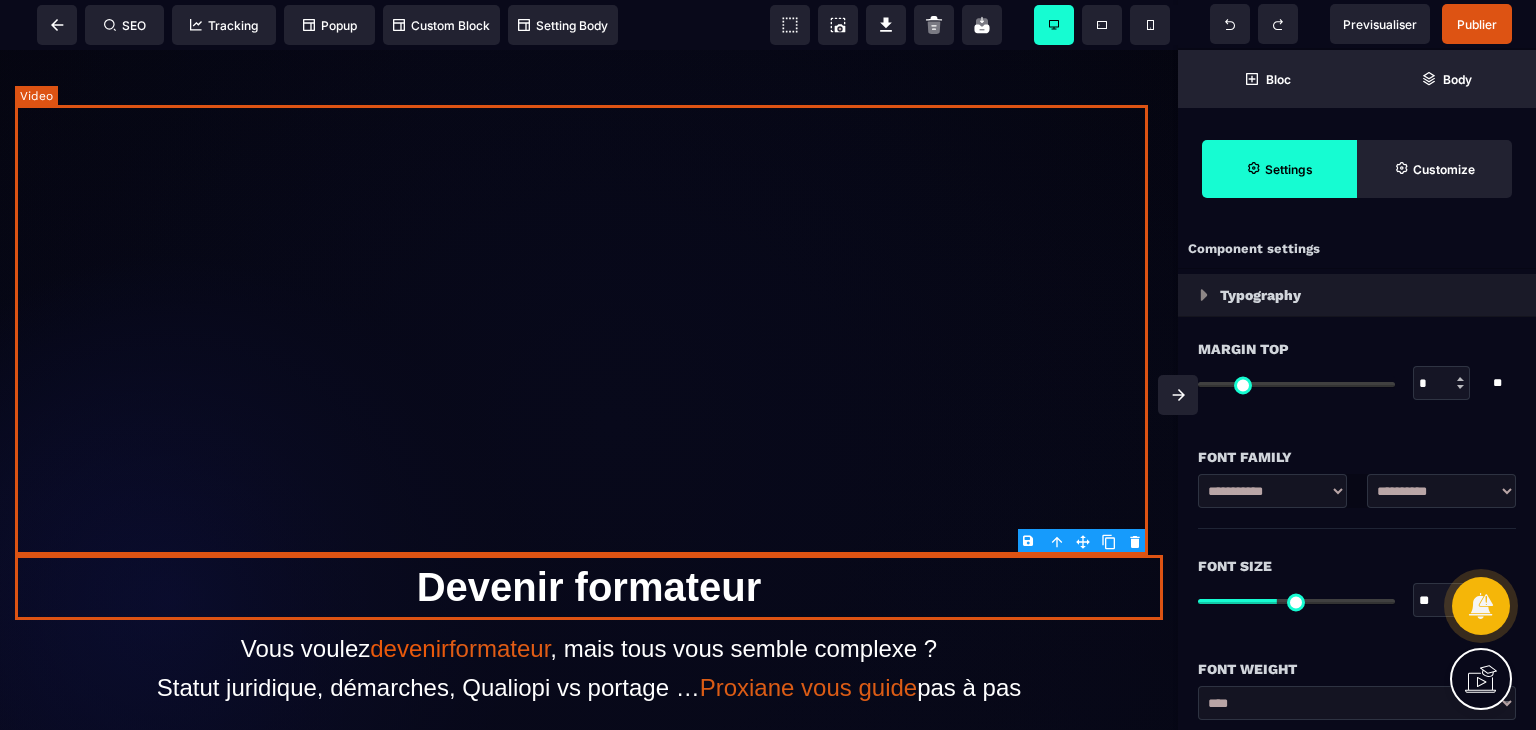 click at bounding box center [589, 330] 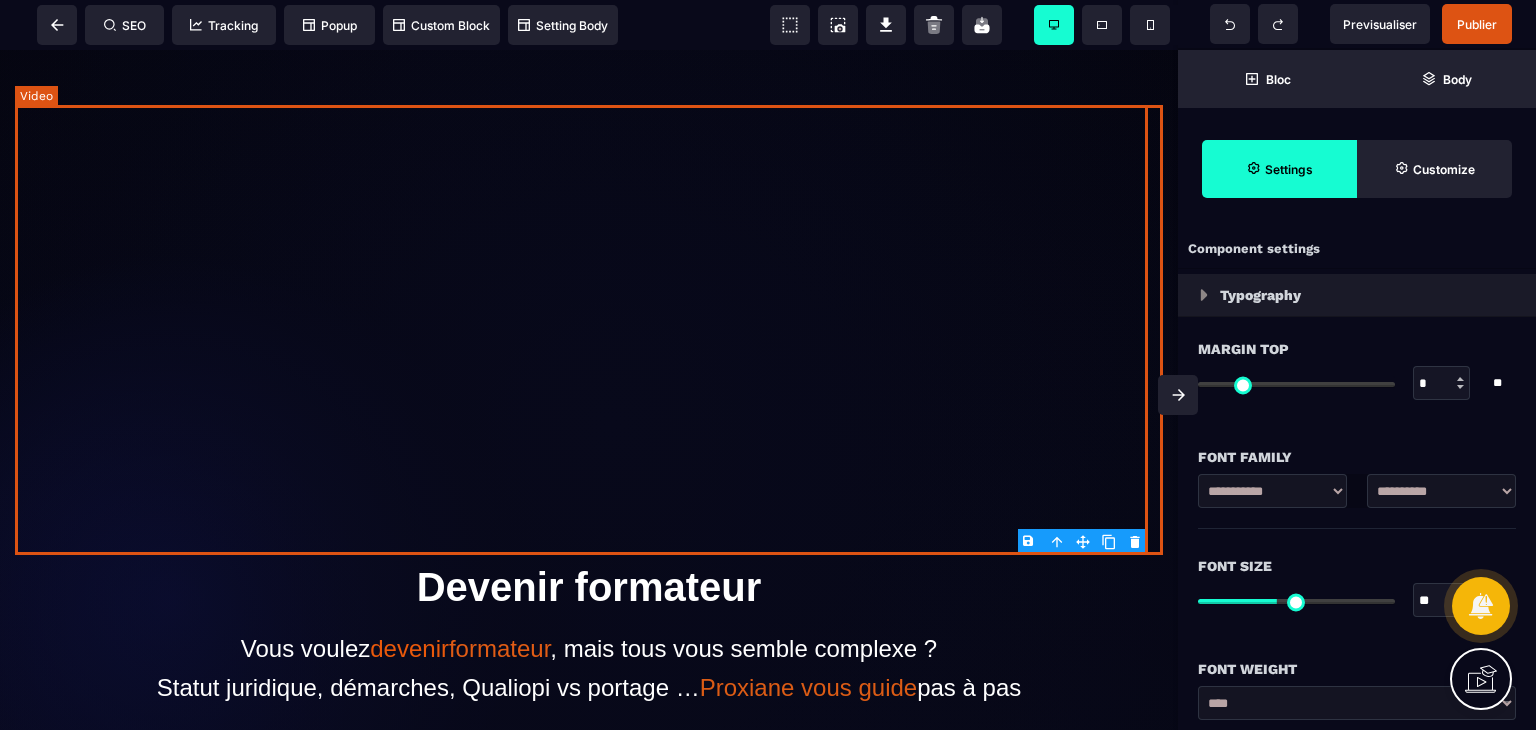 select on "**" 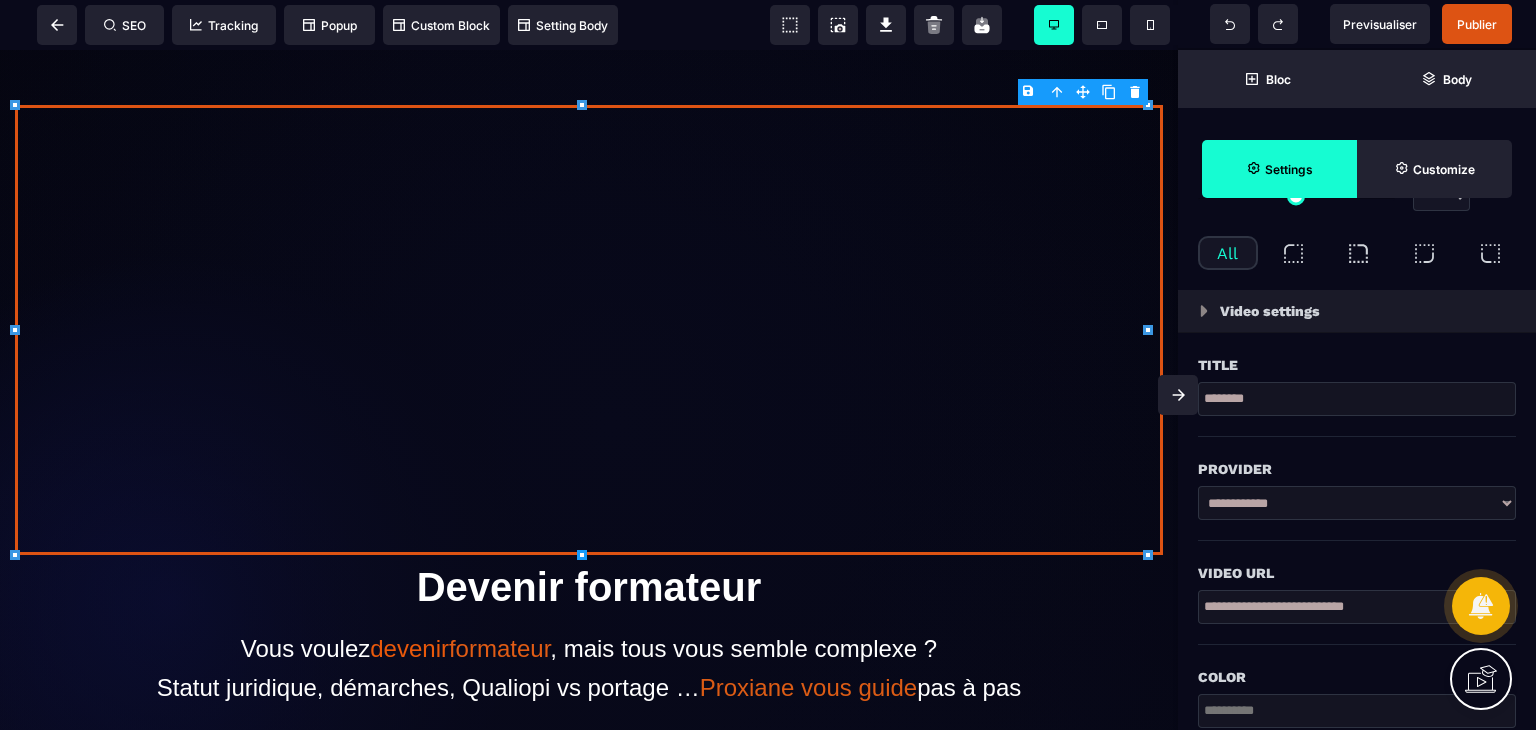 scroll, scrollTop: 648, scrollLeft: 0, axis: vertical 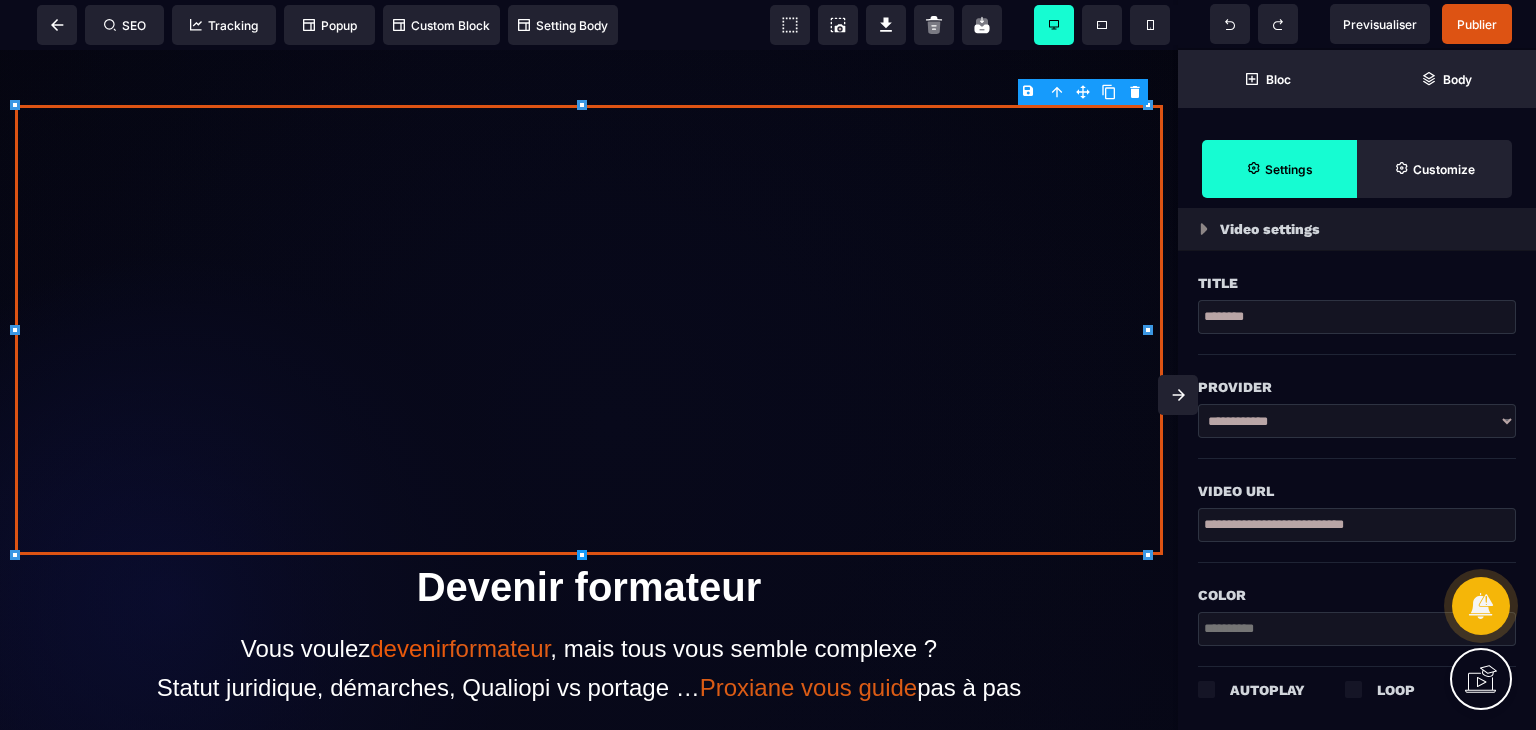 click on "Autoplay" at bounding box center [1267, 690] 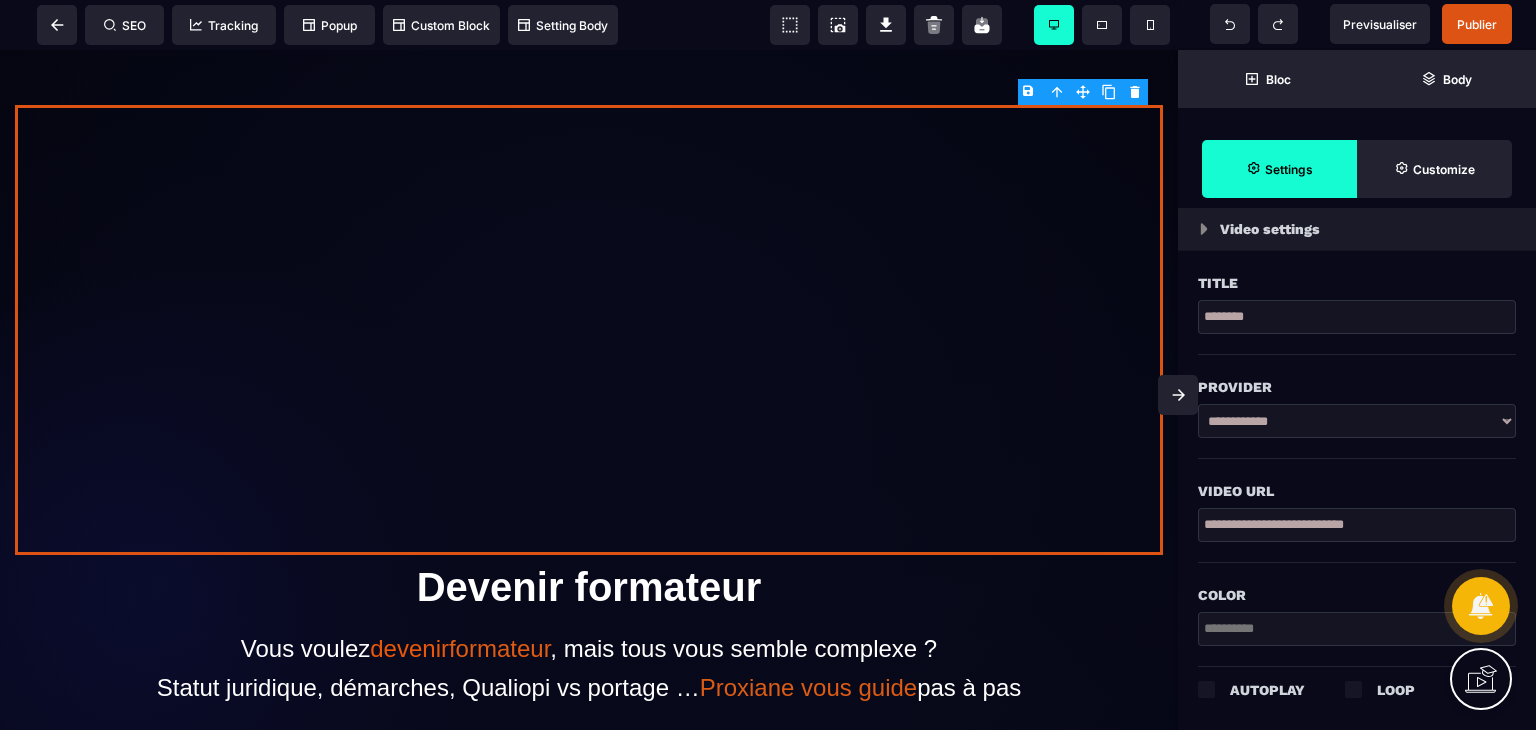click on "Autoplay" at bounding box center (1267, 690) 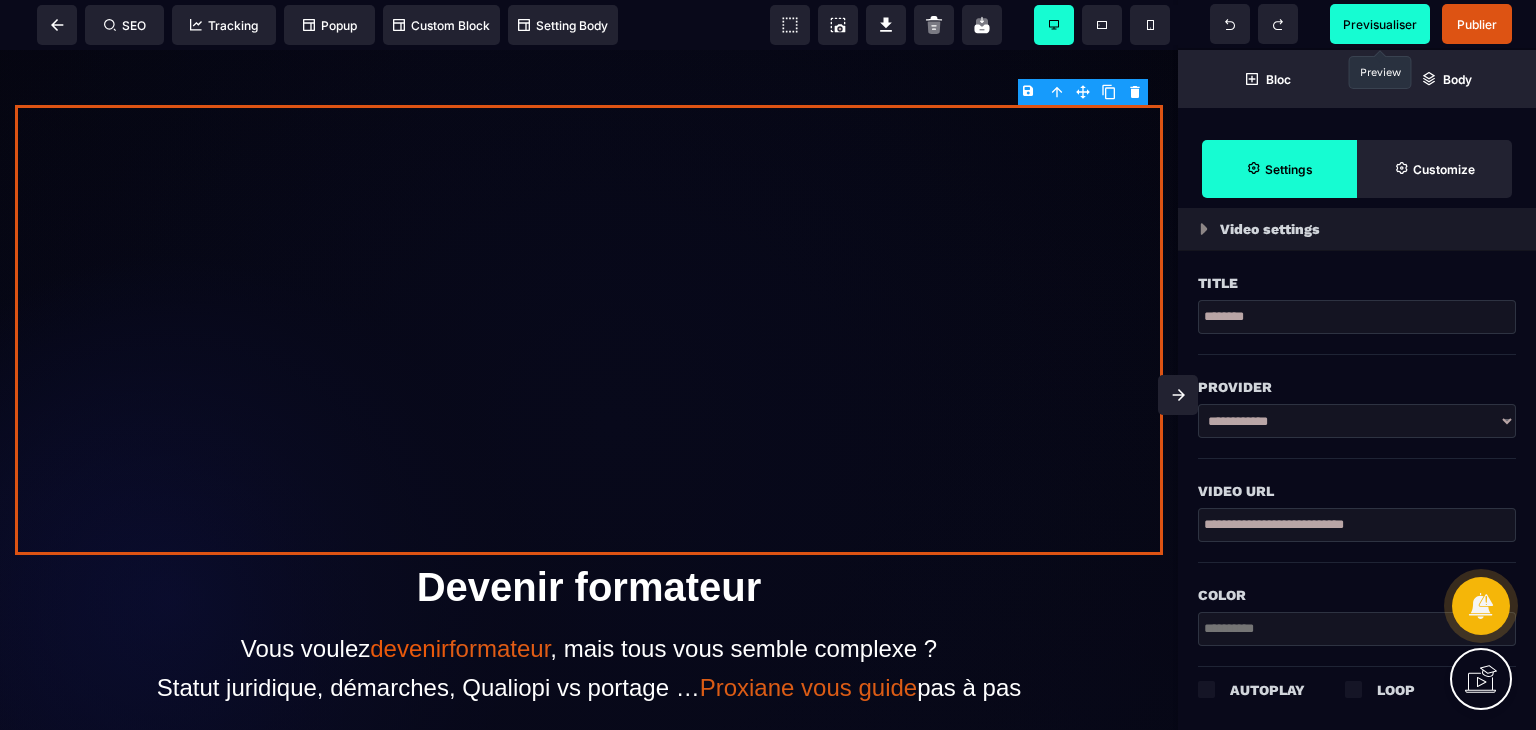click on "Previsualiser" at bounding box center (1380, 24) 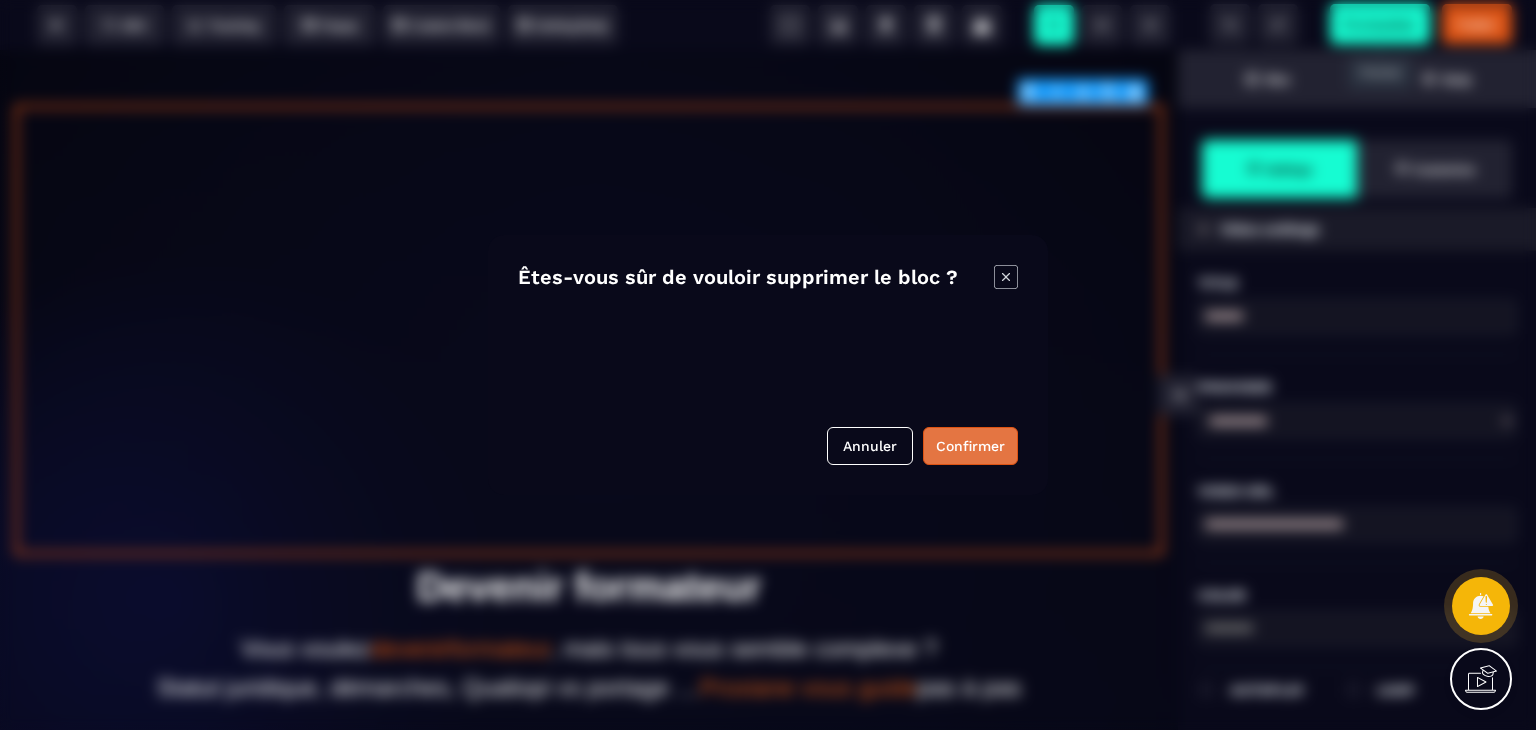 click on "Confirmer" at bounding box center (970, 446) 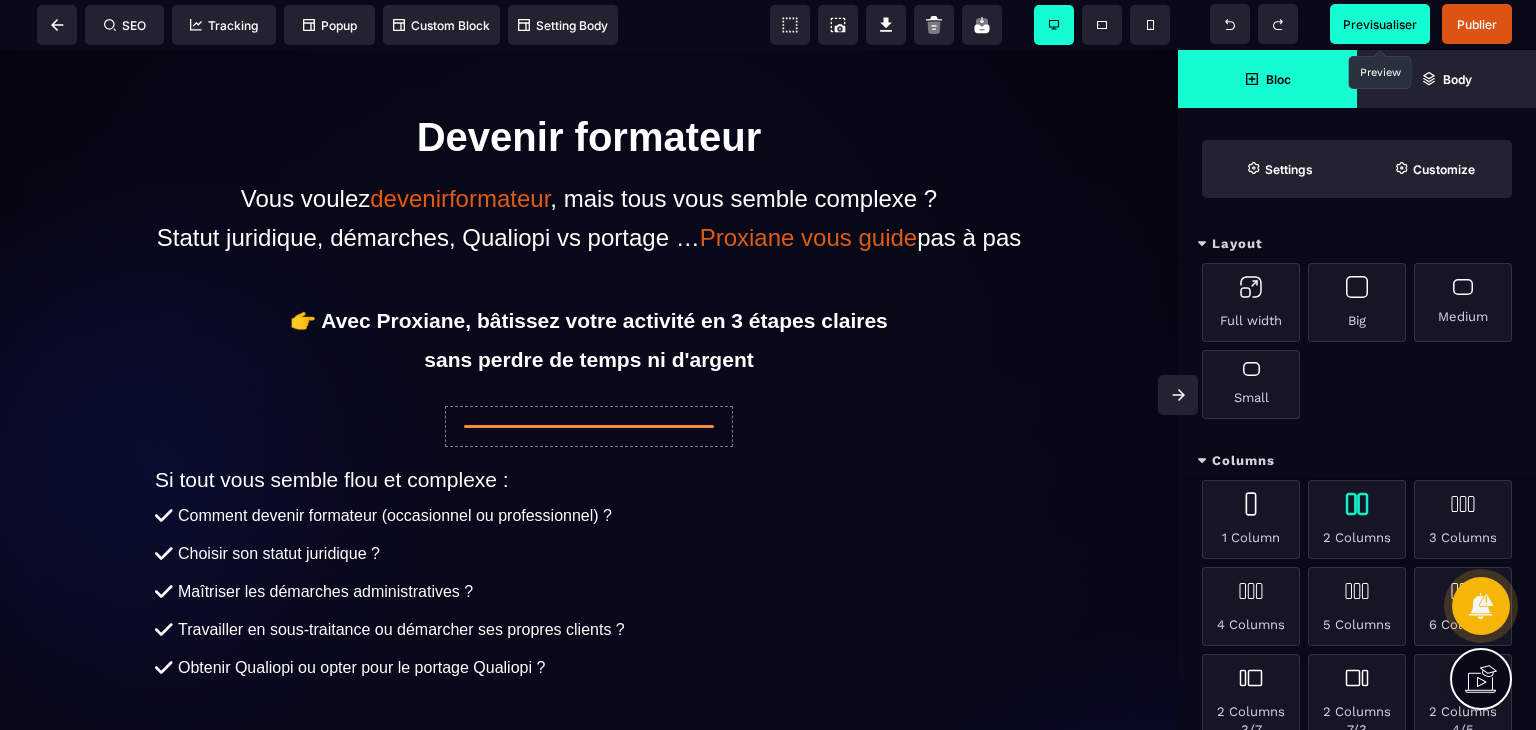 scroll, scrollTop: 0, scrollLeft: 0, axis: both 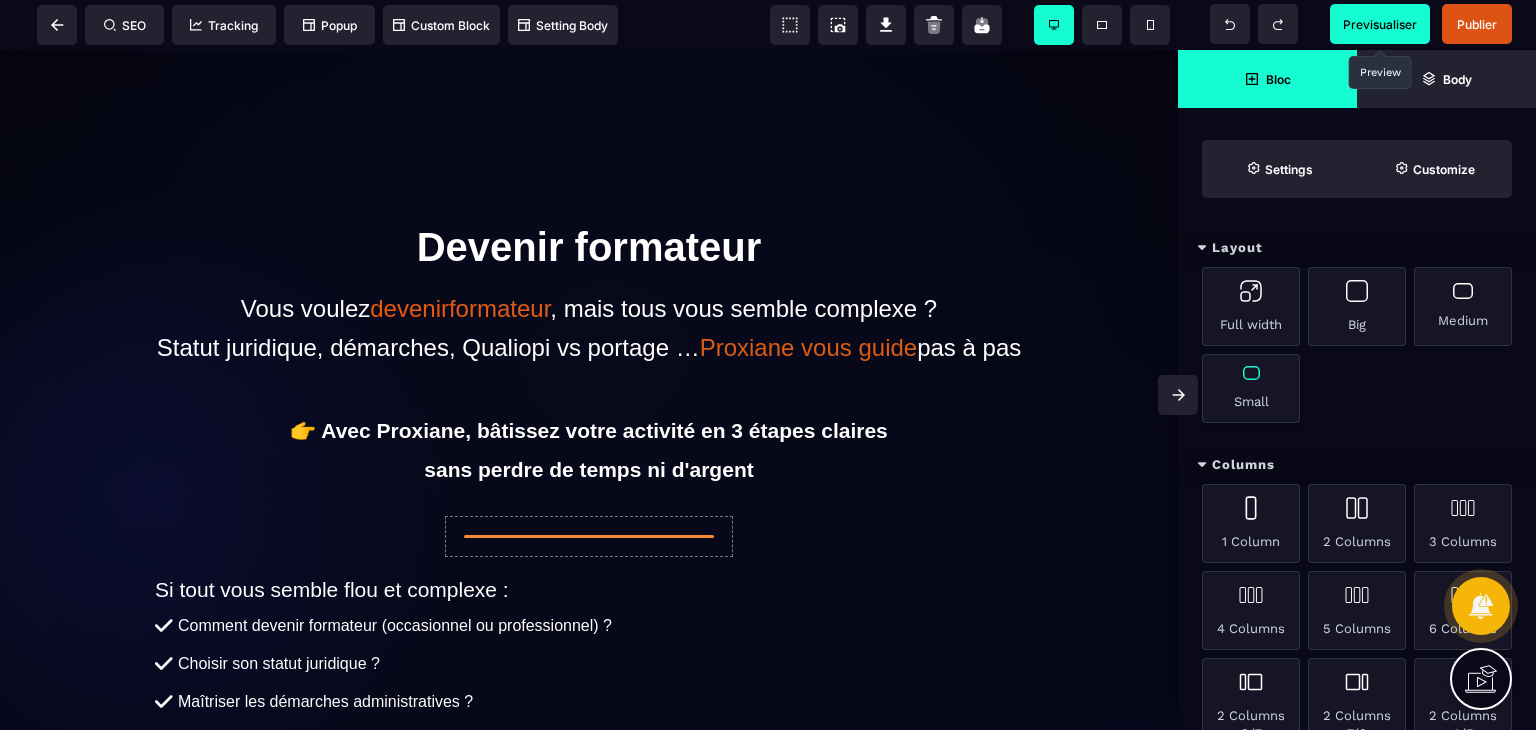 click at bounding box center [589, 160] 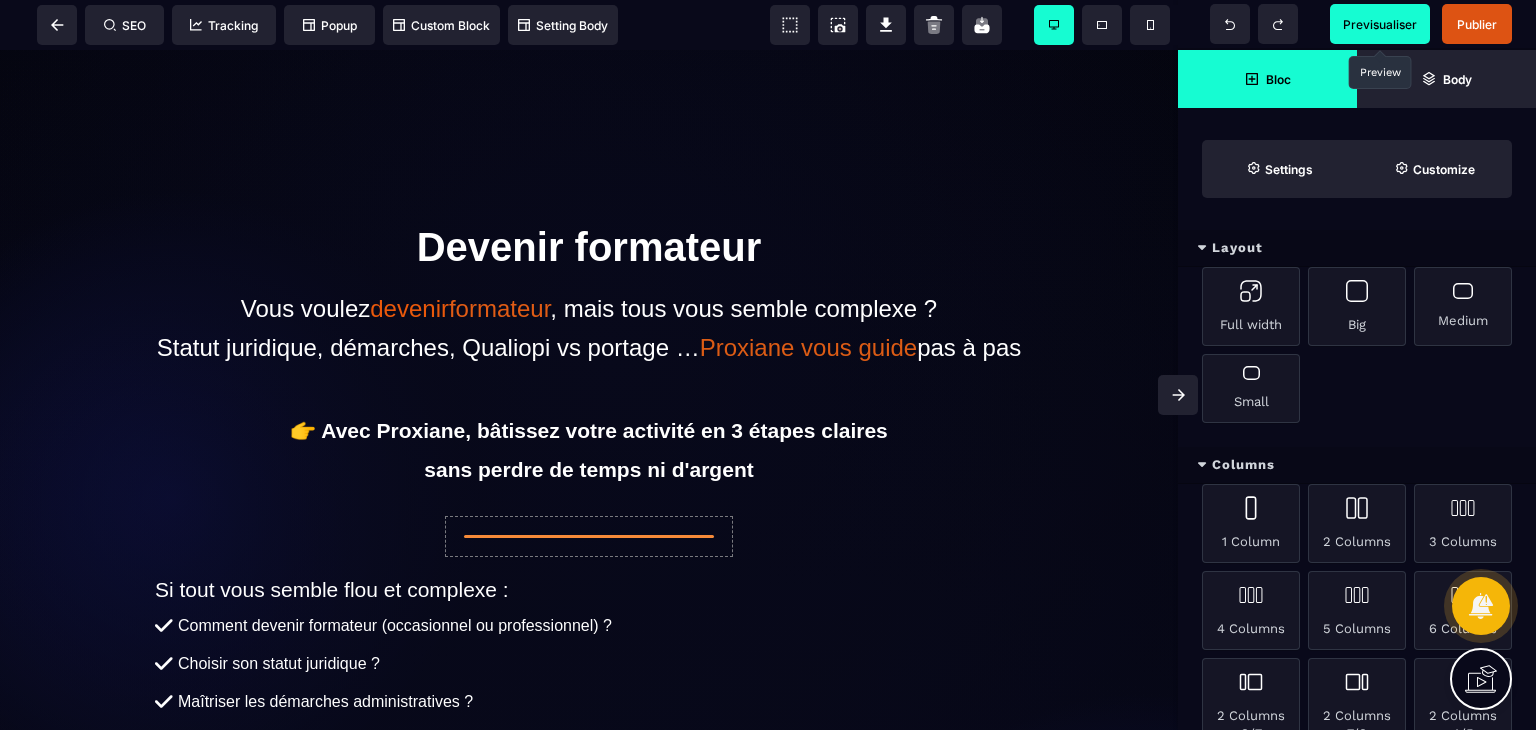 select on "*" 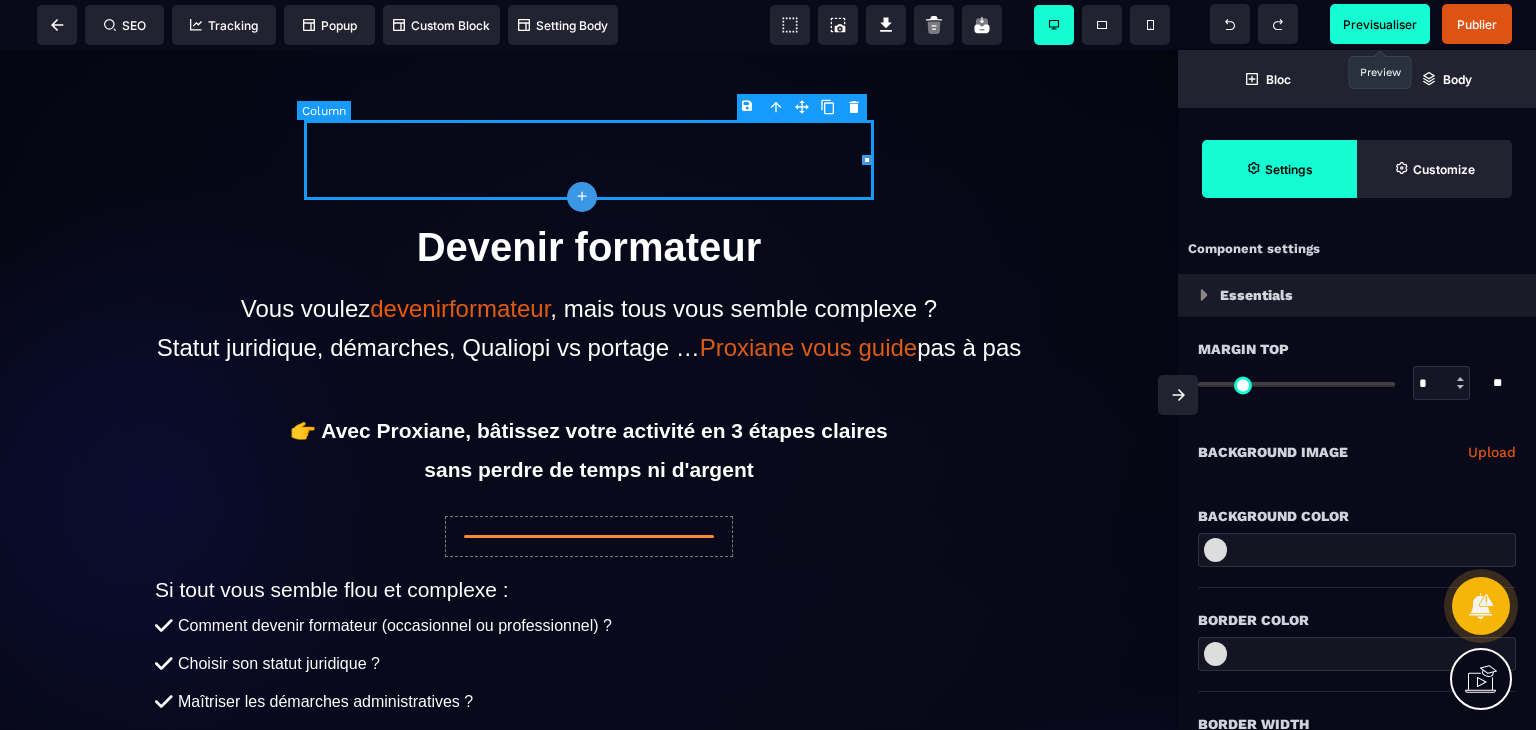 type on "*" 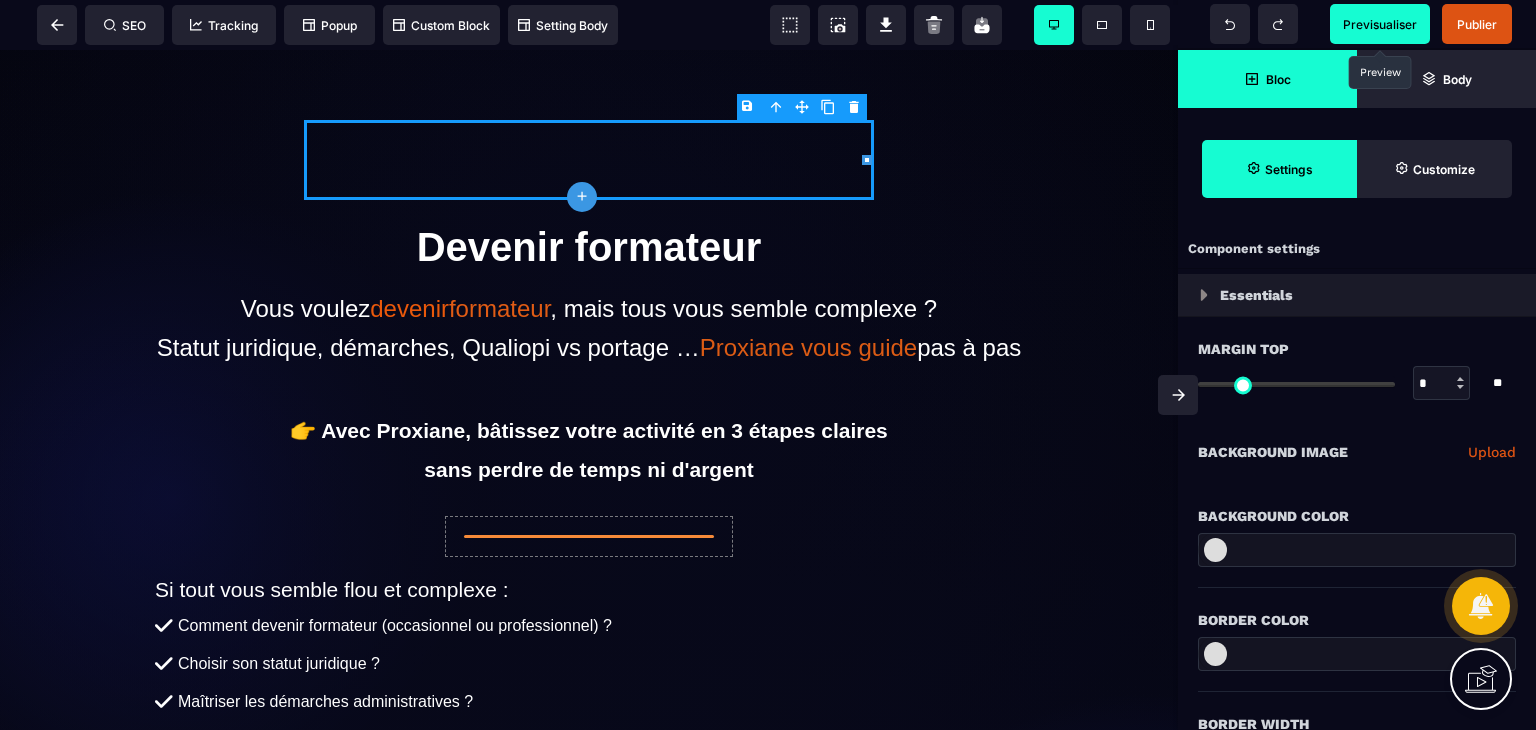click on "Bloc" at bounding box center (1278, 79) 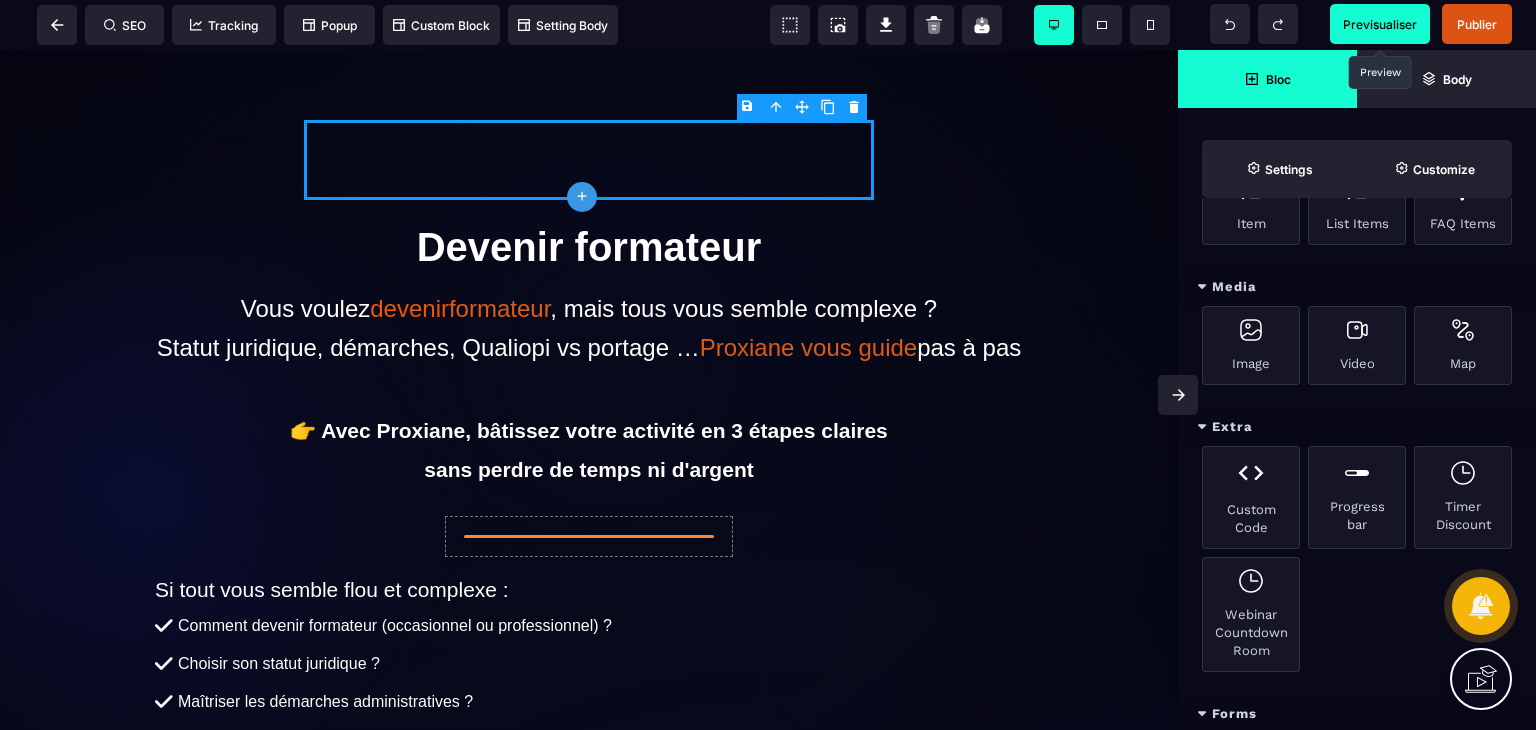 scroll, scrollTop: 748, scrollLeft: 0, axis: vertical 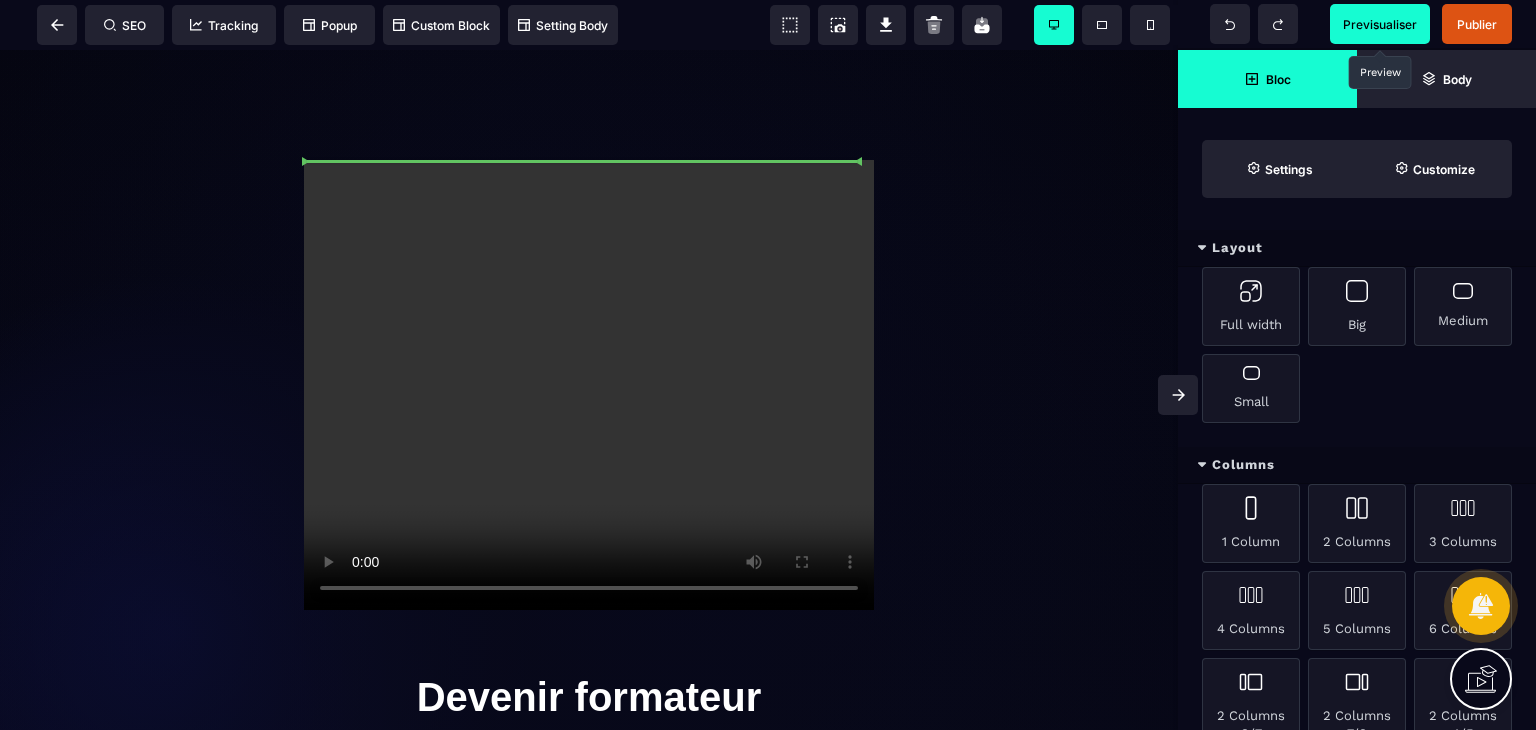 select on "**" 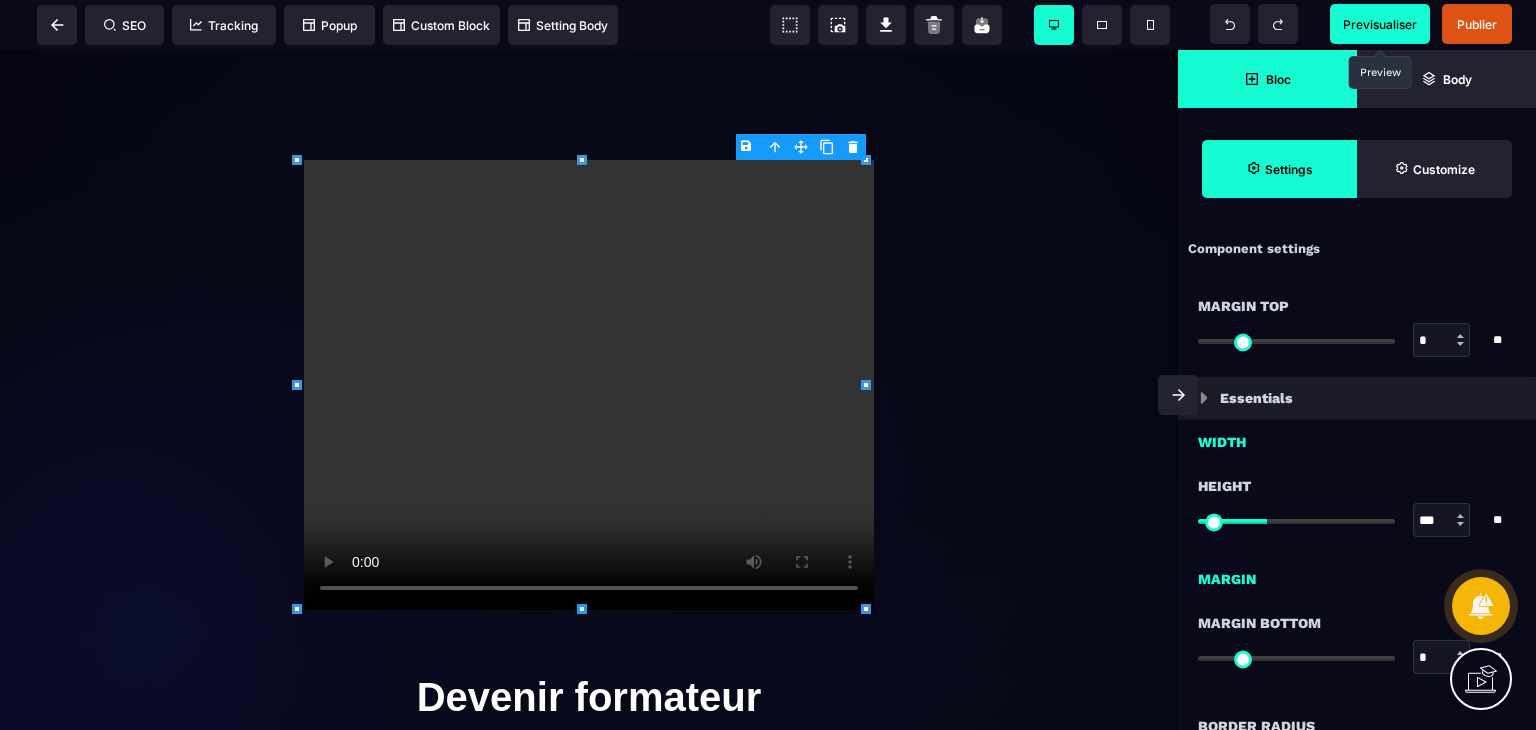 type on "***" 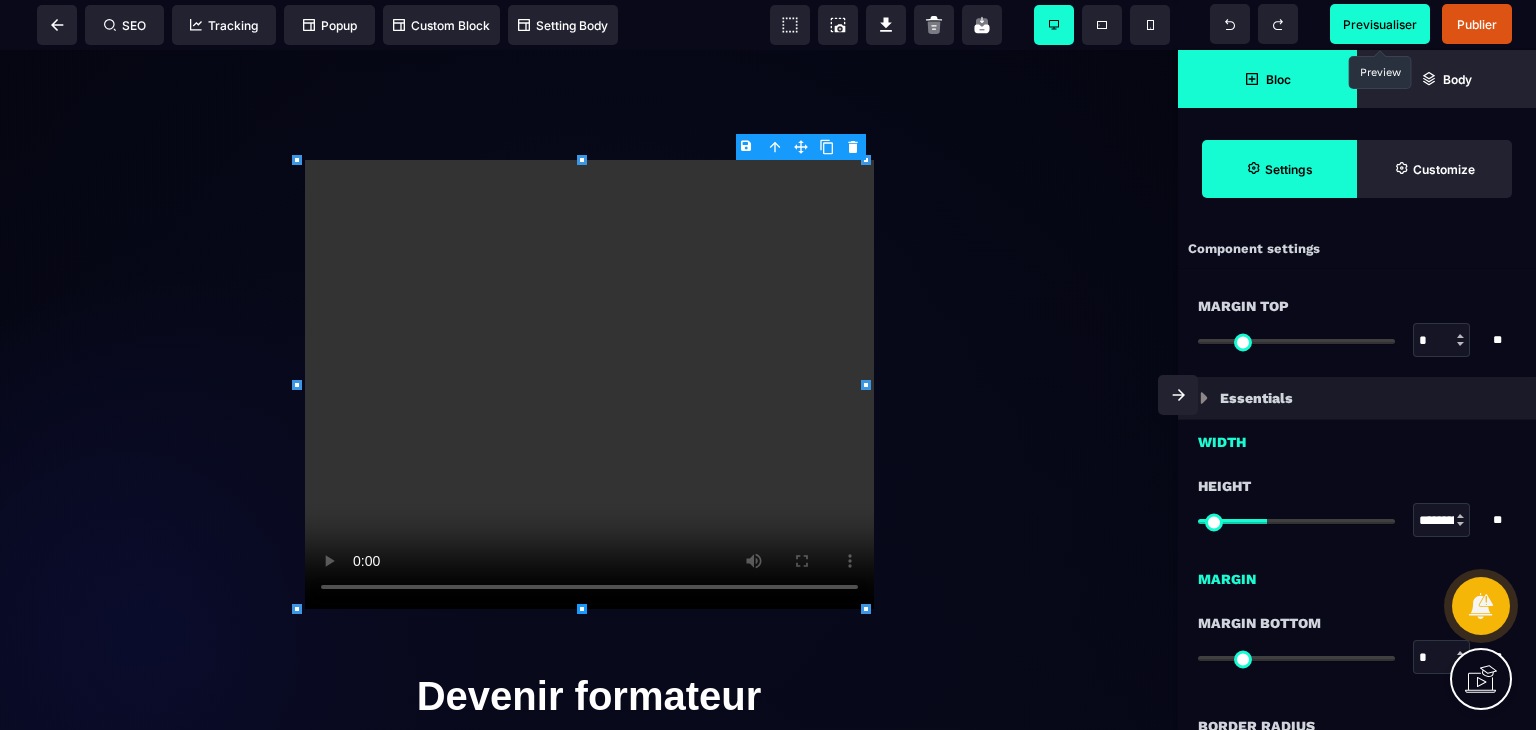 type on "***" 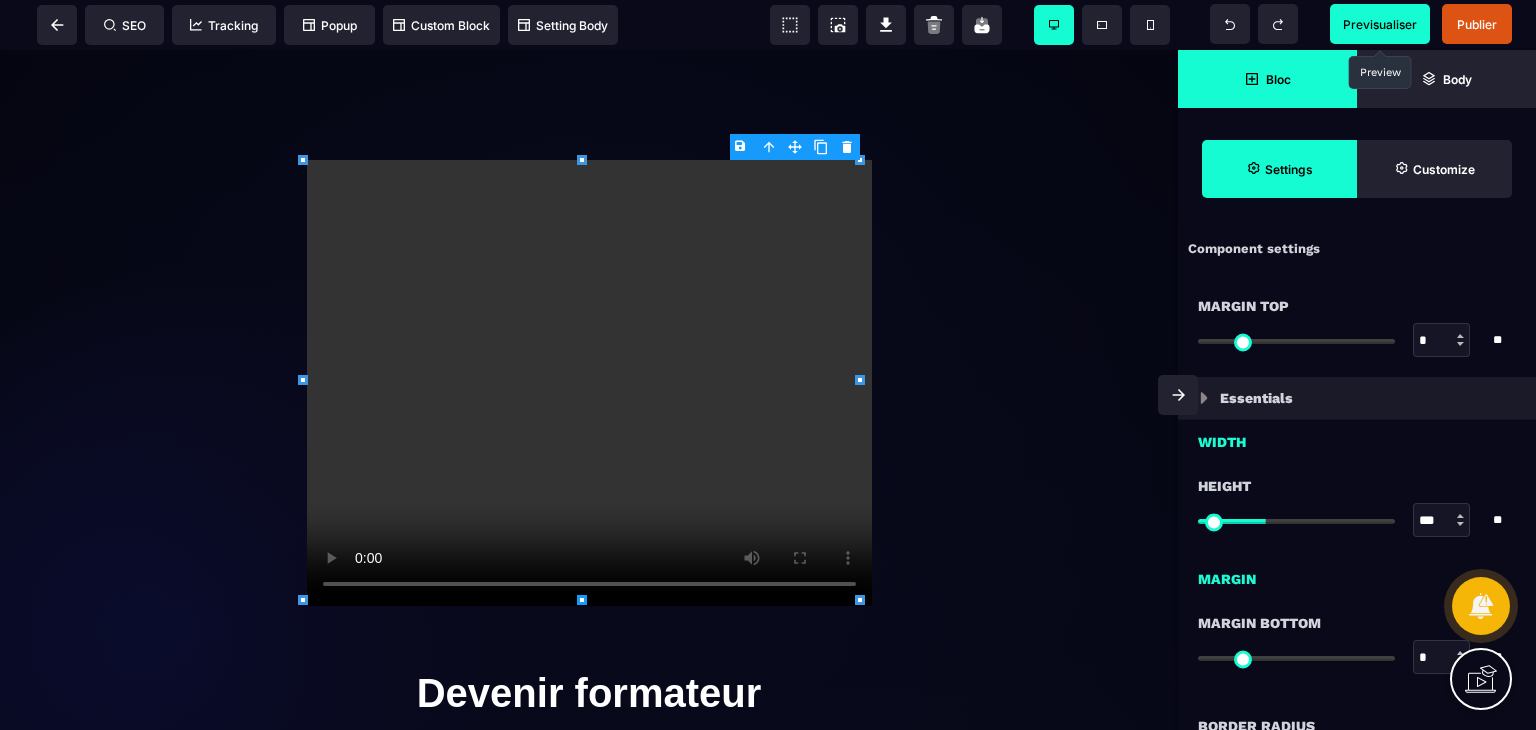type on "***" 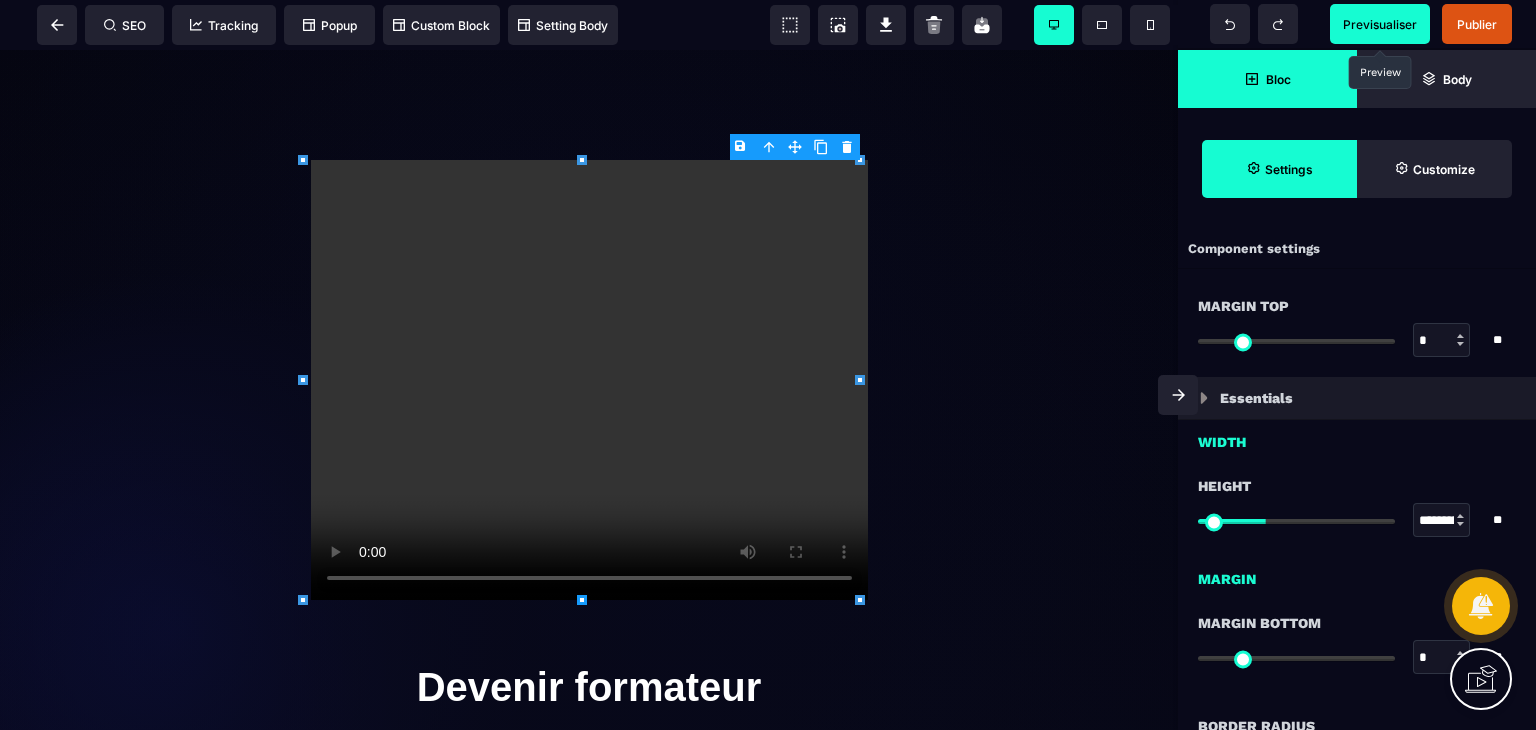 type on "***" 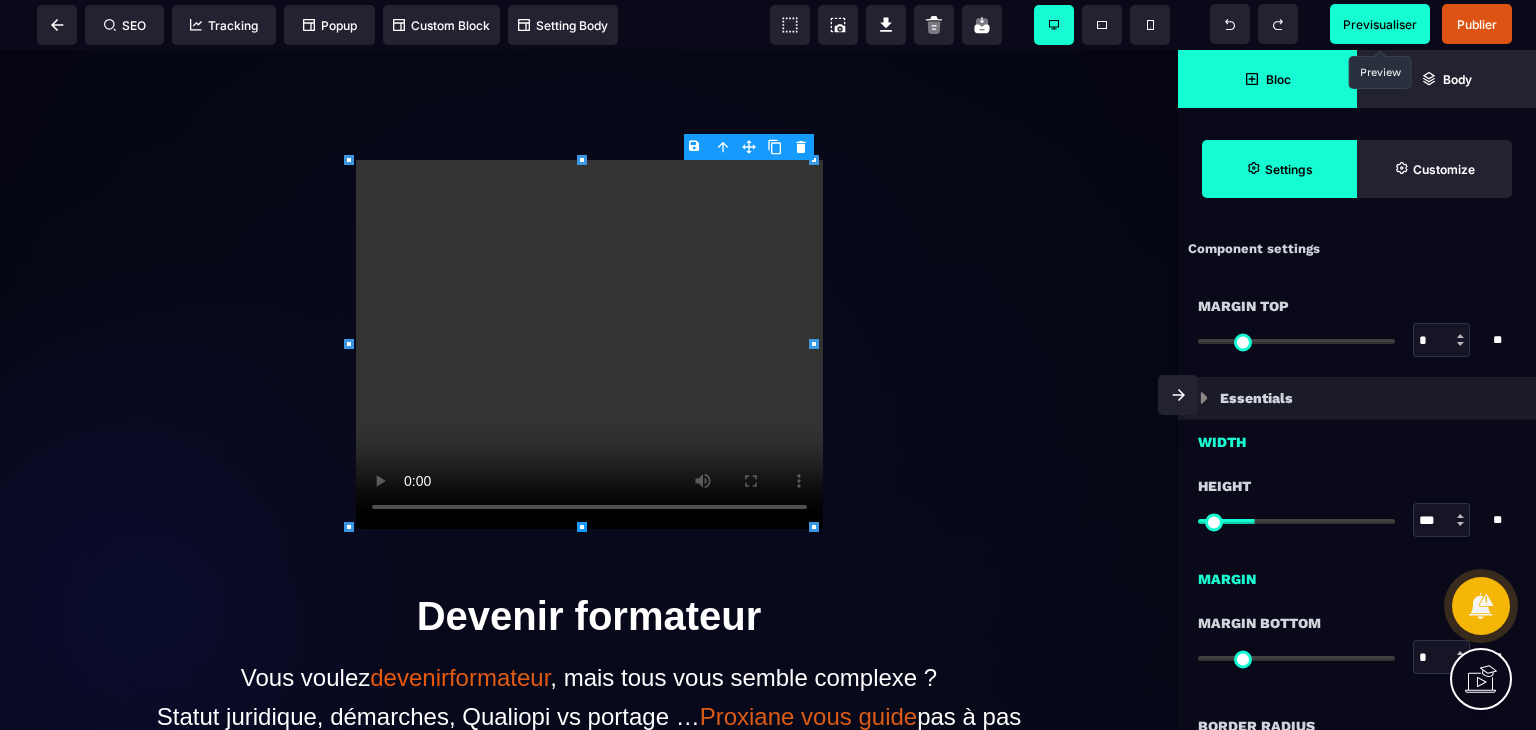 type on "***" 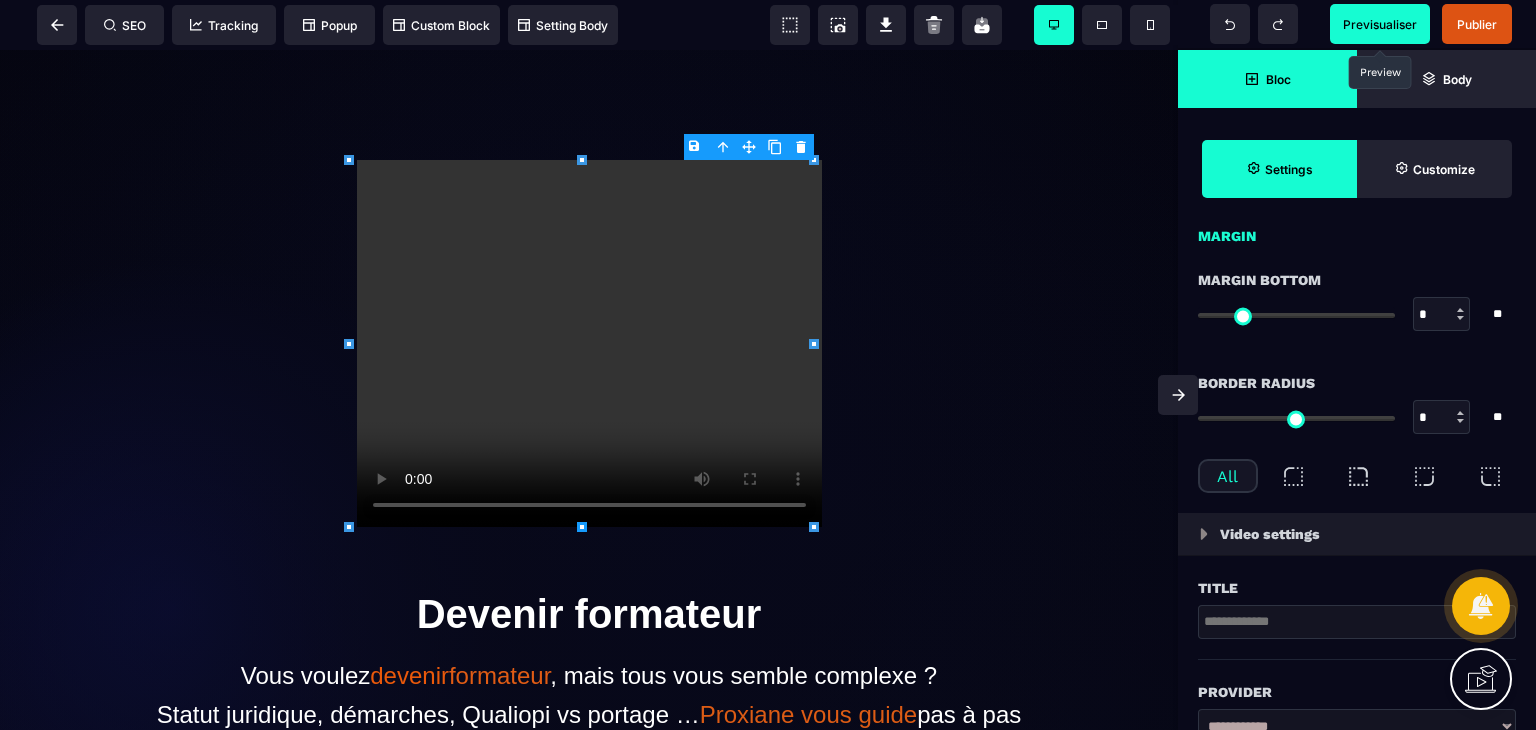 scroll, scrollTop: 444, scrollLeft: 0, axis: vertical 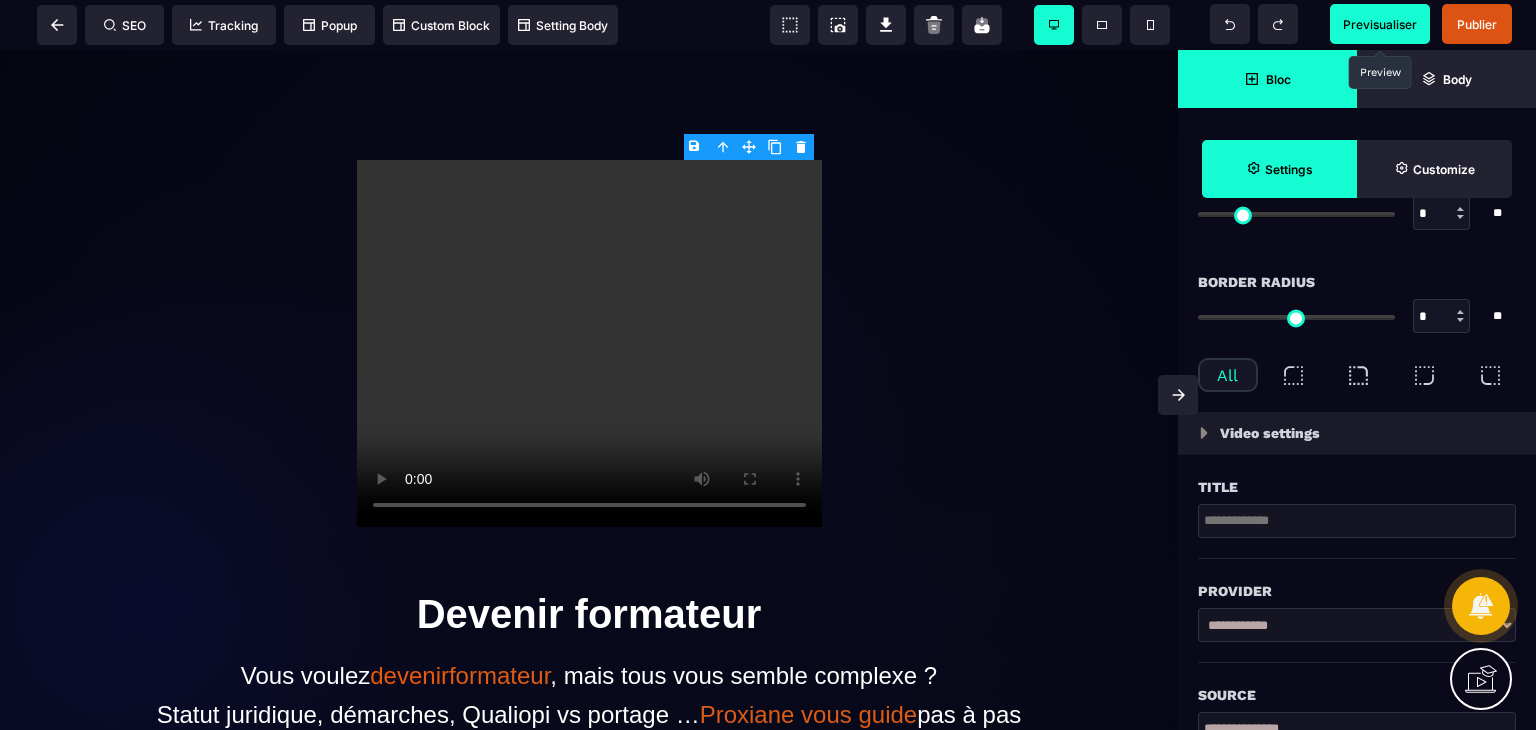 click at bounding box center (1357, 521) 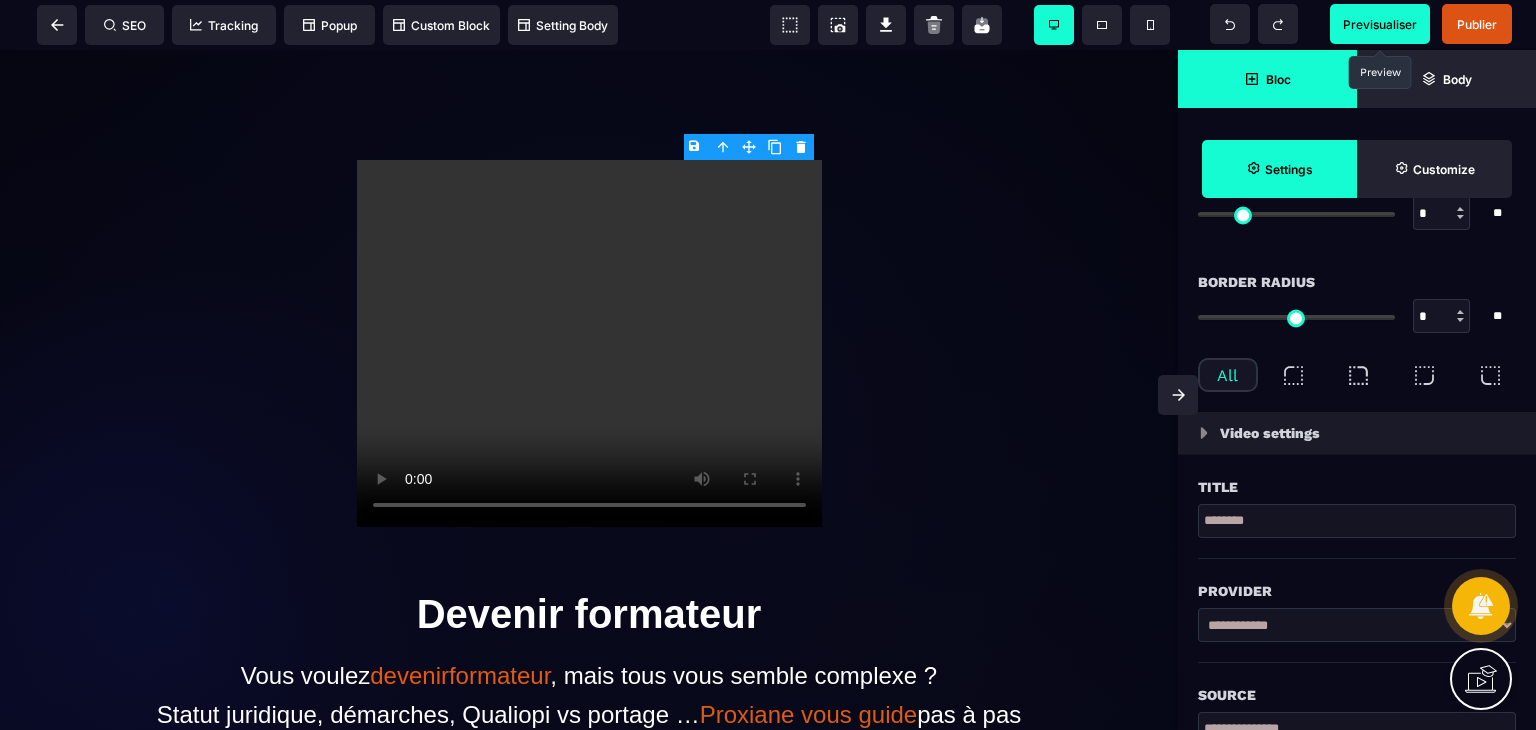 type on "********" 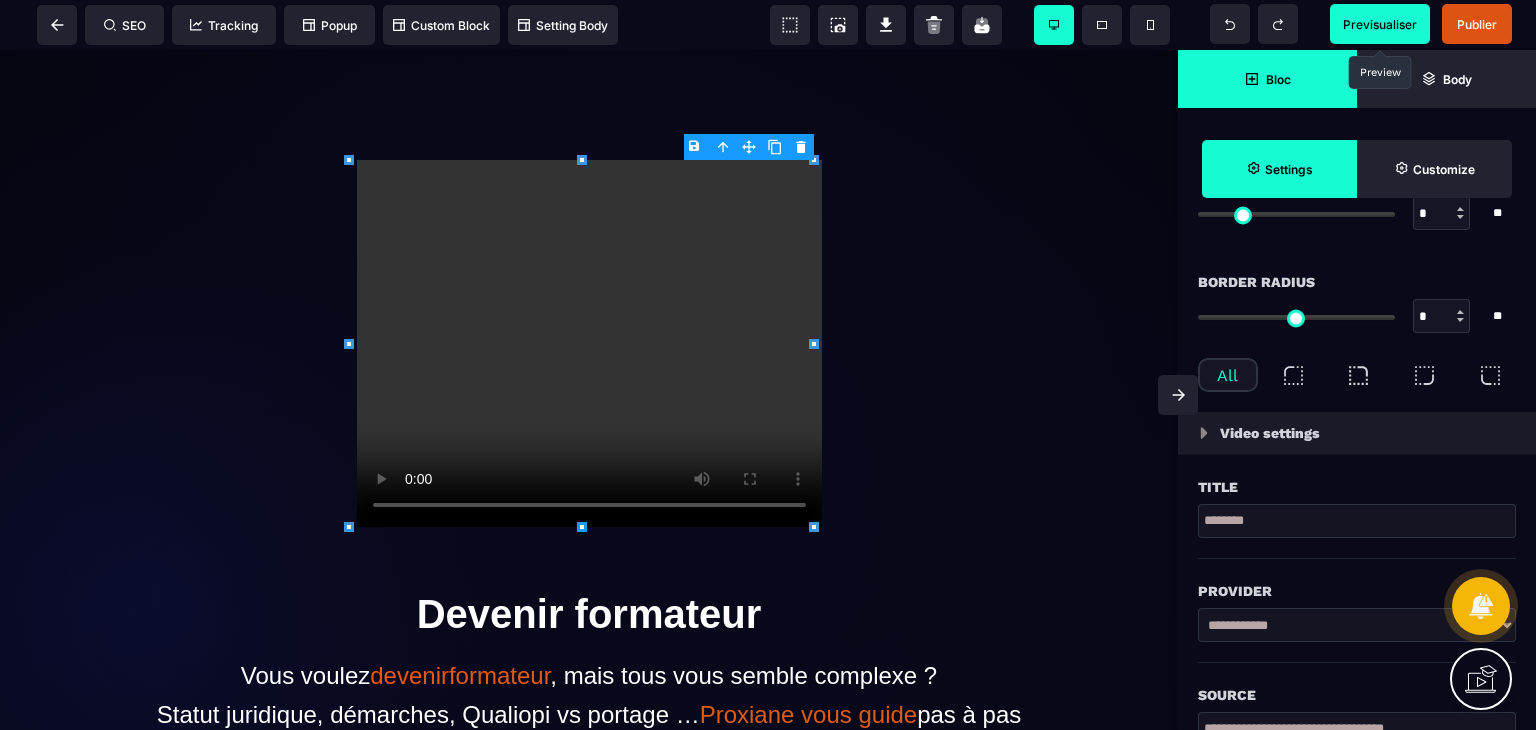 scroll, scrollTop: 0, scrollLeft: 0, axis: both 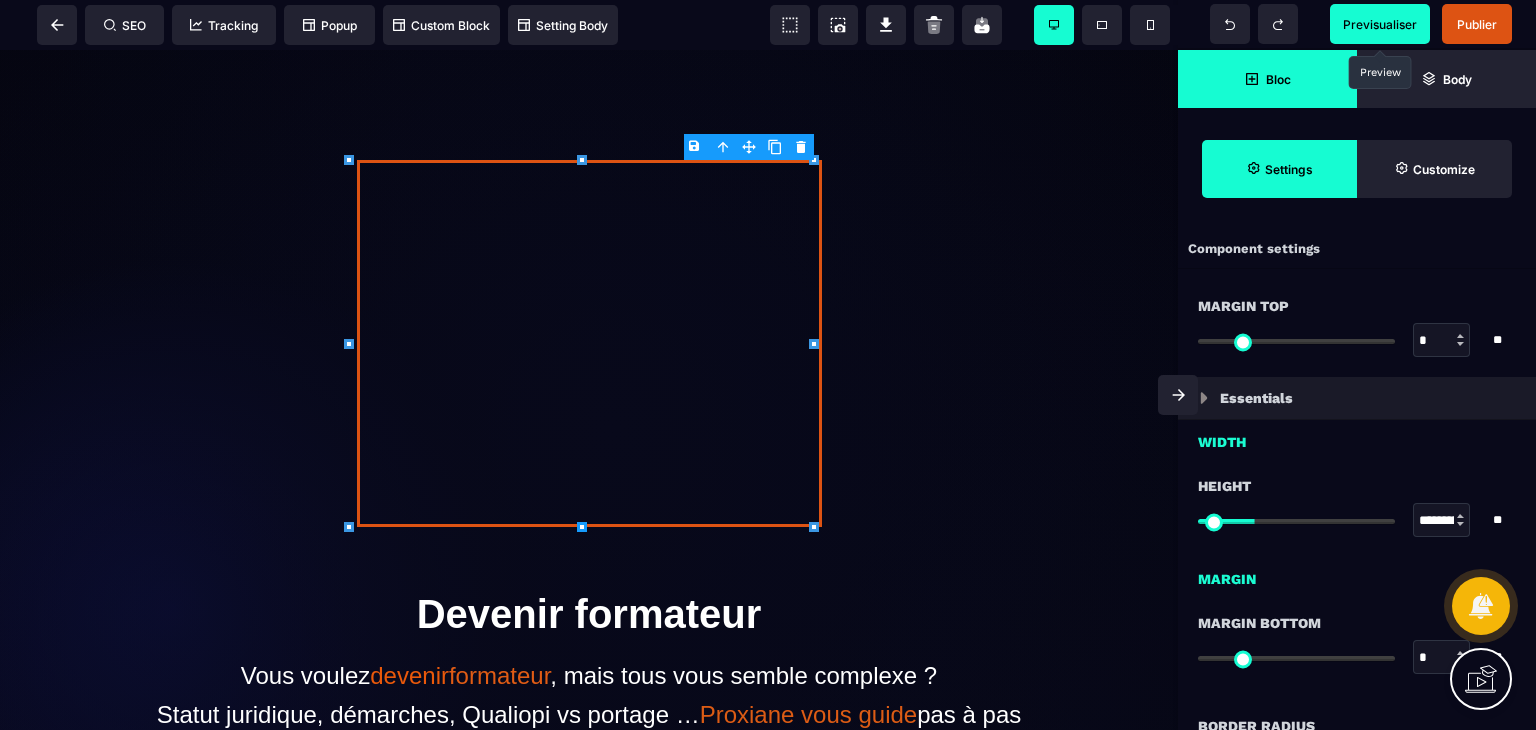select on "**" 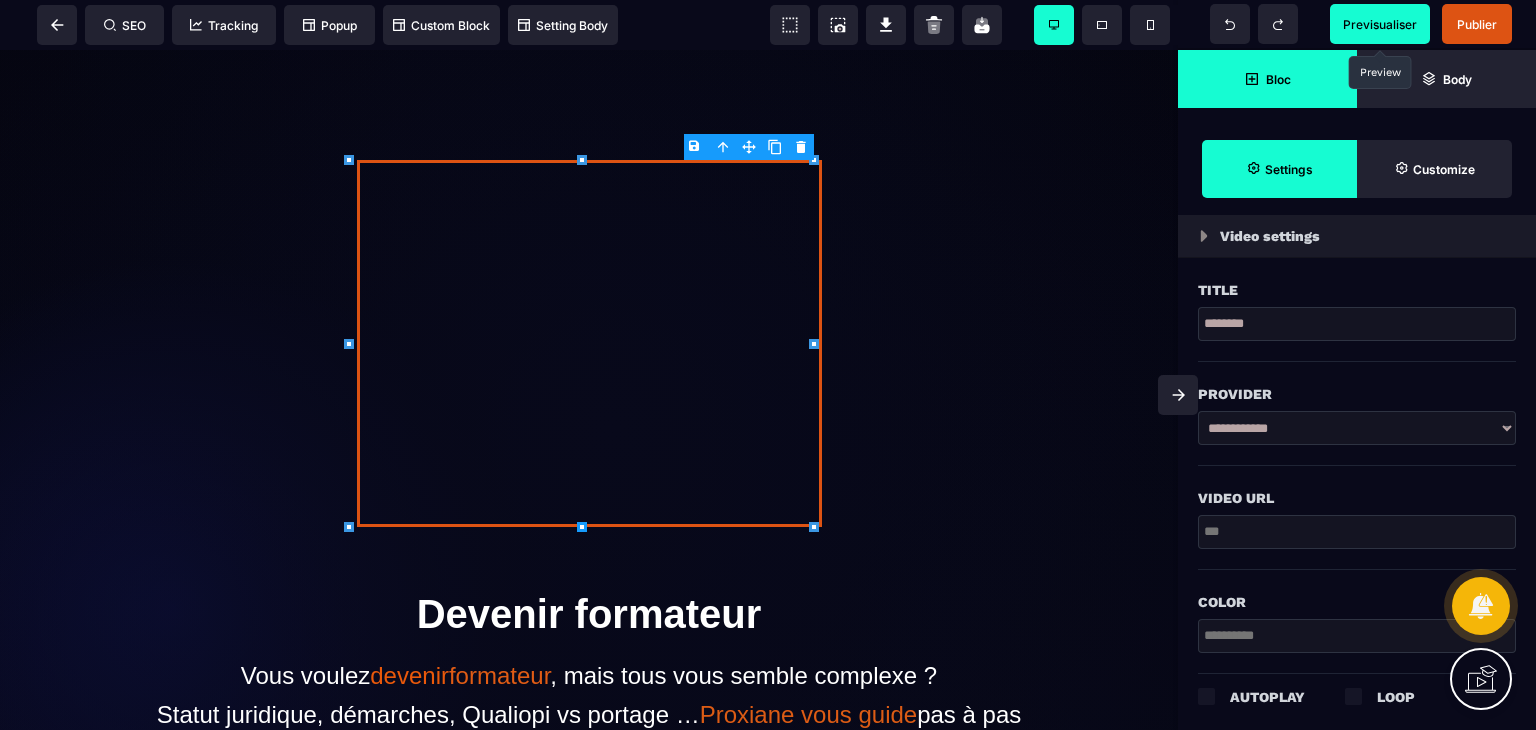 scroll, scrollTop: 642, scrollLeft: 0, axis: vertical 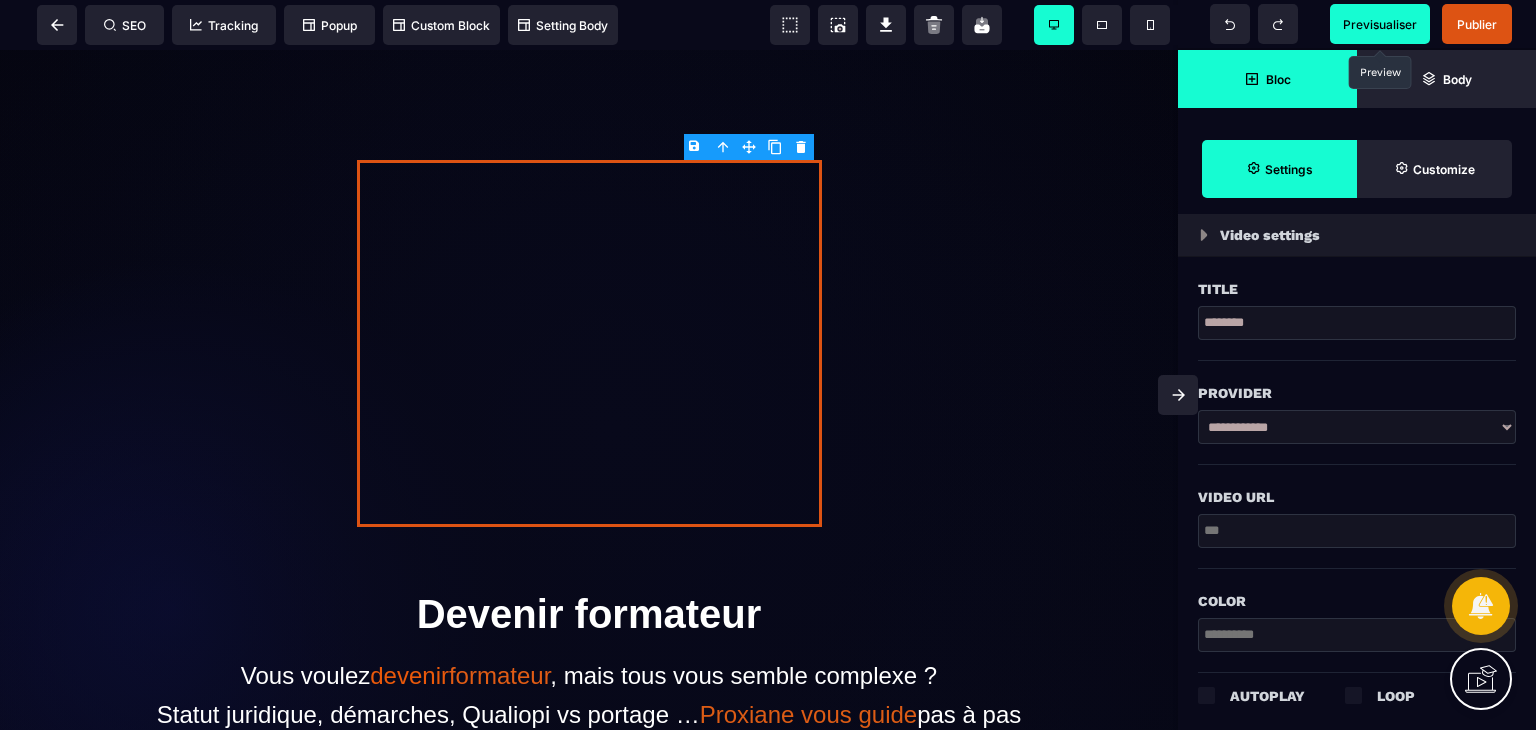 click at bounding box center [1357, 531] 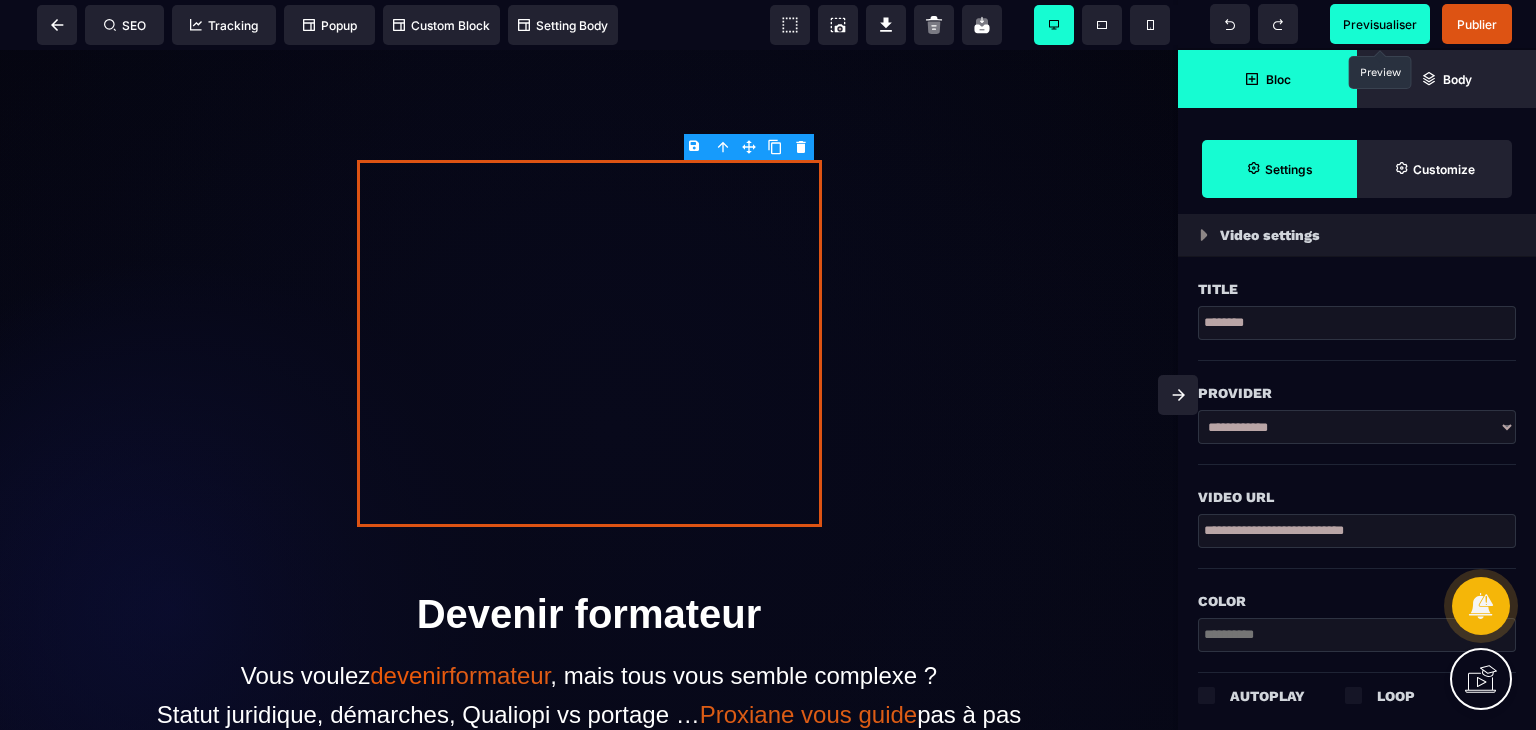 scroll, scrollTop: 648, scrollLeft: 0, axis: vertical 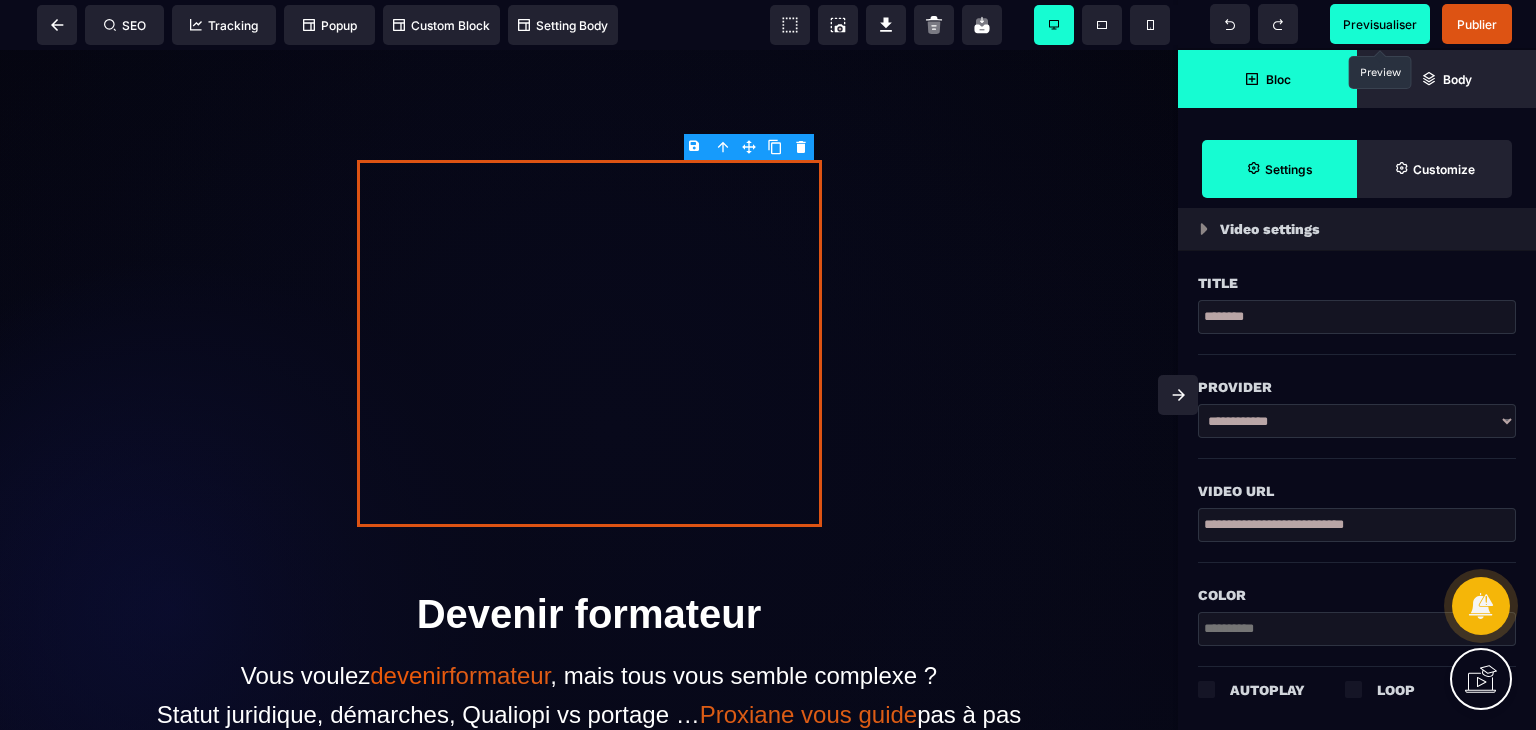 type on "**********" 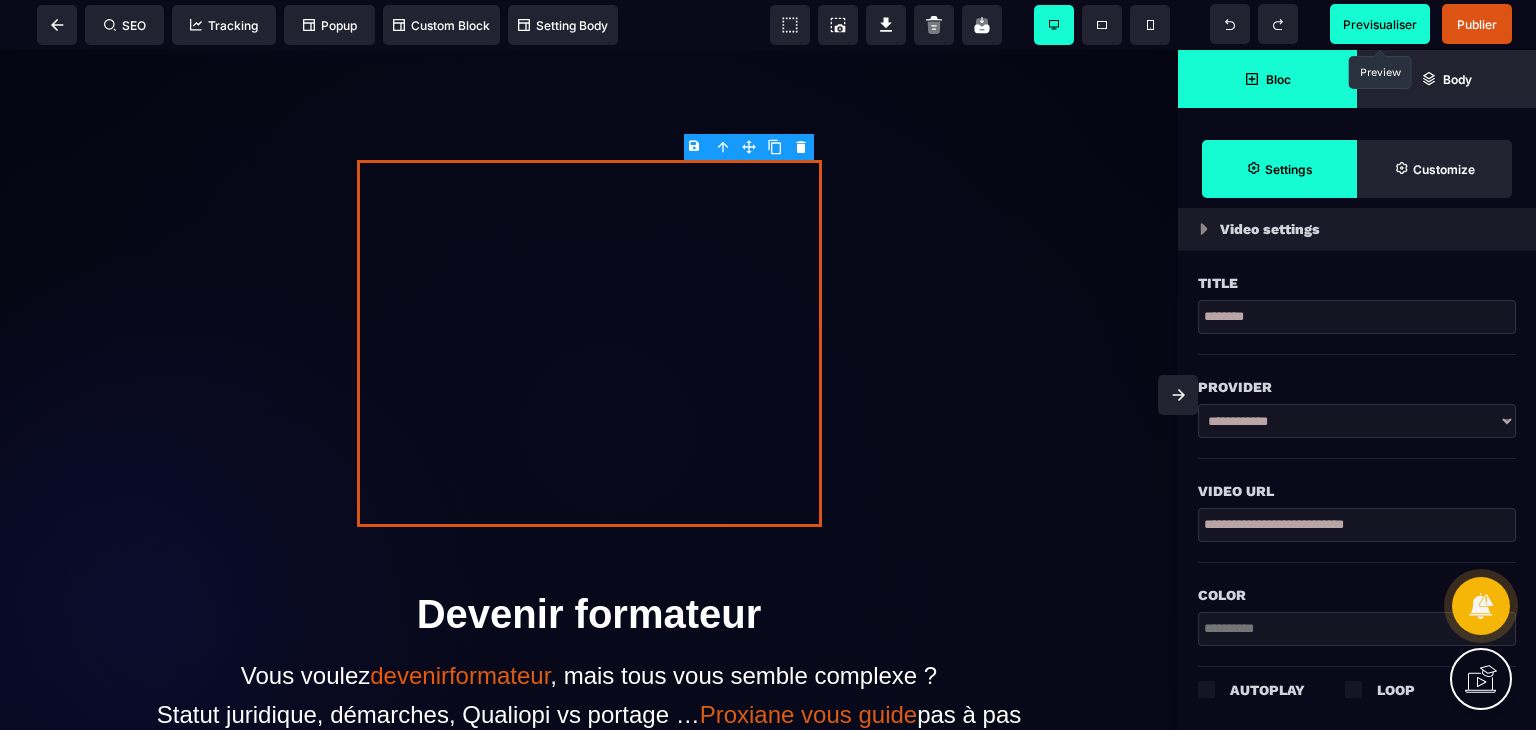 click at bounding box center [1206, 688] 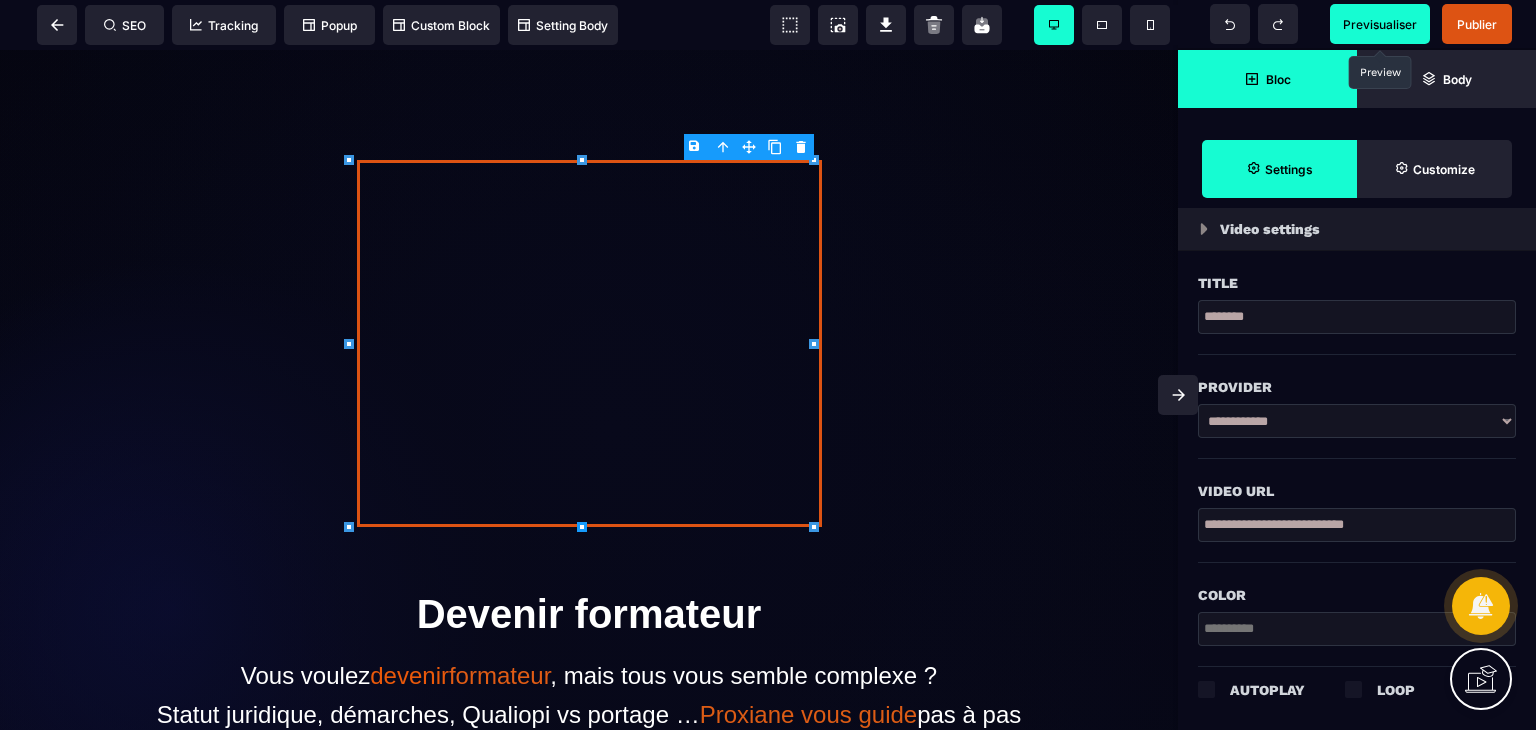 click at bounding box center (1353, 688) 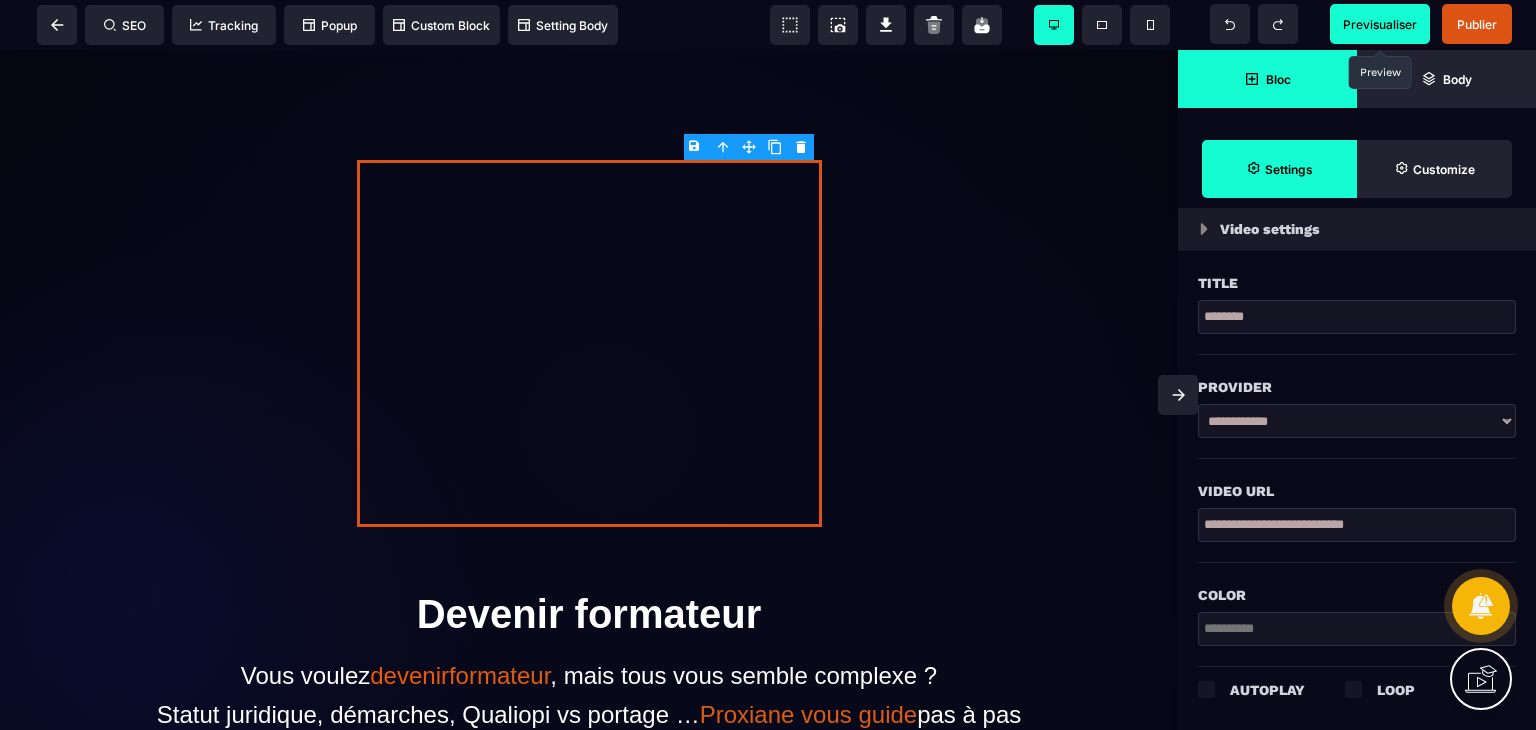 click at bounding box center [1353, 688] 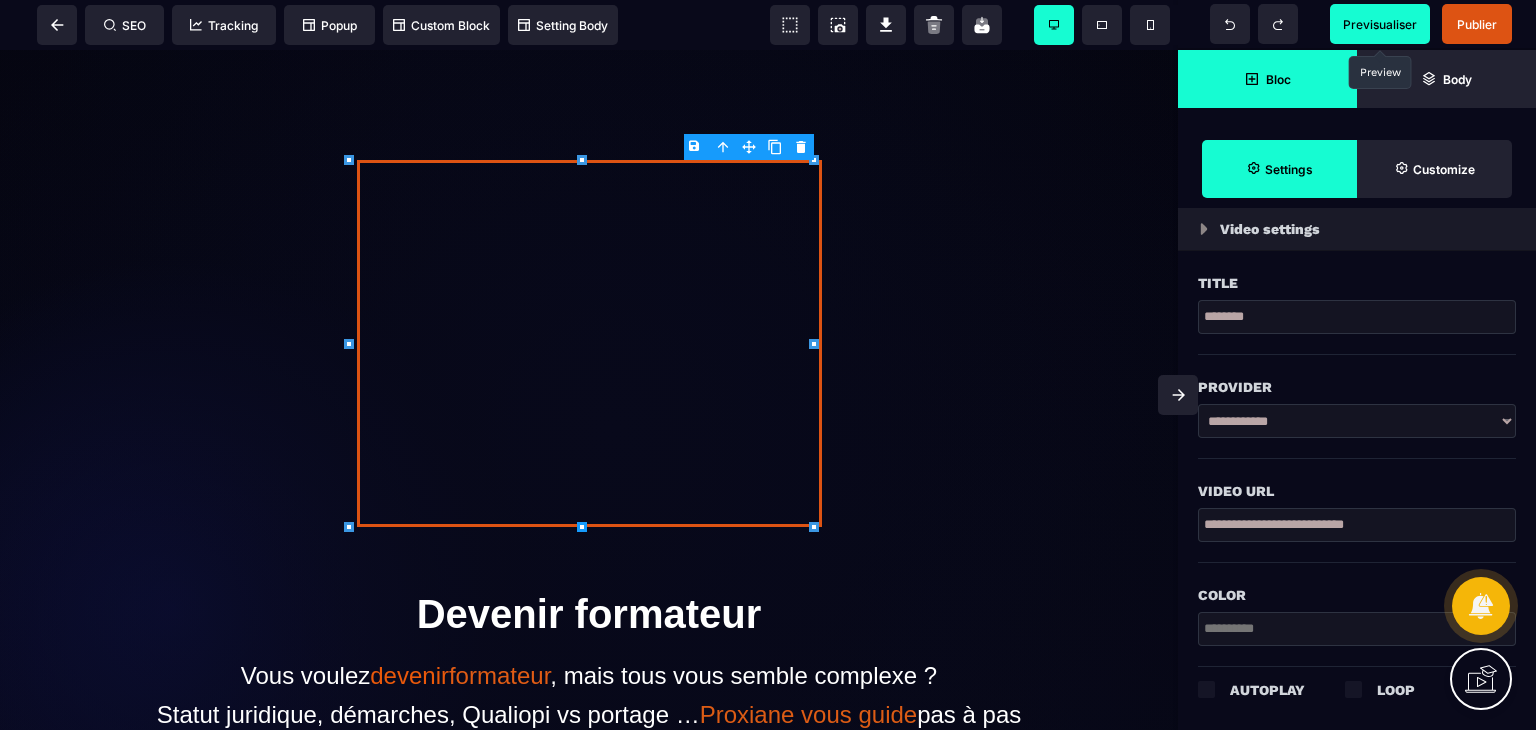 click on "Previsualiser" at bounding box center [1380, 24] 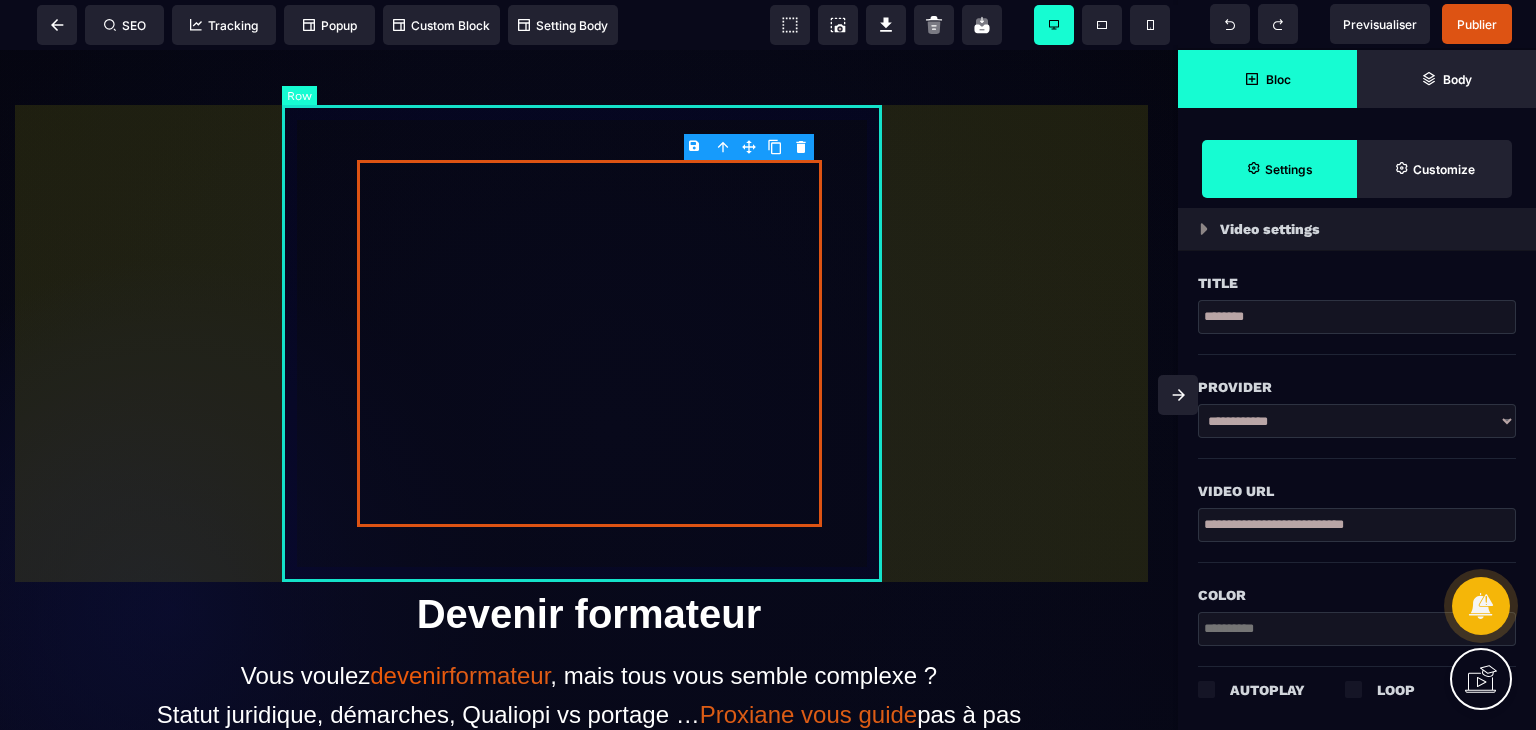 scroll, scrollTop: 132, scrollLeft: 0, axis: vertical 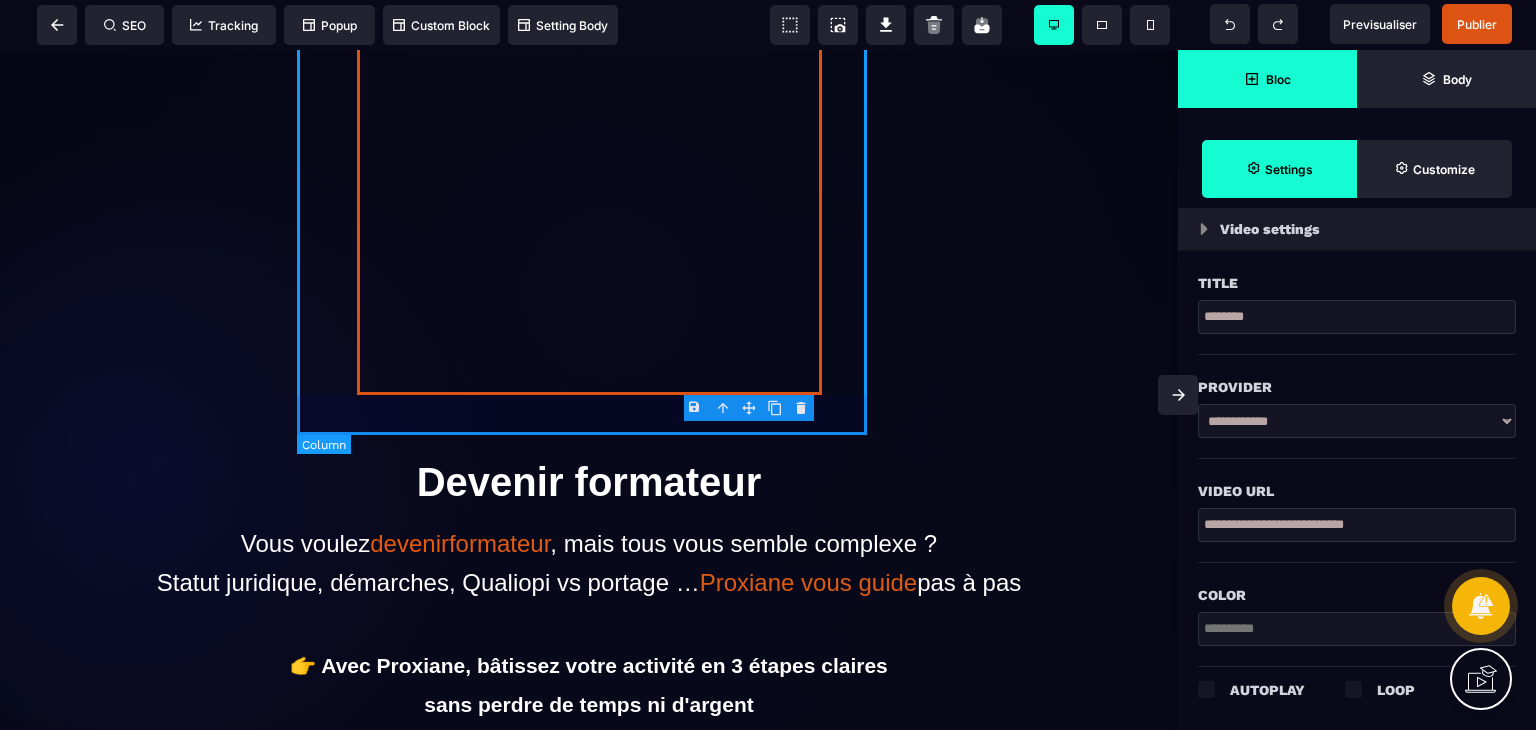 click at bounding box center (589, 211) 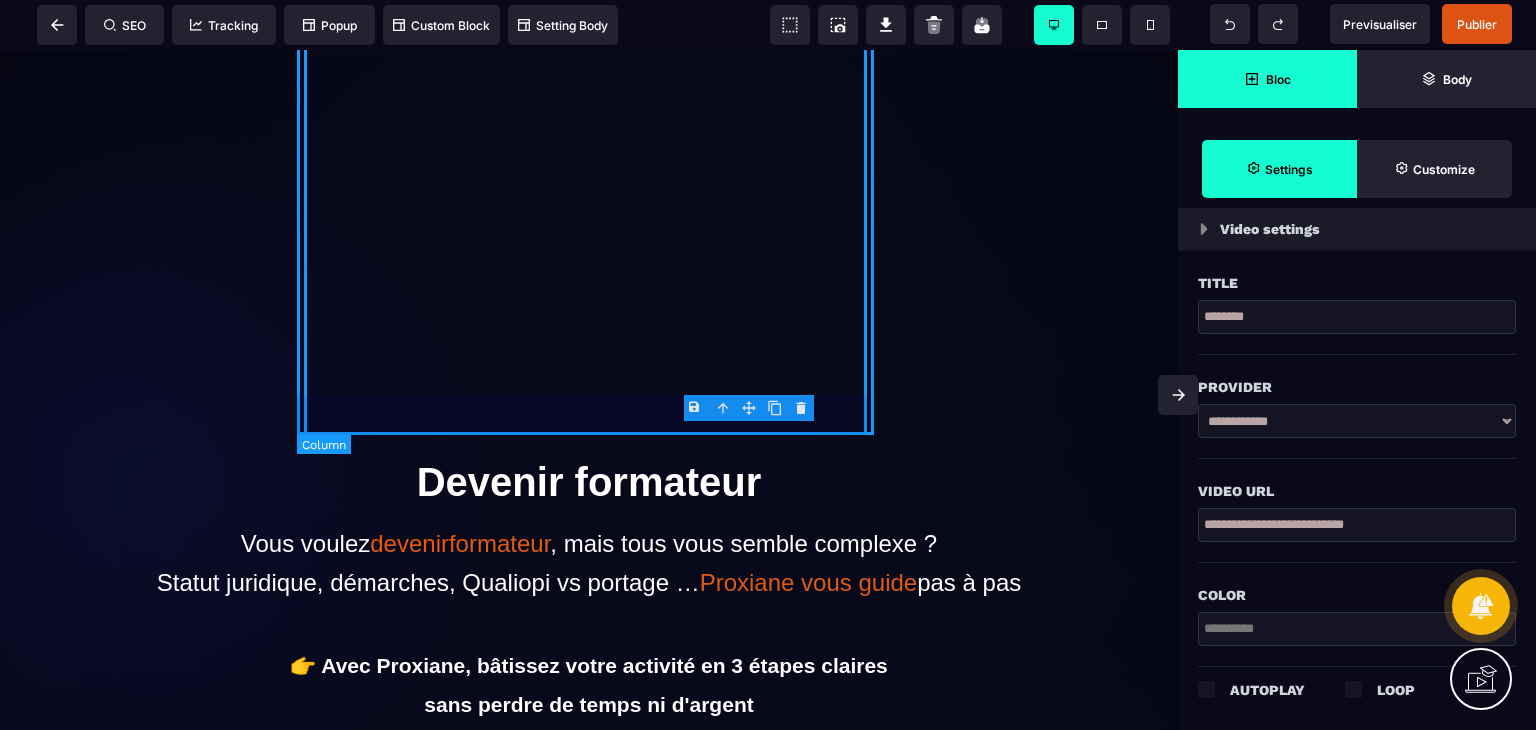 select on "**" 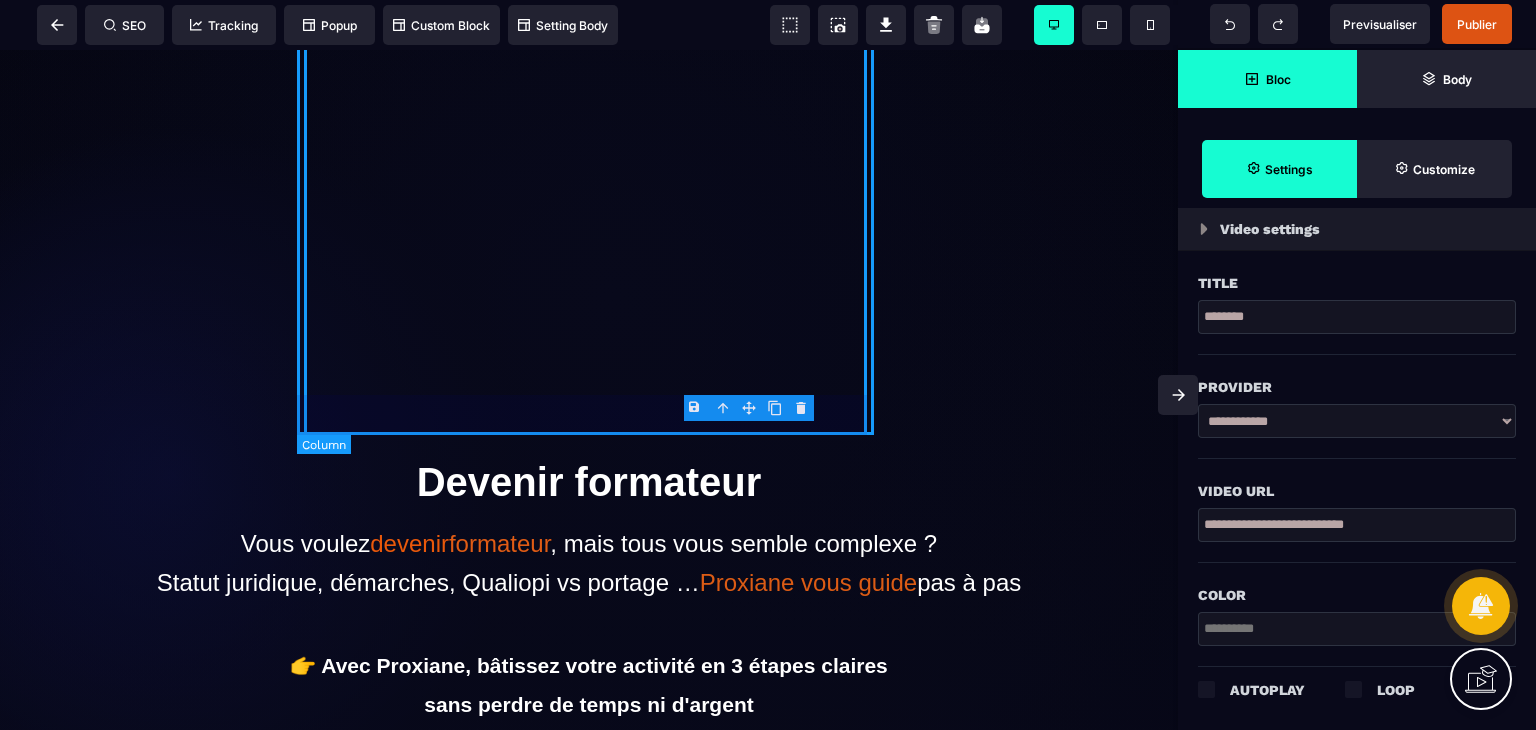 select on "*" 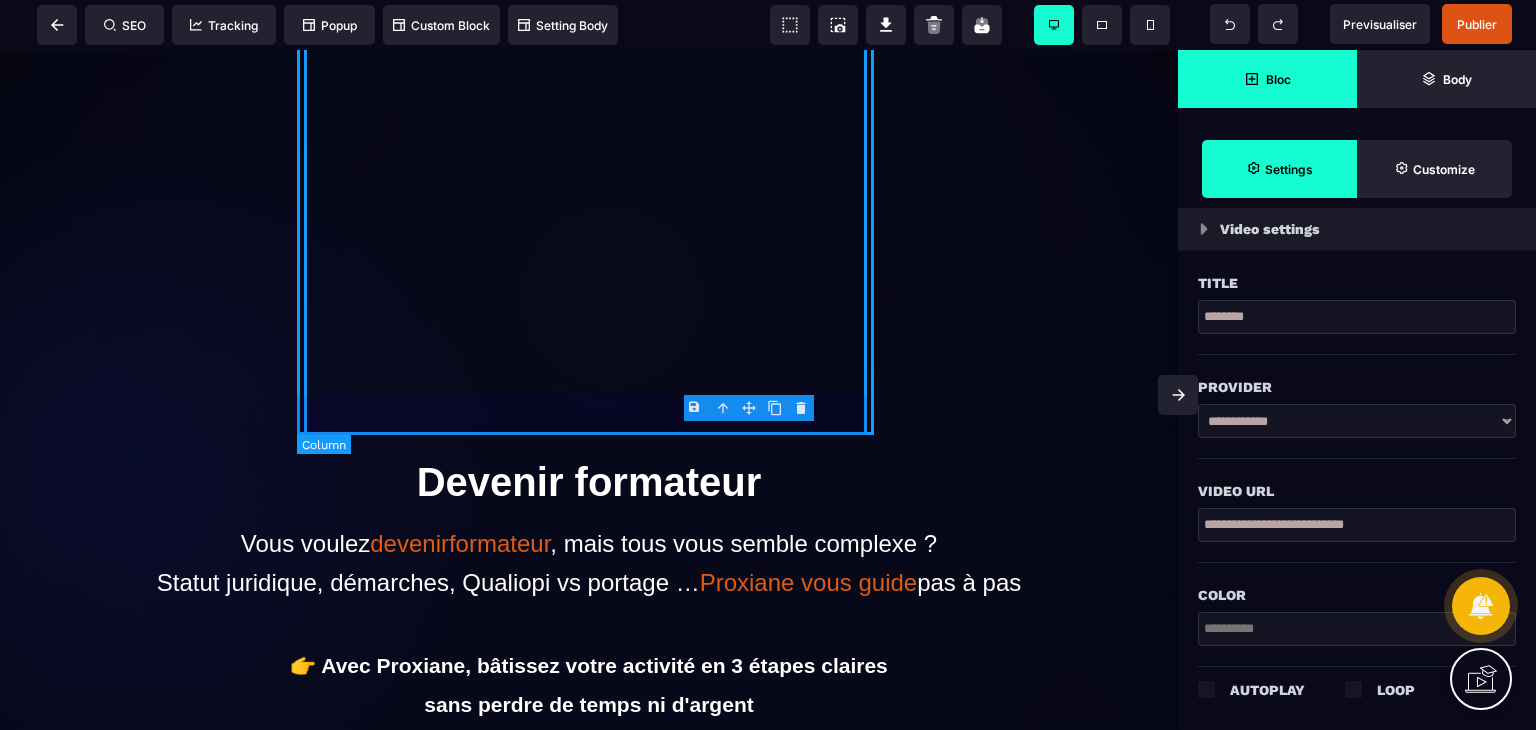 select on "**" 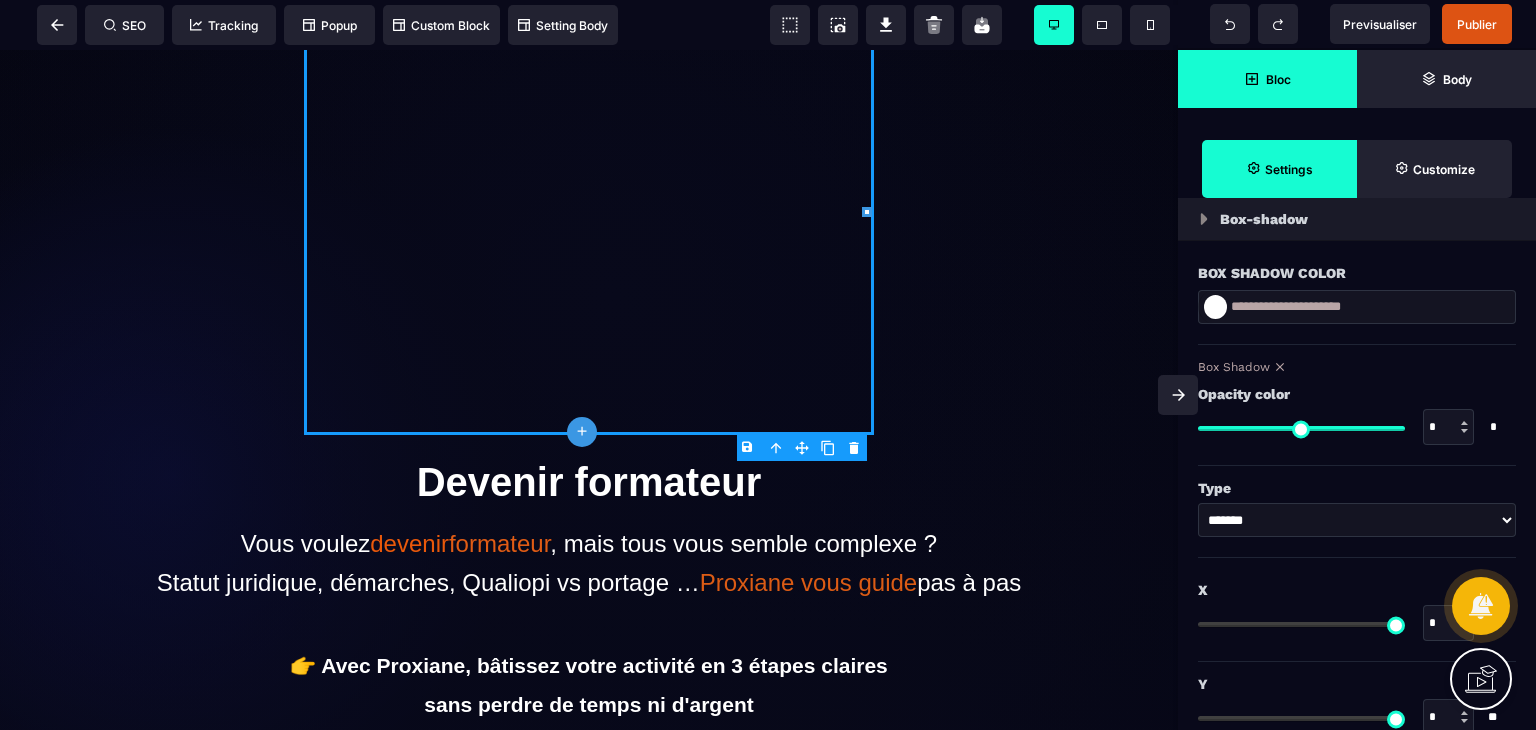 scroll, scrollTop: 2051, scrollLeft: 0, axis: vertical 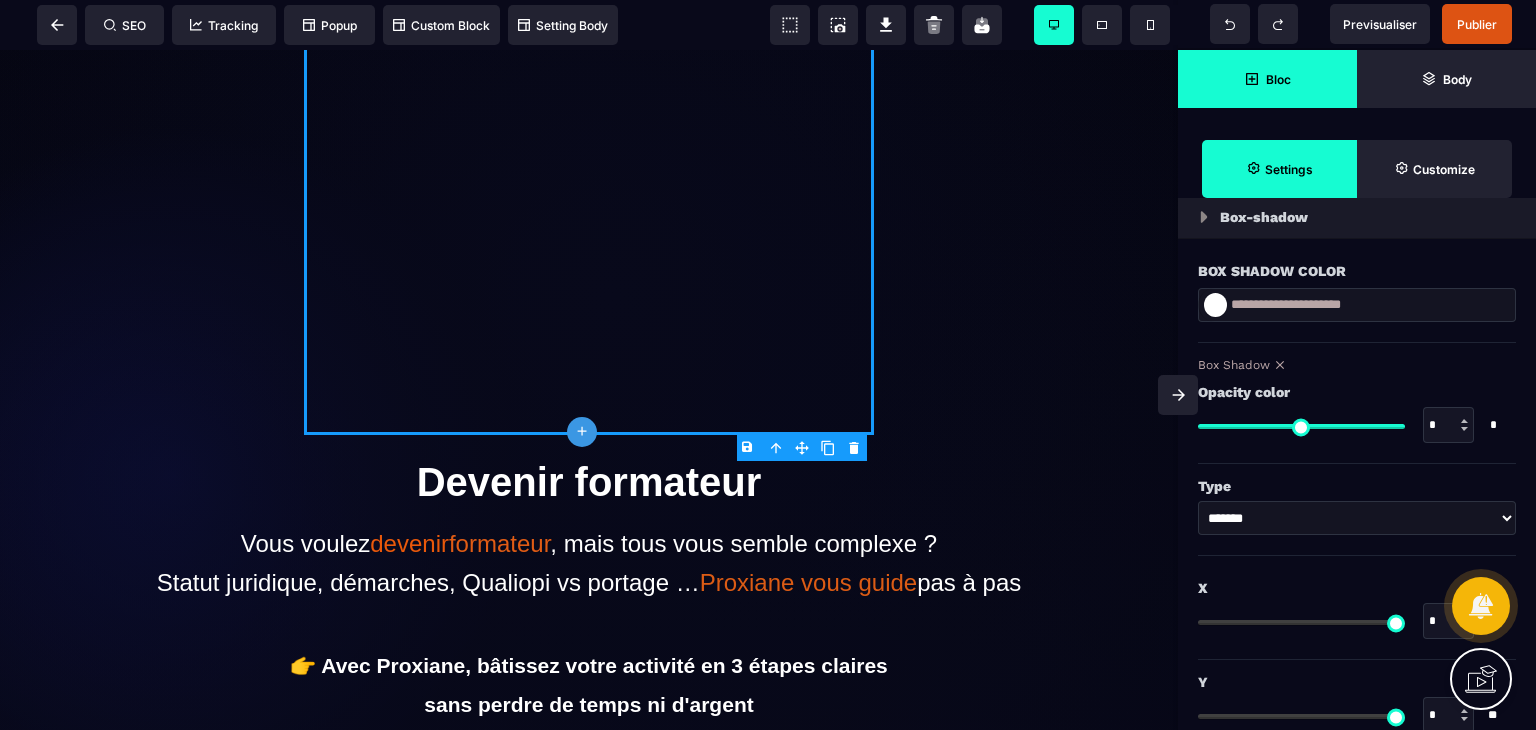 click on "******* * ******" at bounding box center [1357, 518] 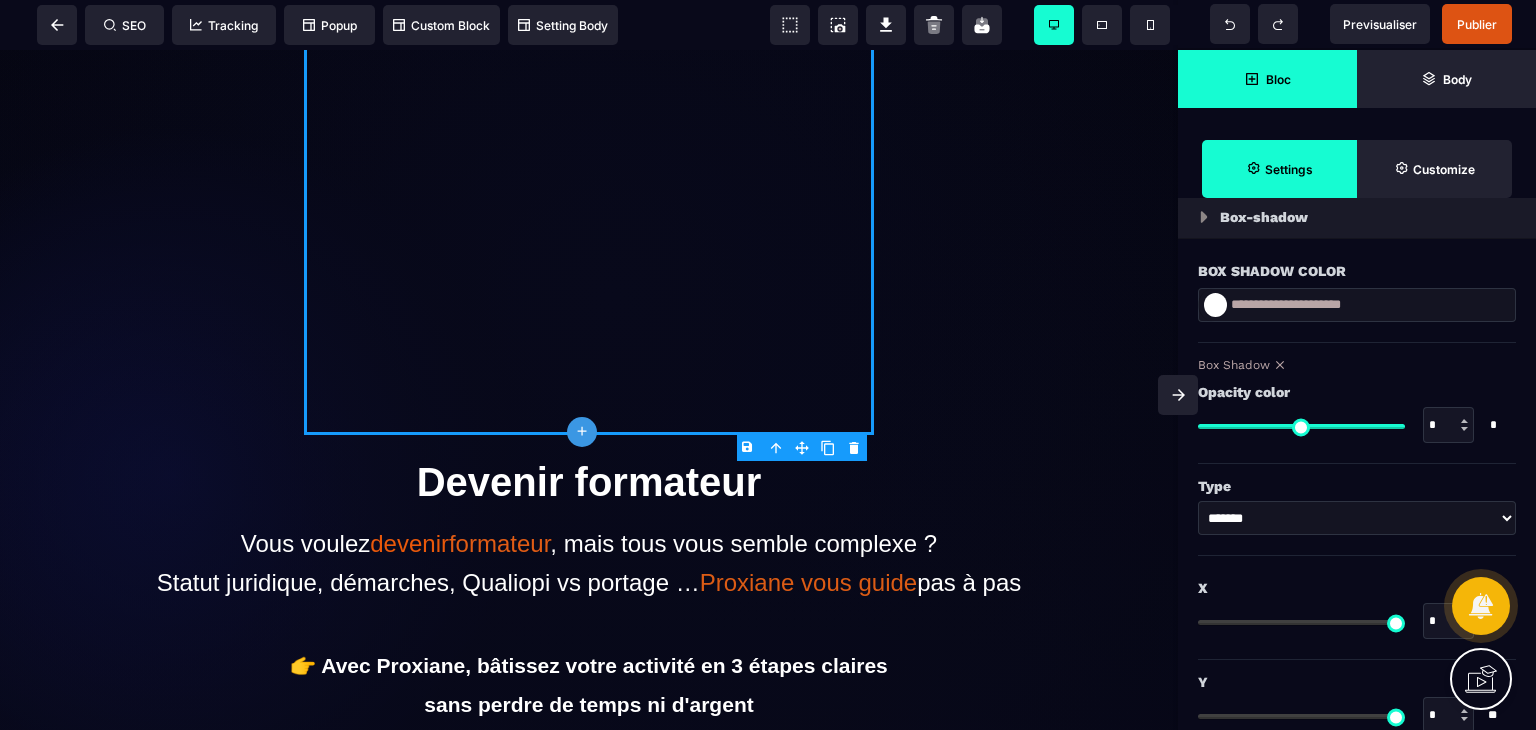 click on "******* * ******" at bounding box center (1357, 518) 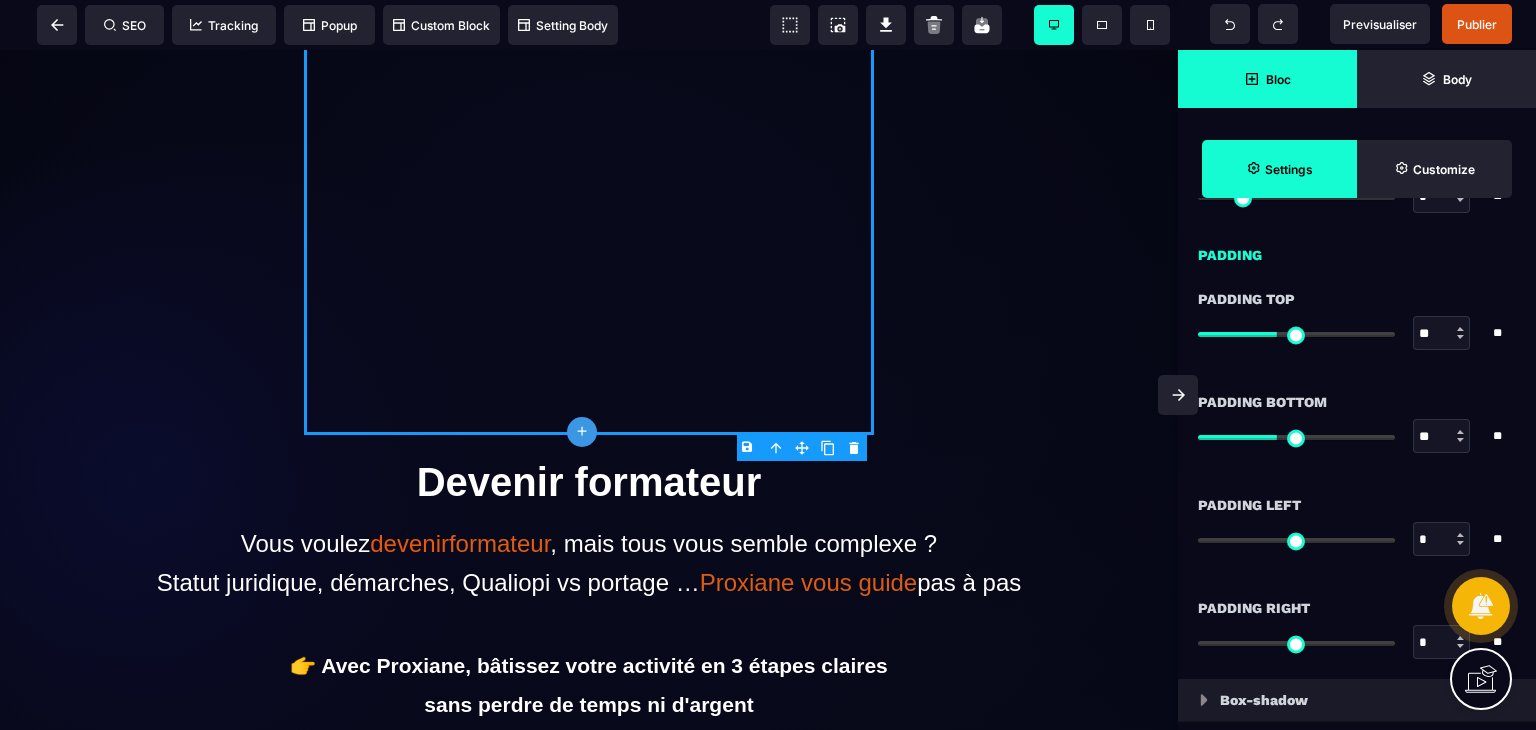 scroll, scrollTop: 1535, scrollLeft: 0, axis: vertical 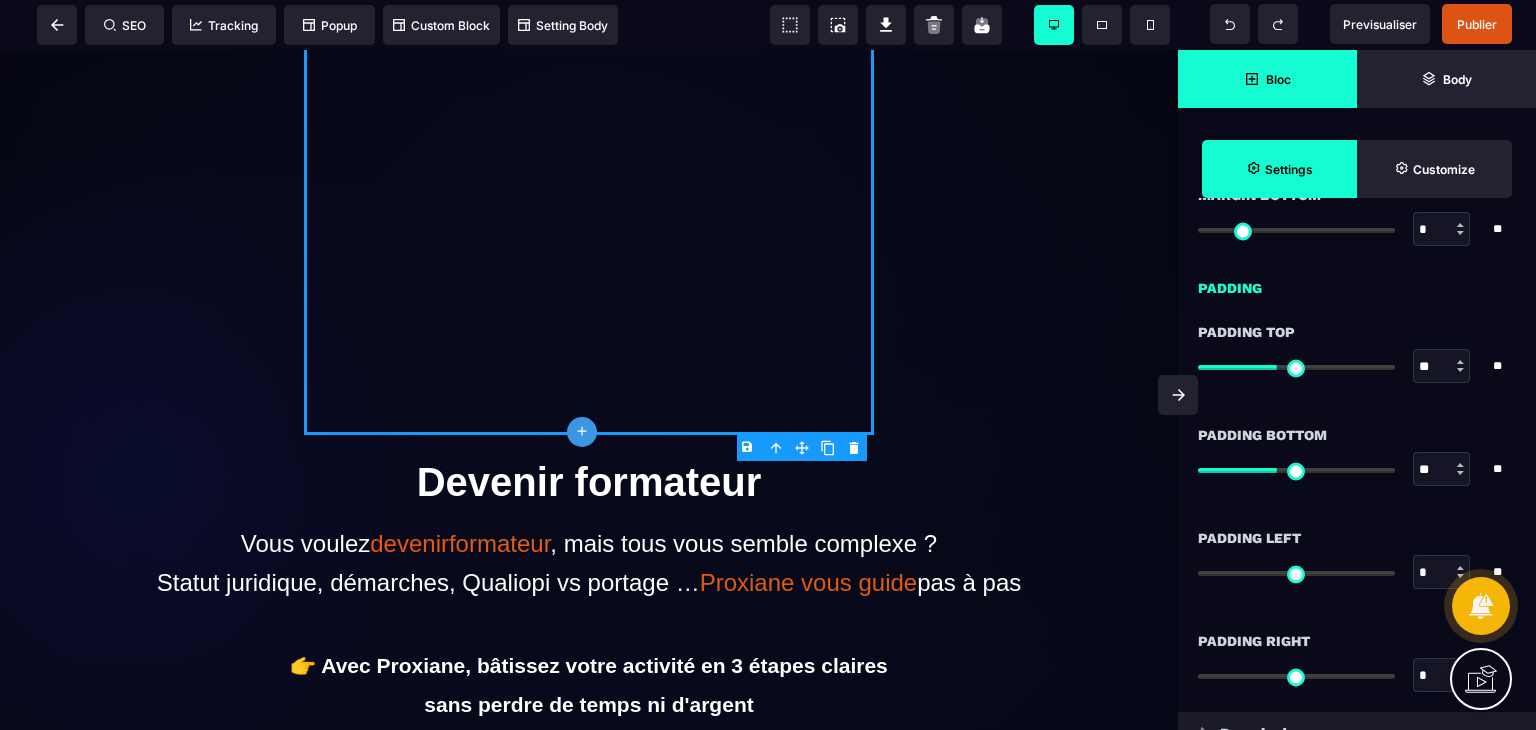 type on "**" 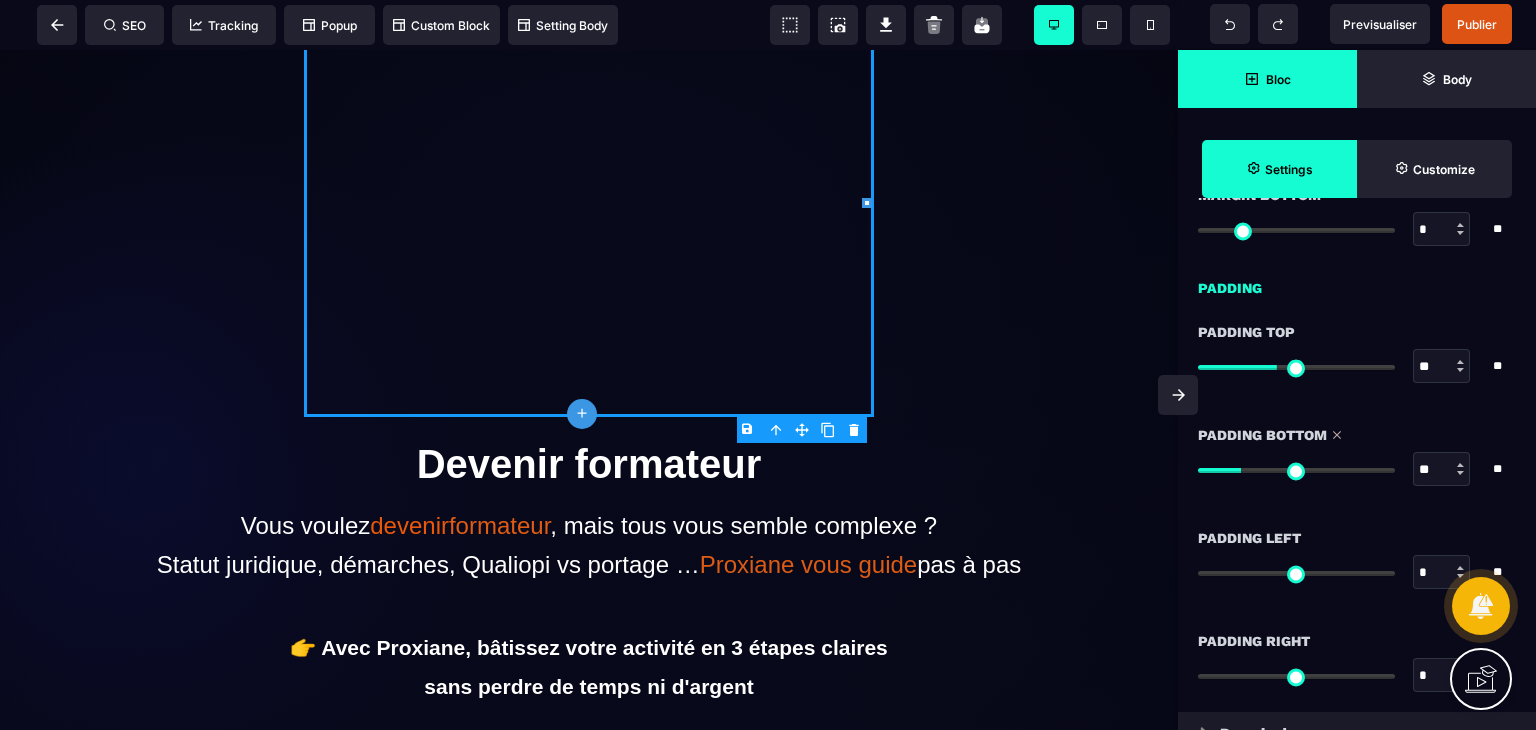 type on "**" 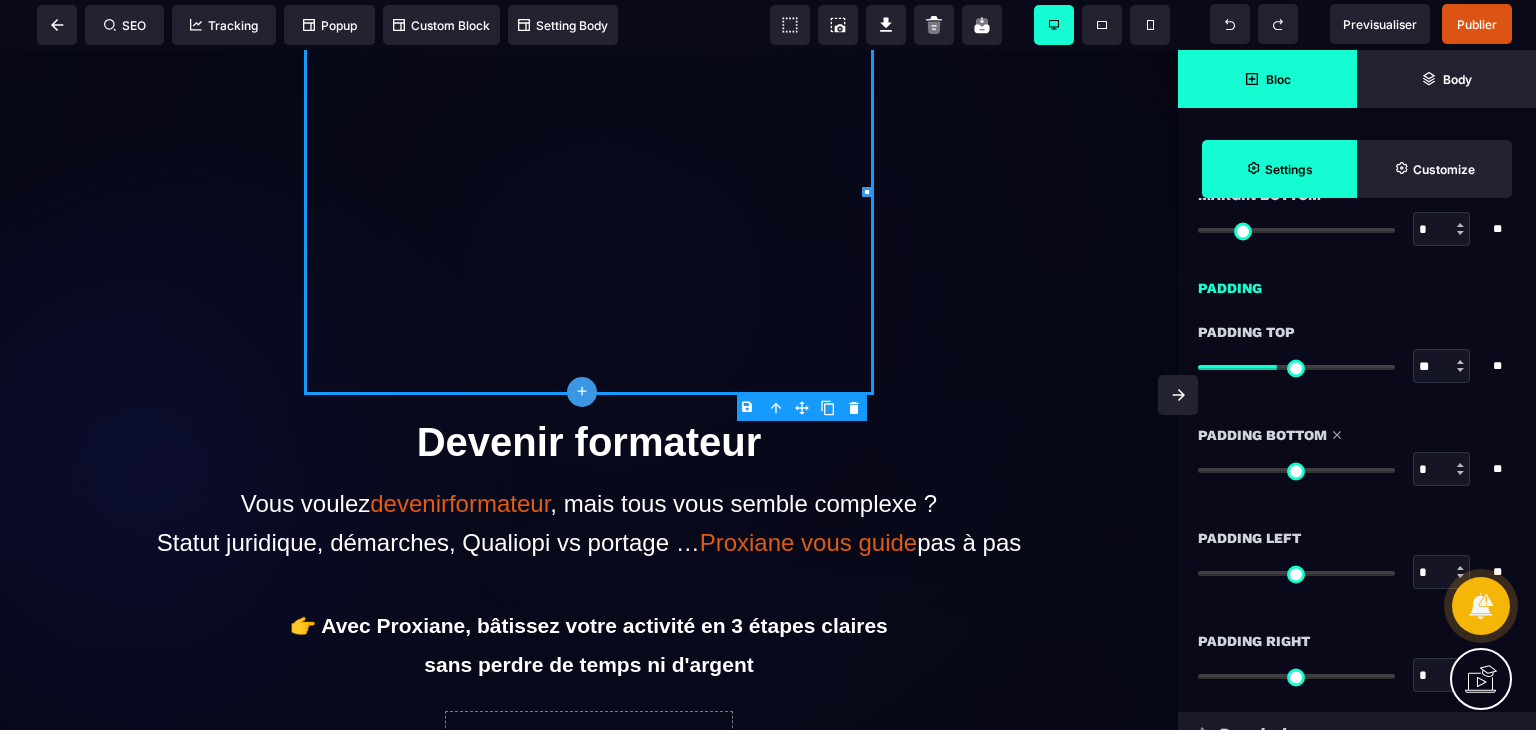 drag, startPoint x: 1275, startPoint y: 464, endPoint x: 1172, endPoint y: 463, distance: 103.00485 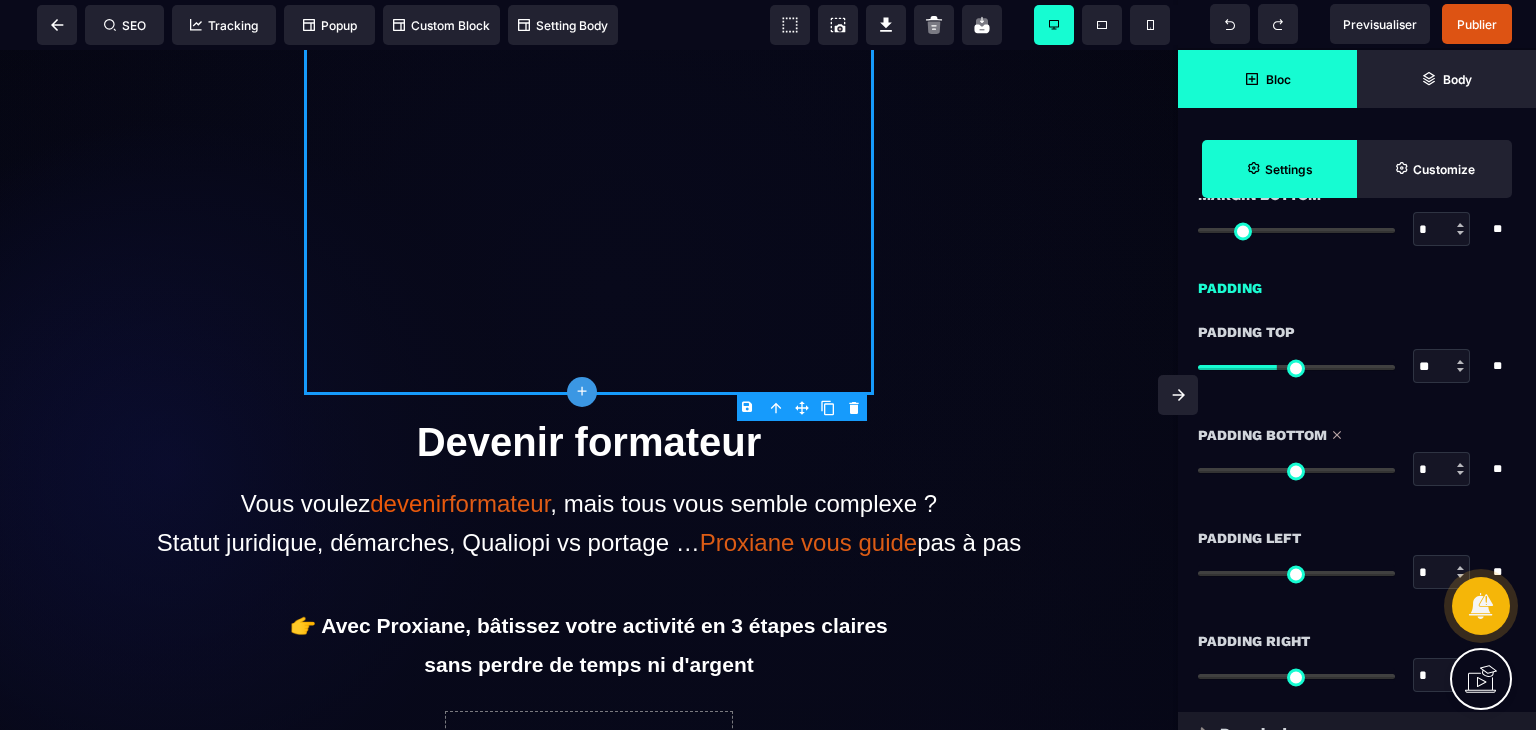 type on "**" 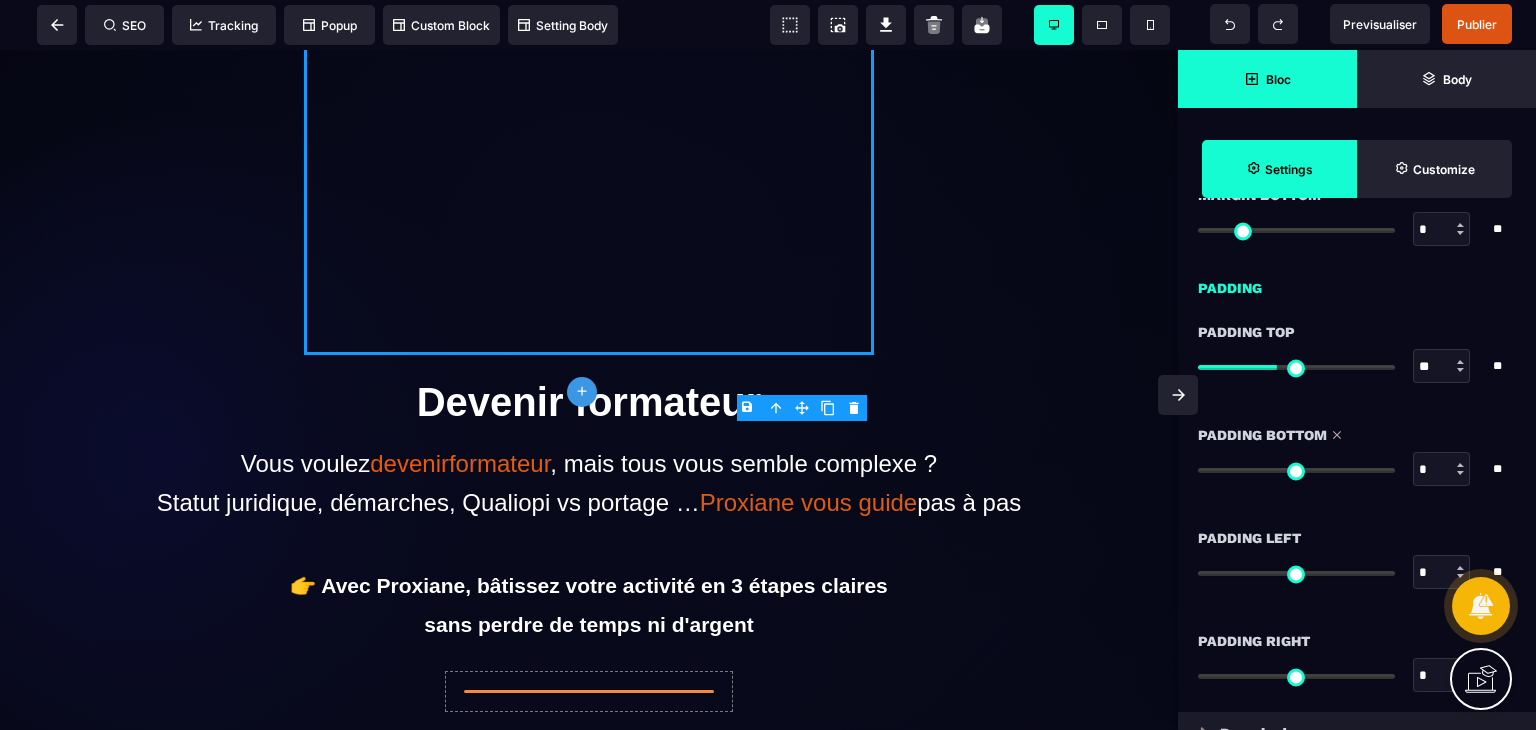 type on "*" 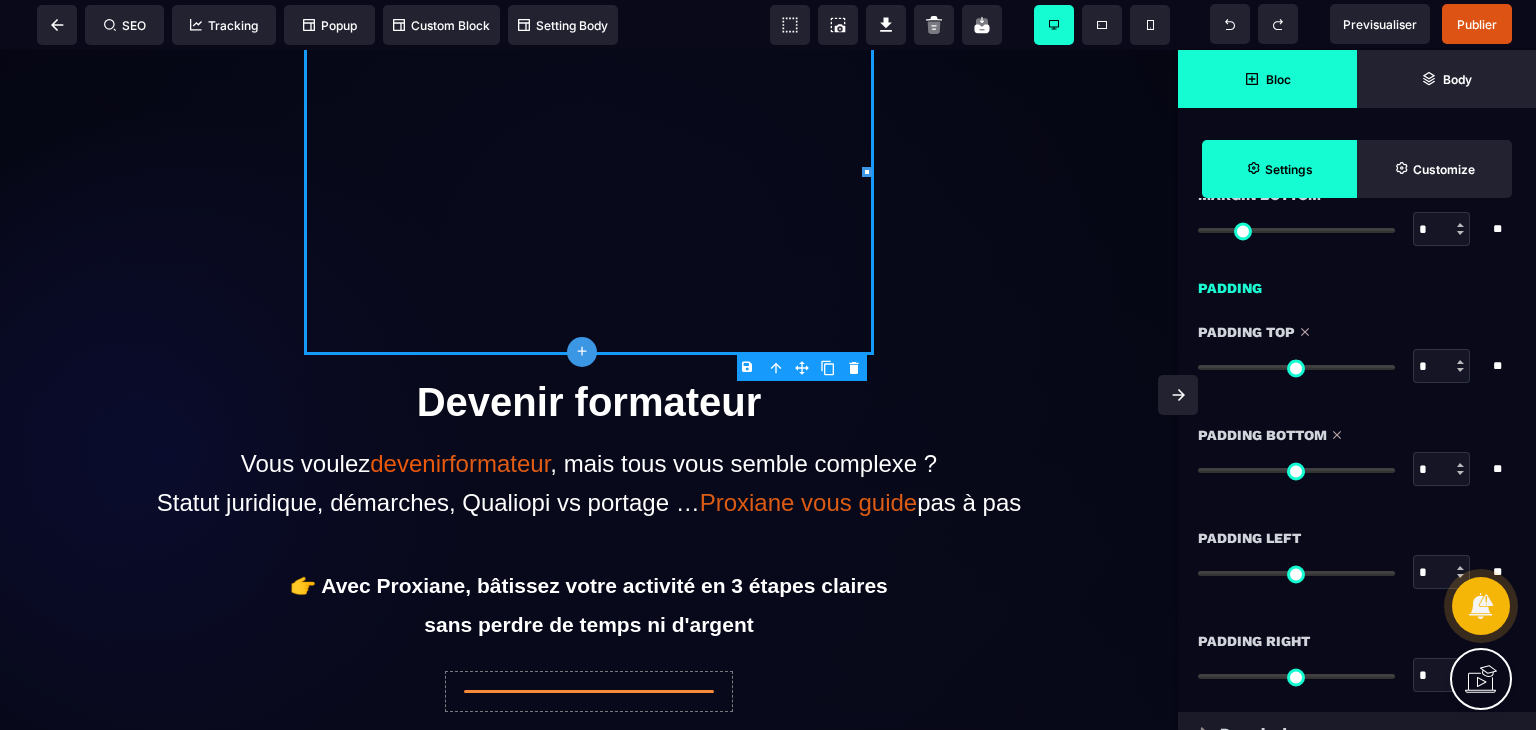 drag, startPoint x: 1275, startPoint y: 367, endPoint x: 1173, endPoint y: 366, distance: 102.0049 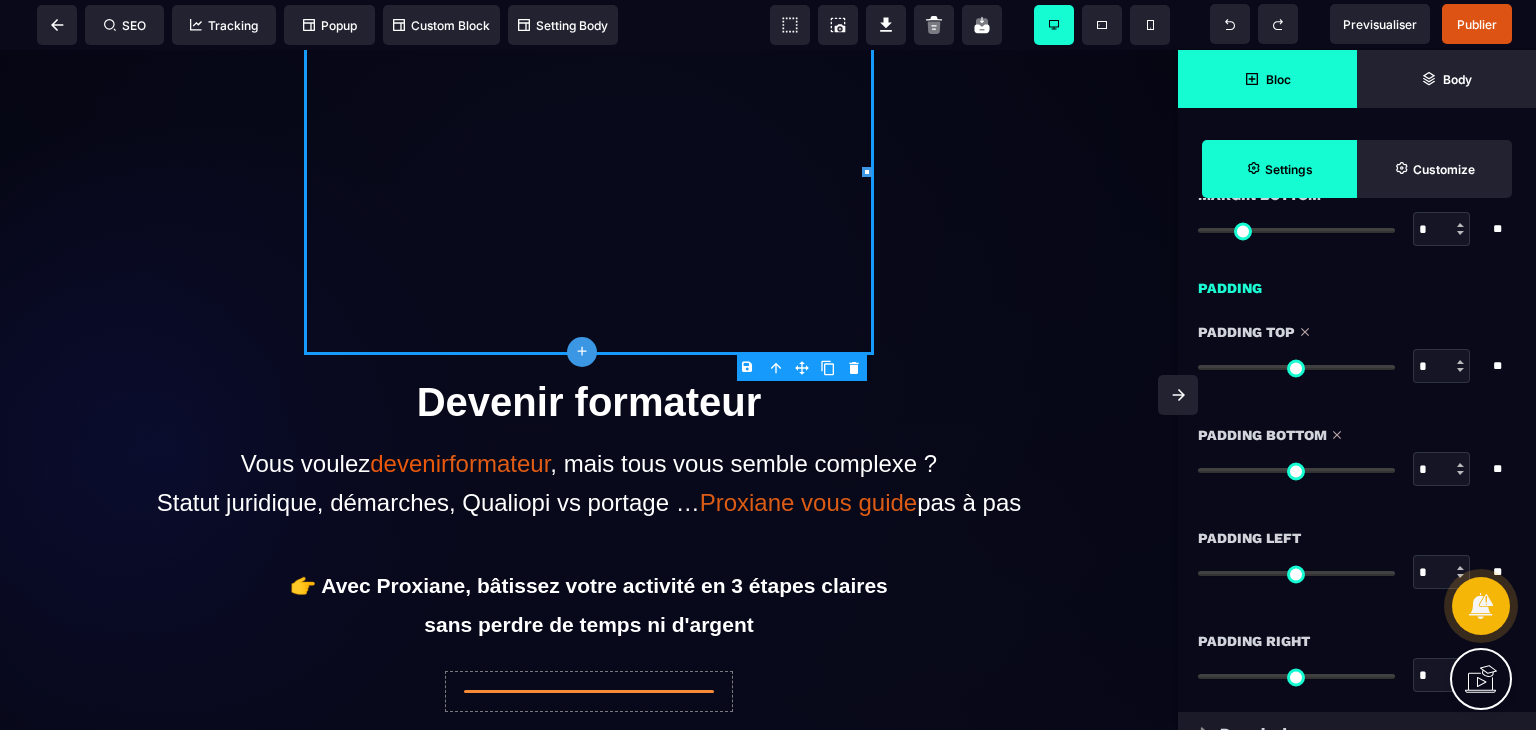 type on "*" 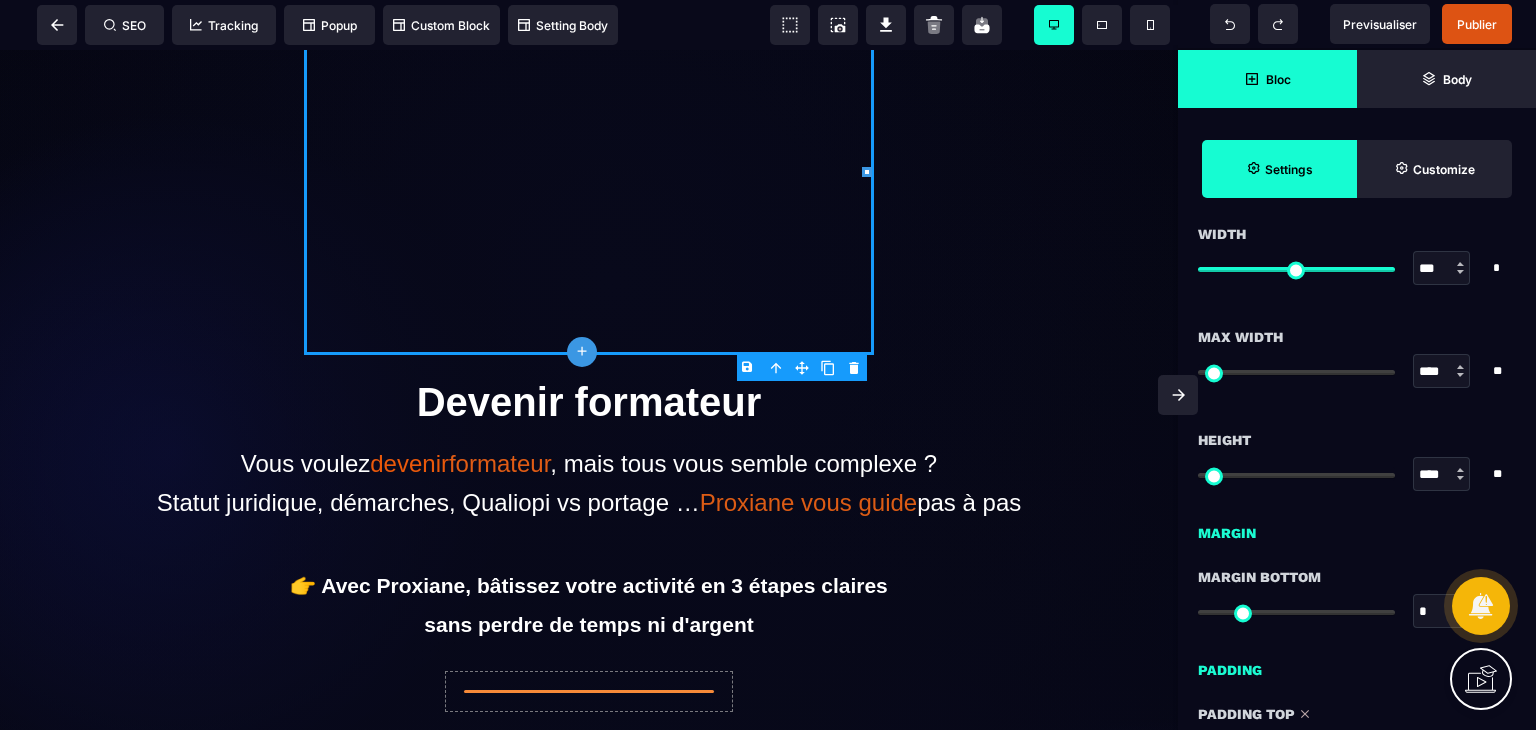 scroll, scrollTop: 1104, scrollLeft: 0, axis: vertical 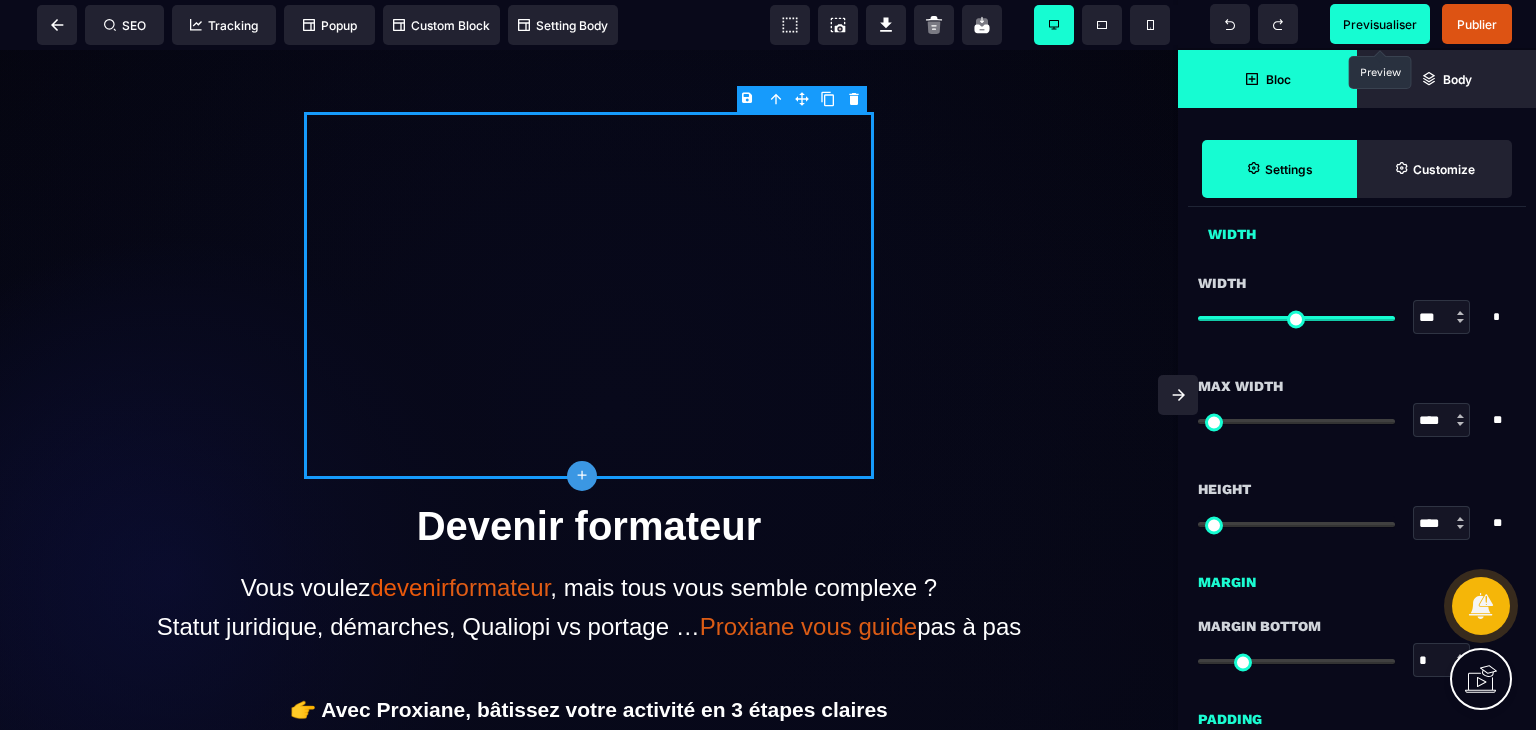 click on "Previsualiser" at bounding box center [1380, 24] 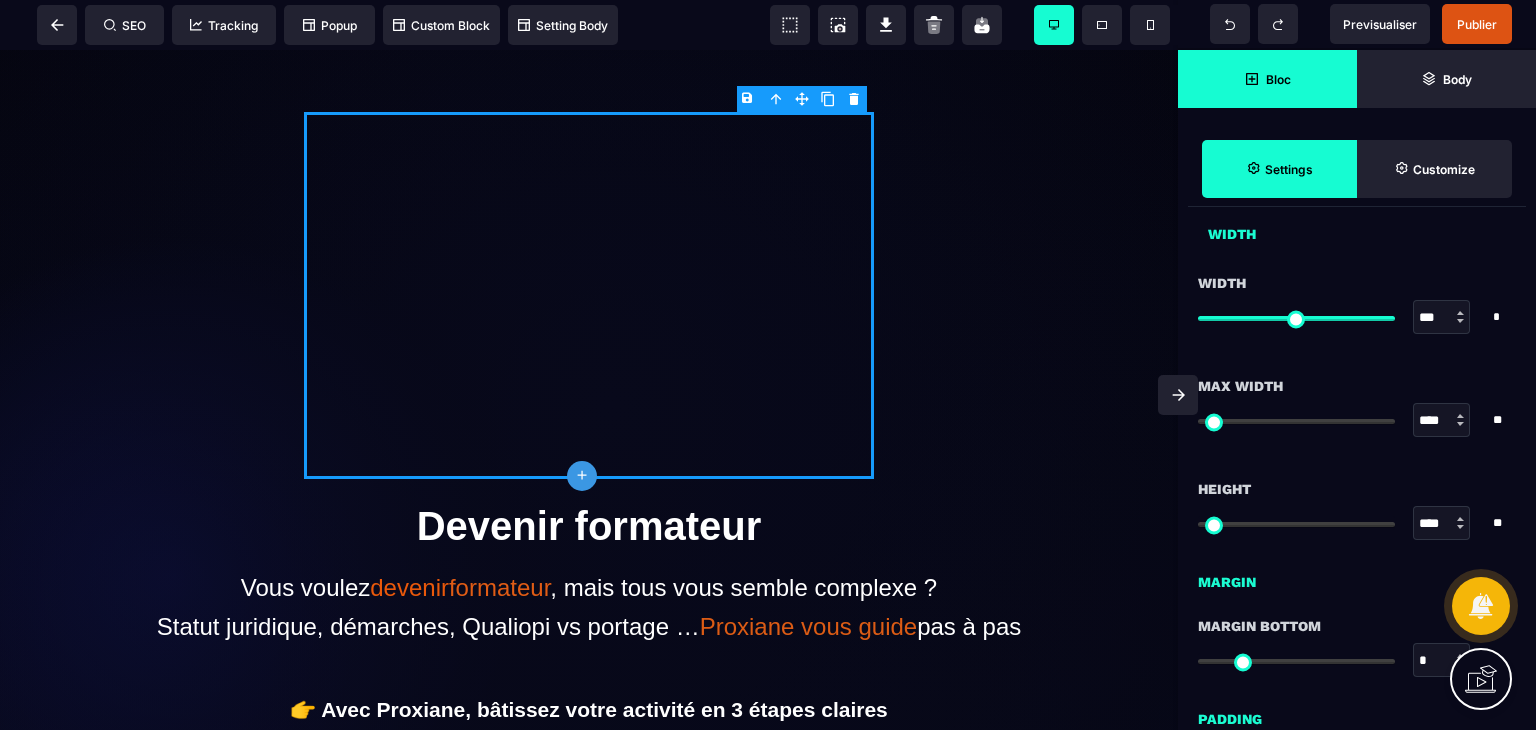 click on "Bloc" at bounding box center (1278, 79) 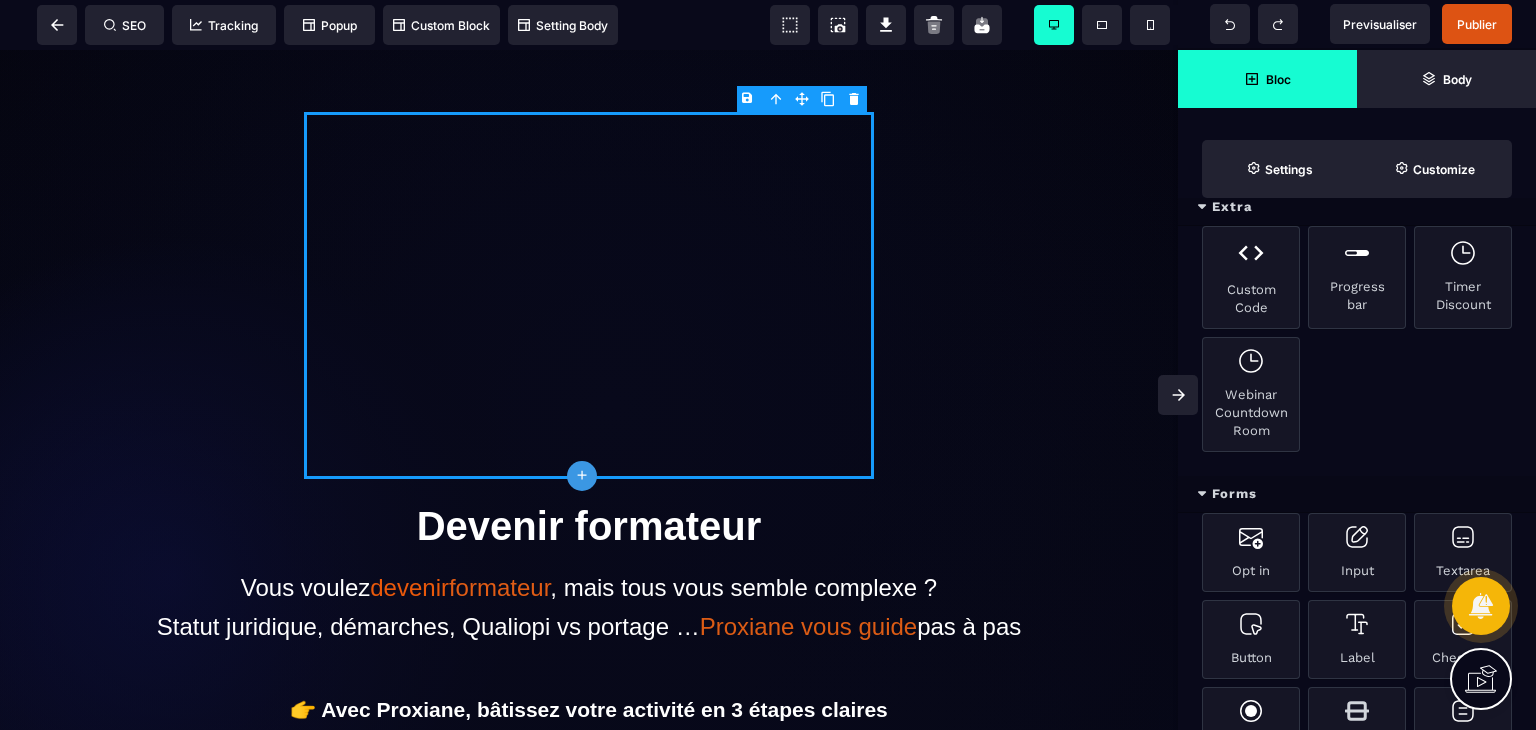 scroll, scrollTop: 952, scrollLeft: 0, axis: vertical 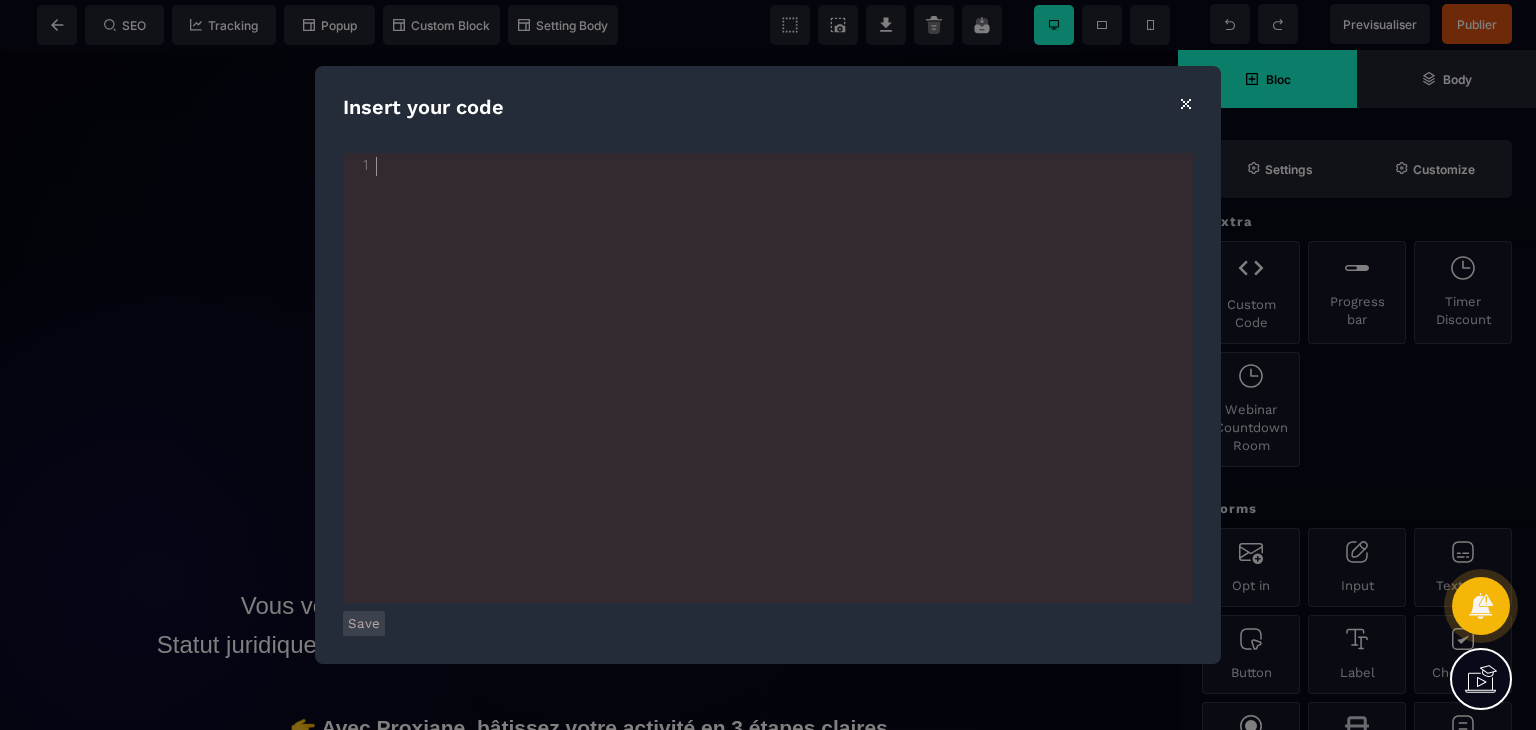 click on "xxxxxxxxxx 1   1 ​" at bounding box center (793, 403) 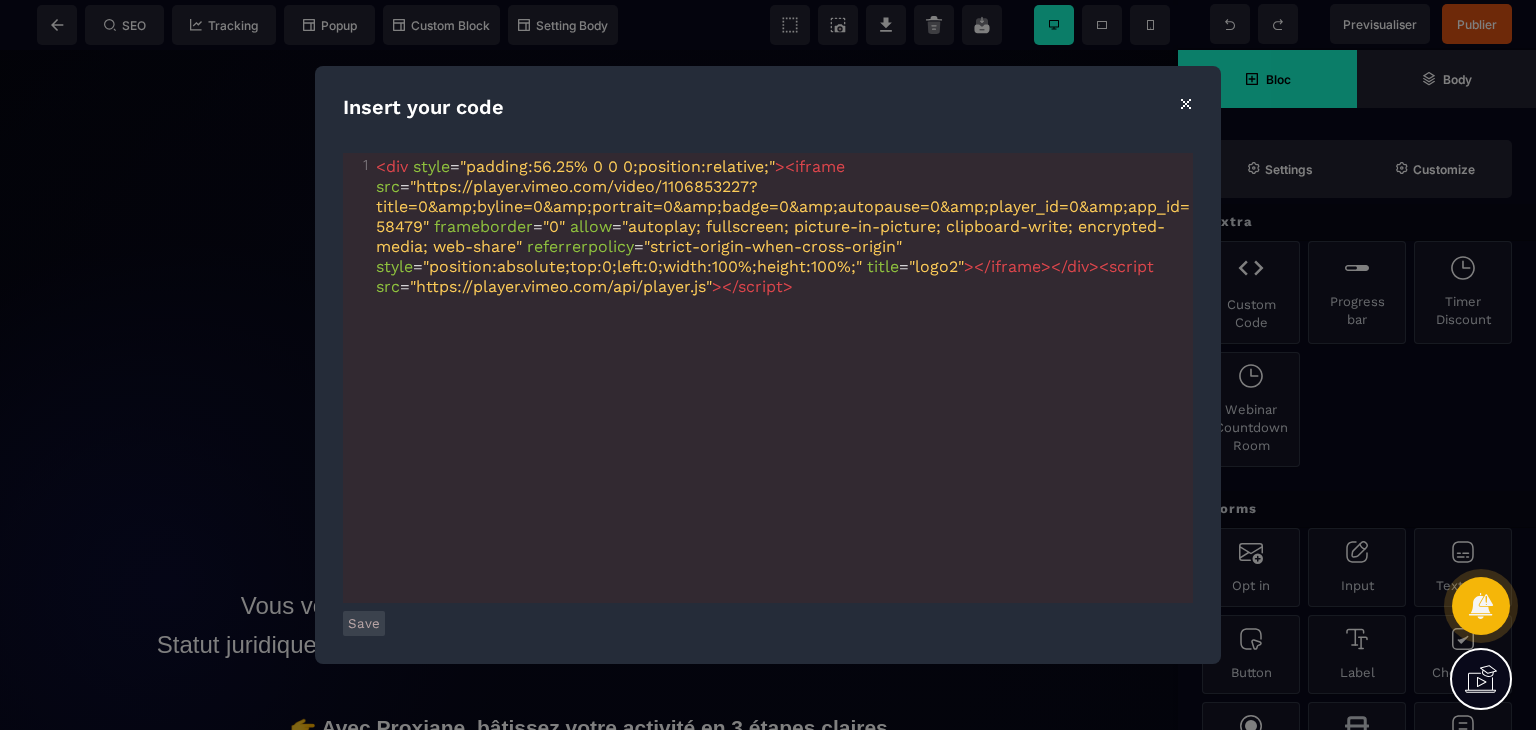click on "Save" at bounding box center [364, 623] 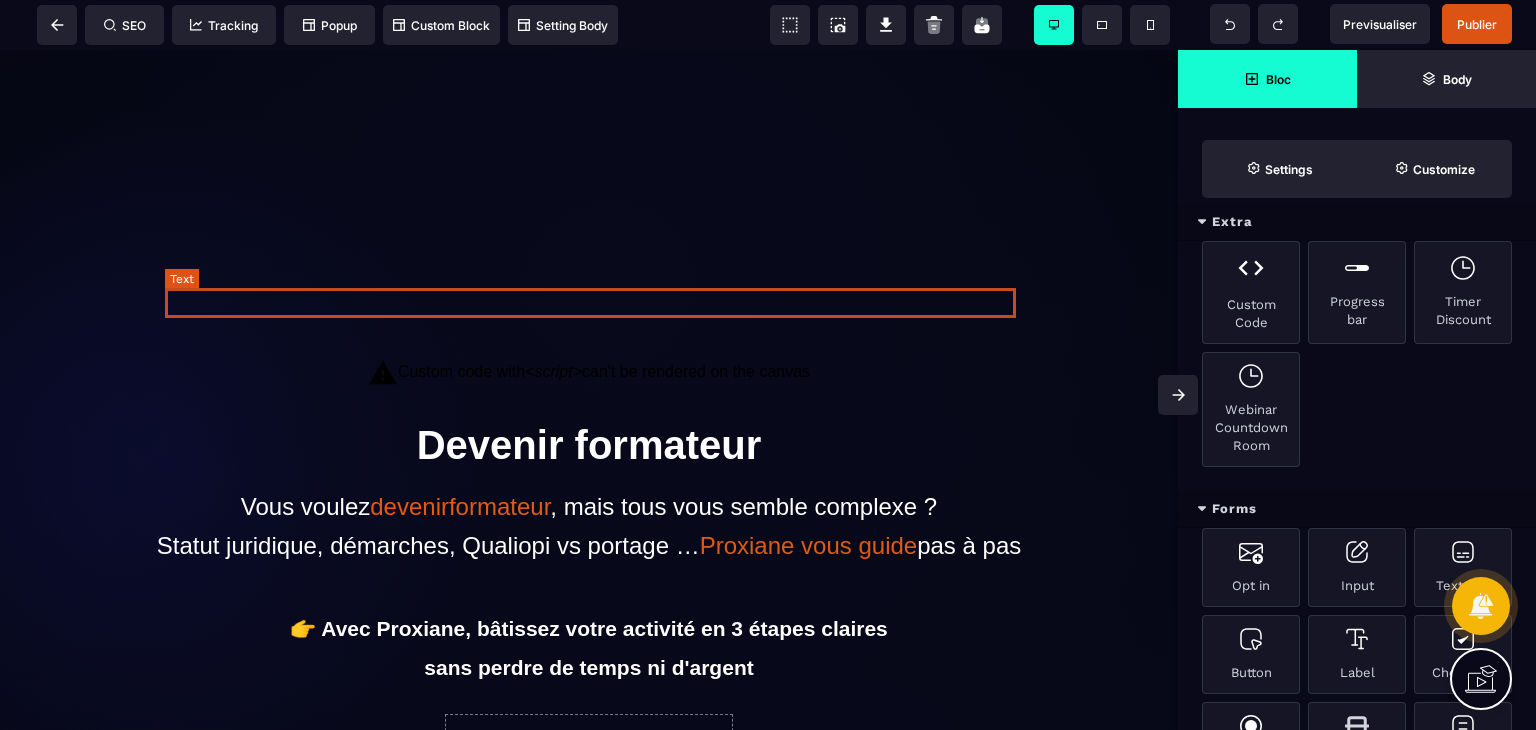 scroll, scrollTop: 0, scrollLeft: 0, axis: both 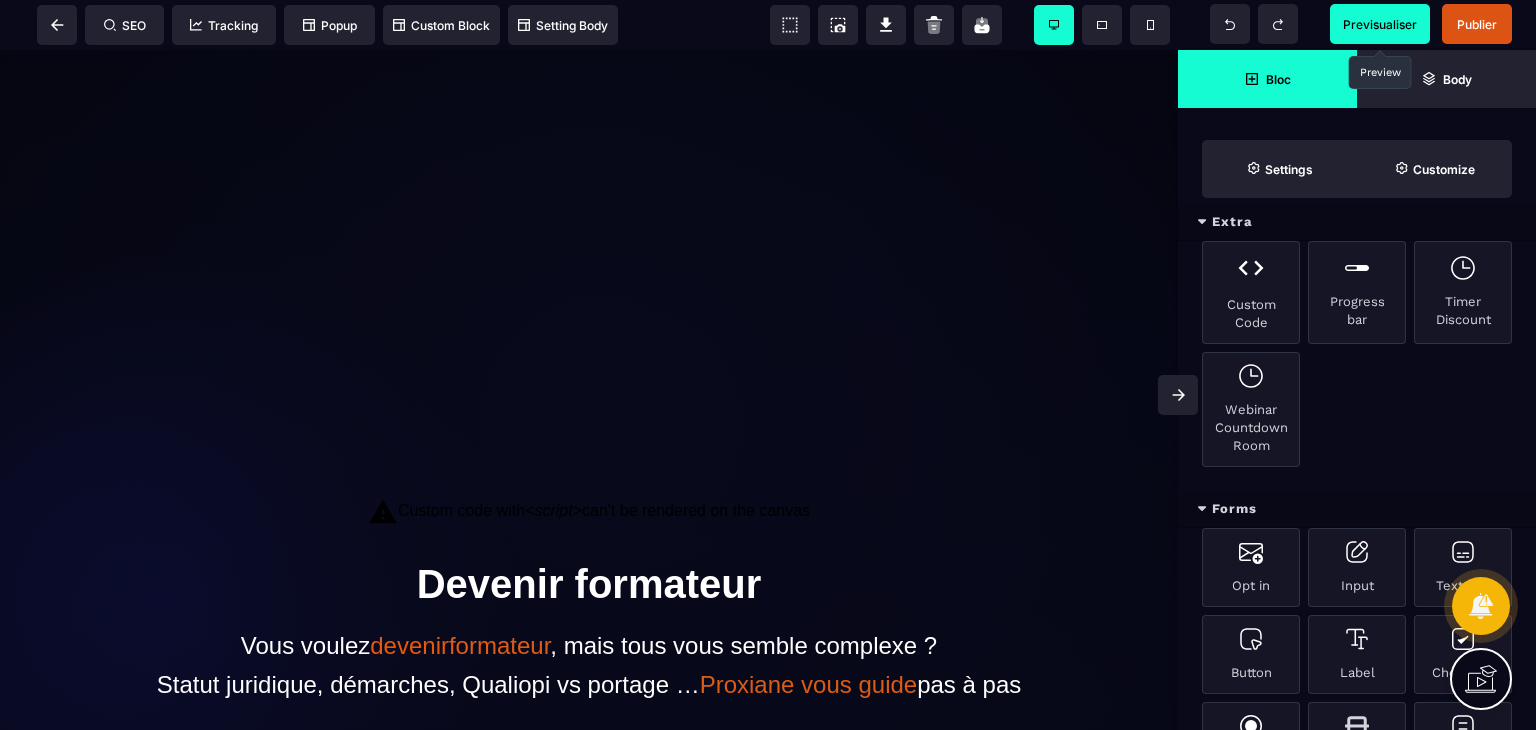 click on "Previsualiser" at bounding box center [1380, 24] 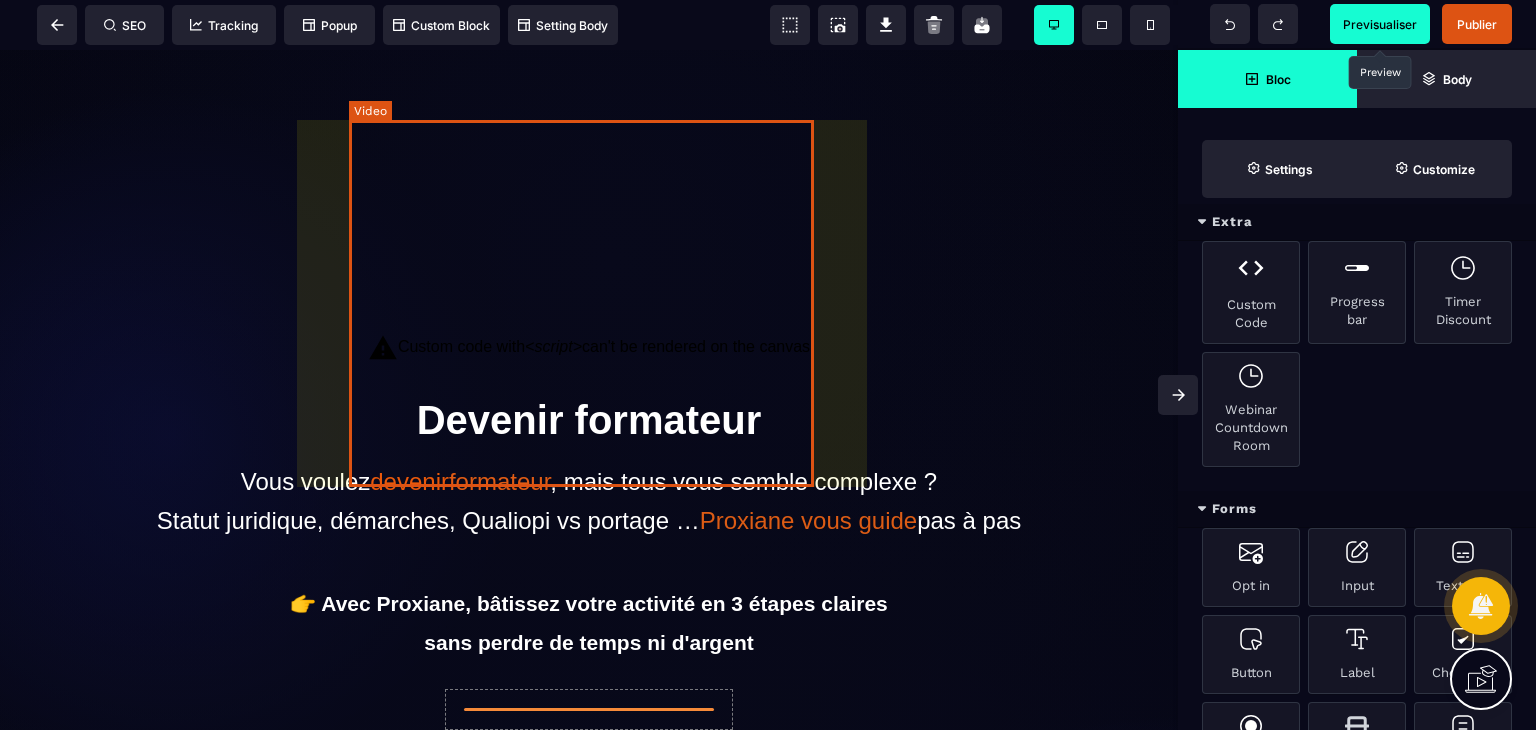 scroll, scrollTop: 175, scrollLeft: 0, axis: vertical 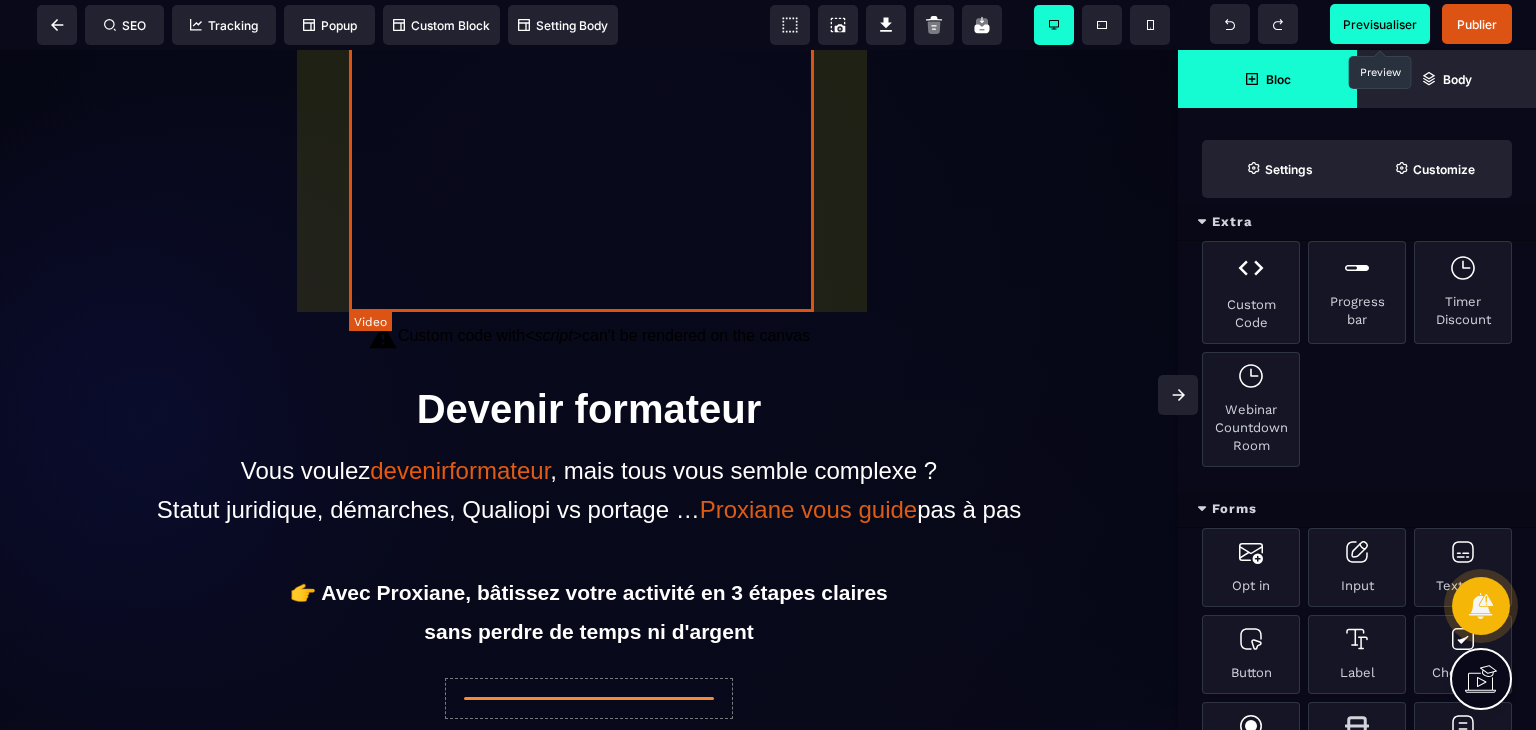 click at bounding box center [589, 128] 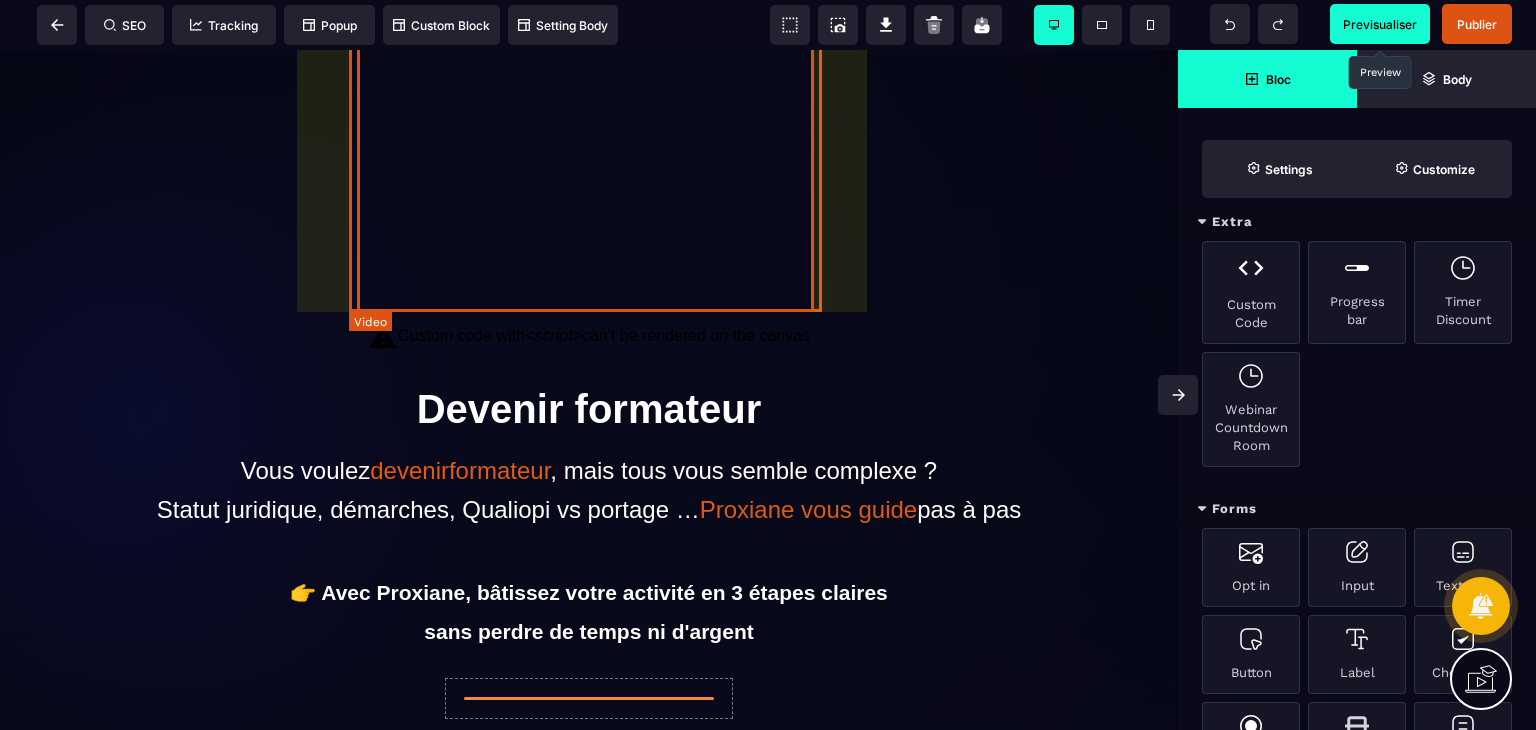 select on "**" 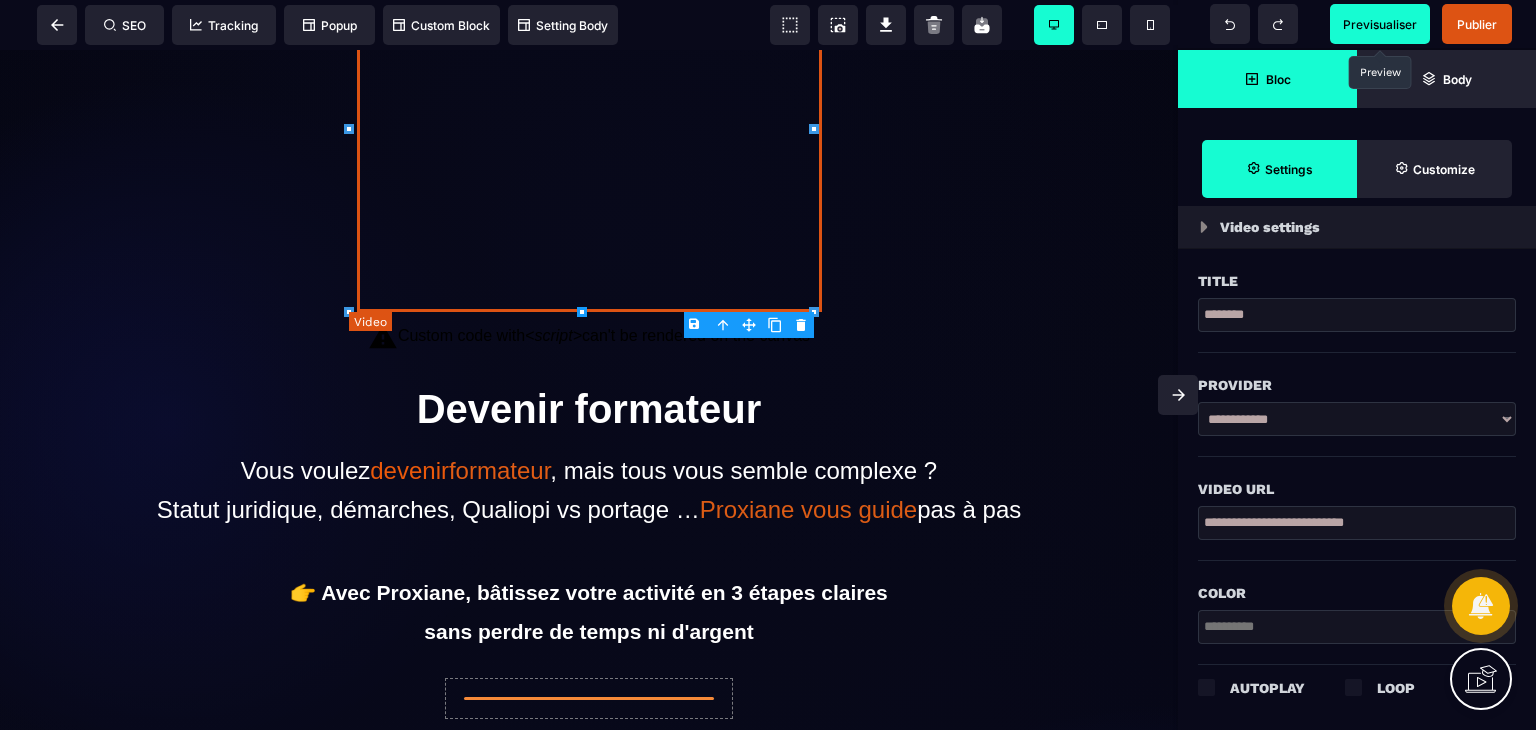 scroll, scrollTop: 0, scrollLeft: 0, axis: both 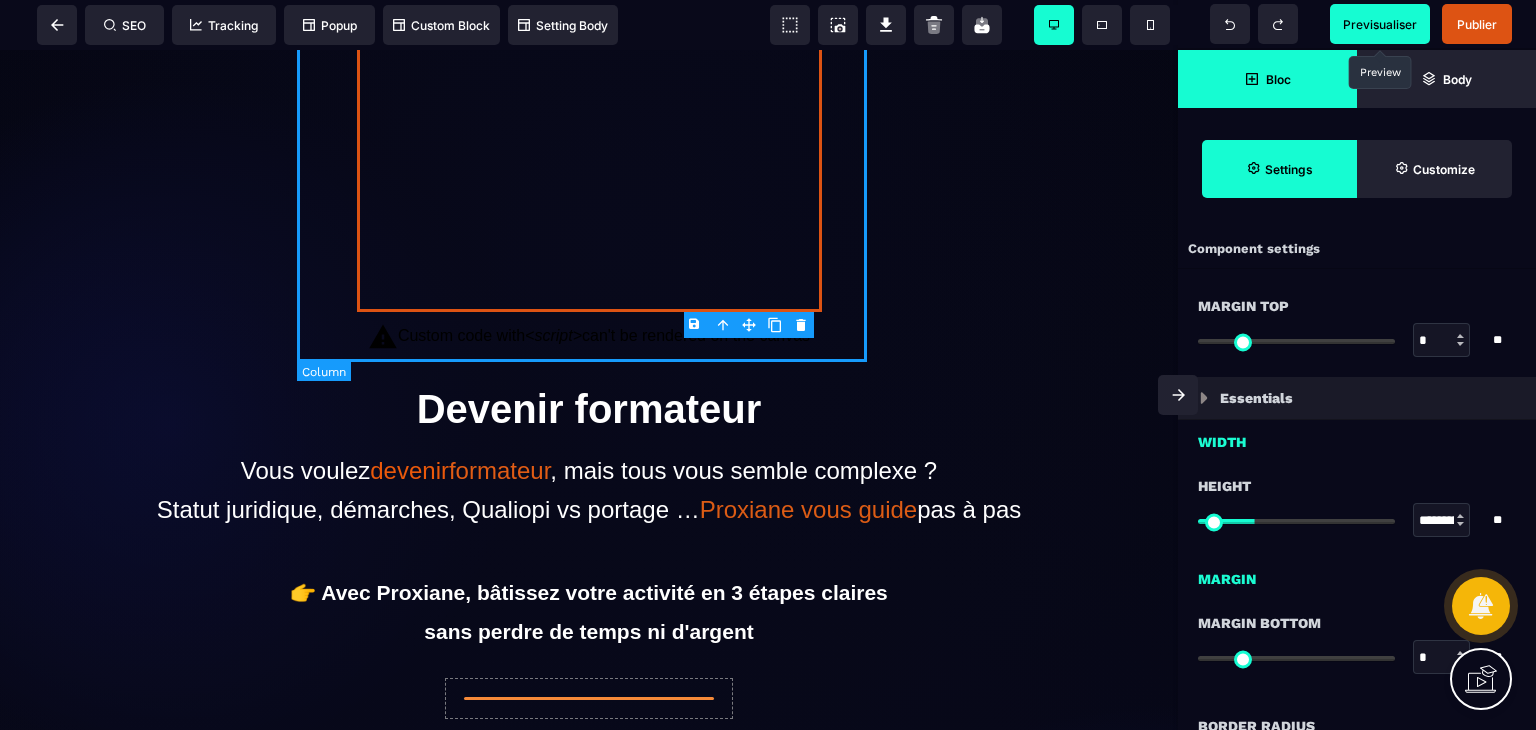 click on "Custom code with  <script>  can't be rendered on the canvas" at bounding box center [589, 337] 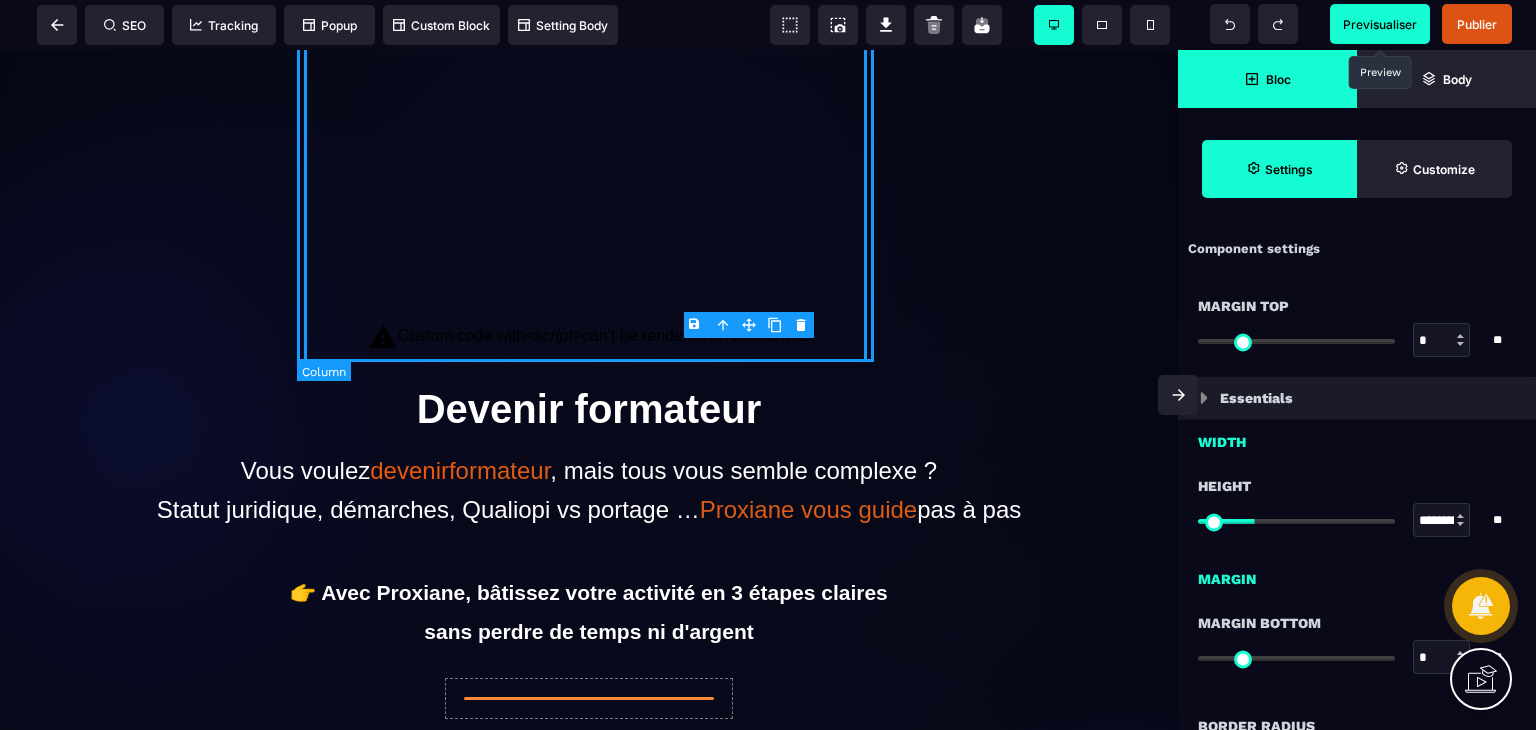 select on "**" 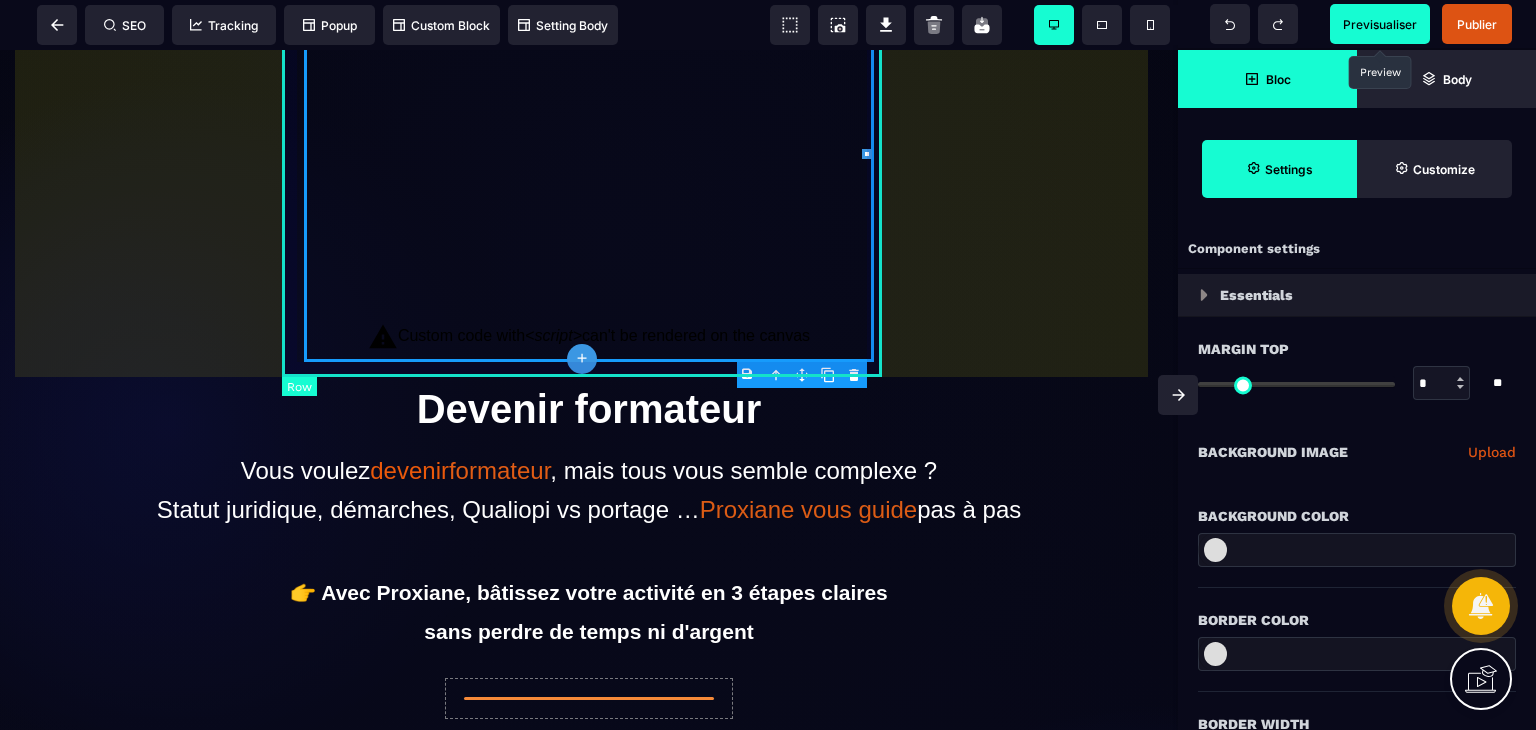 click on "Custom code with  <script>  can't be rendered on the canvas" at bounding box center (589, 153) 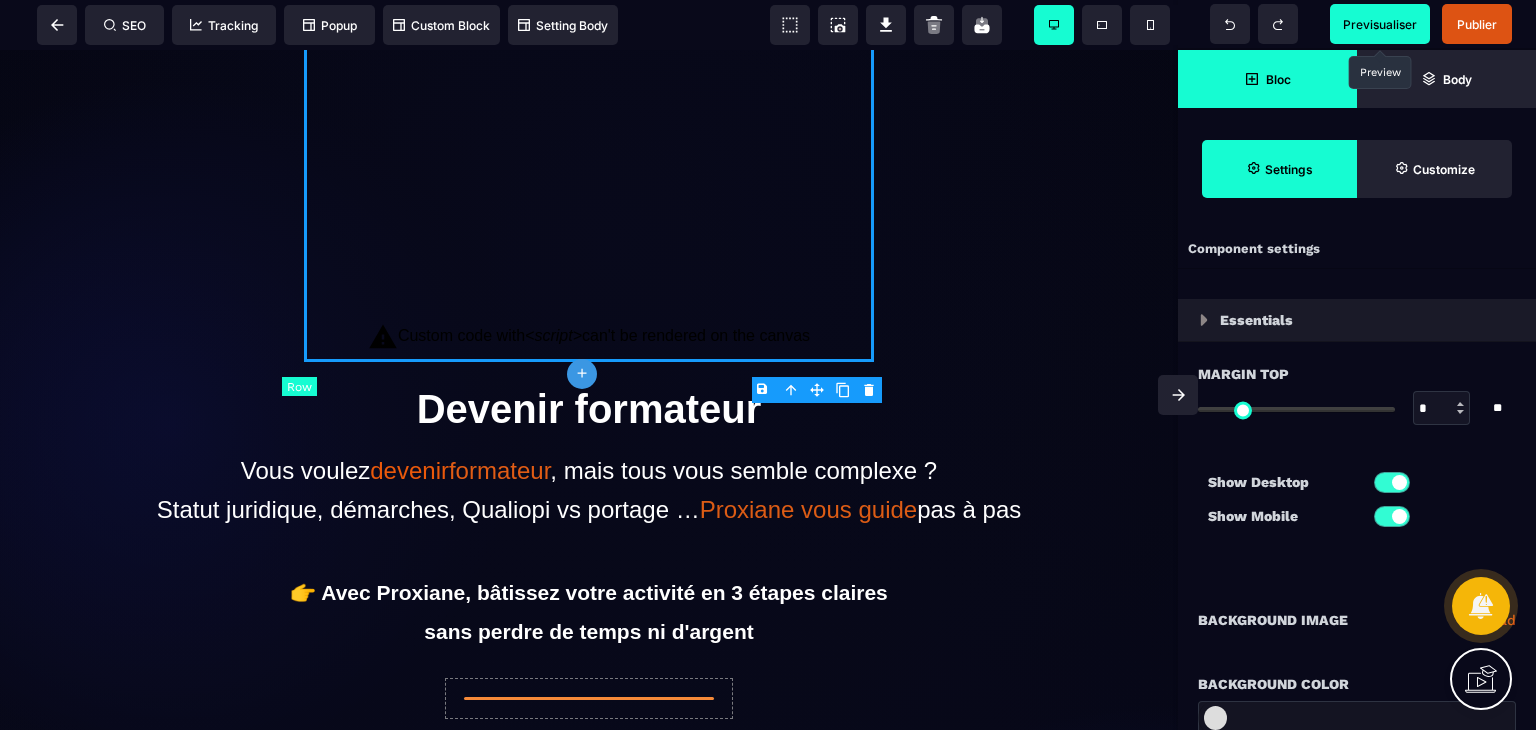 type on "*" 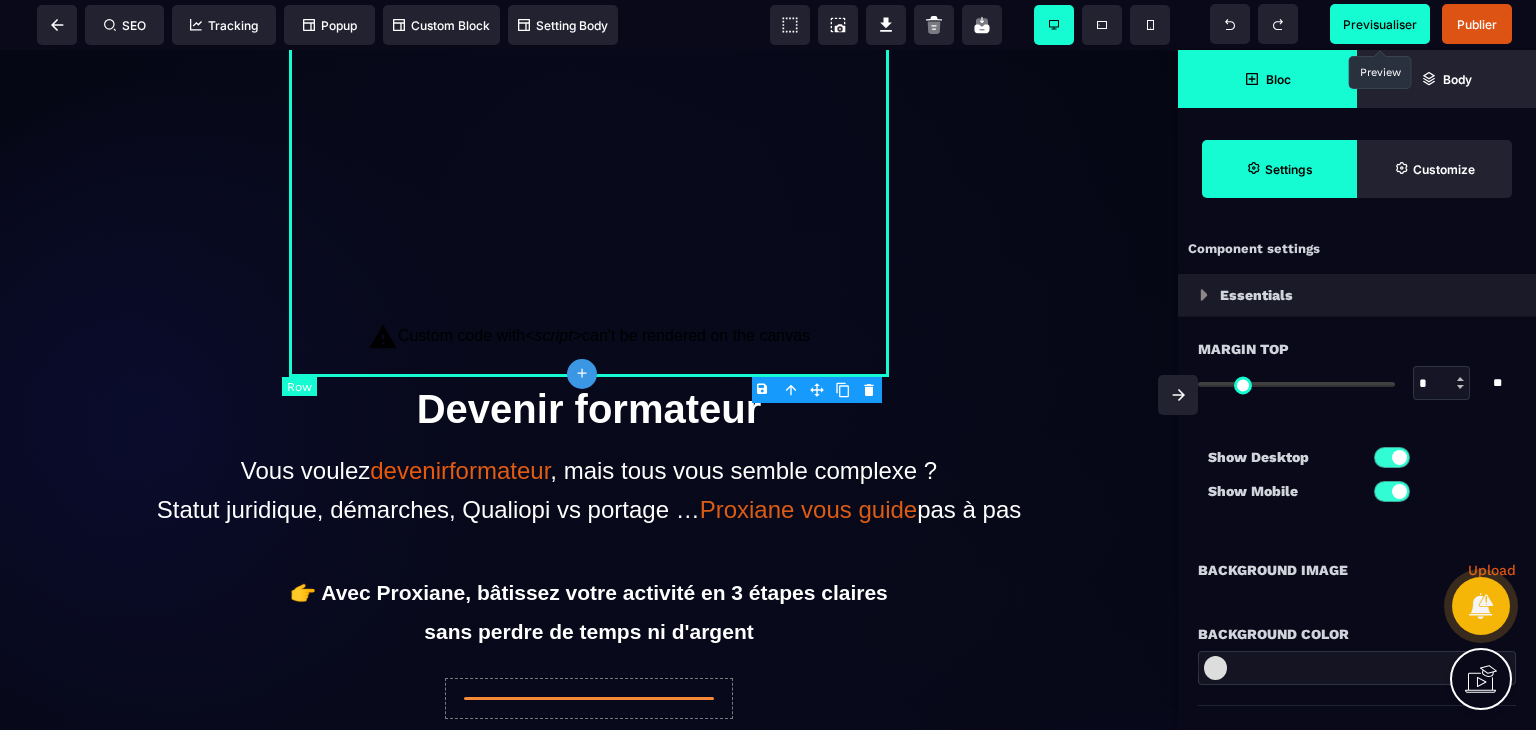type on "*" 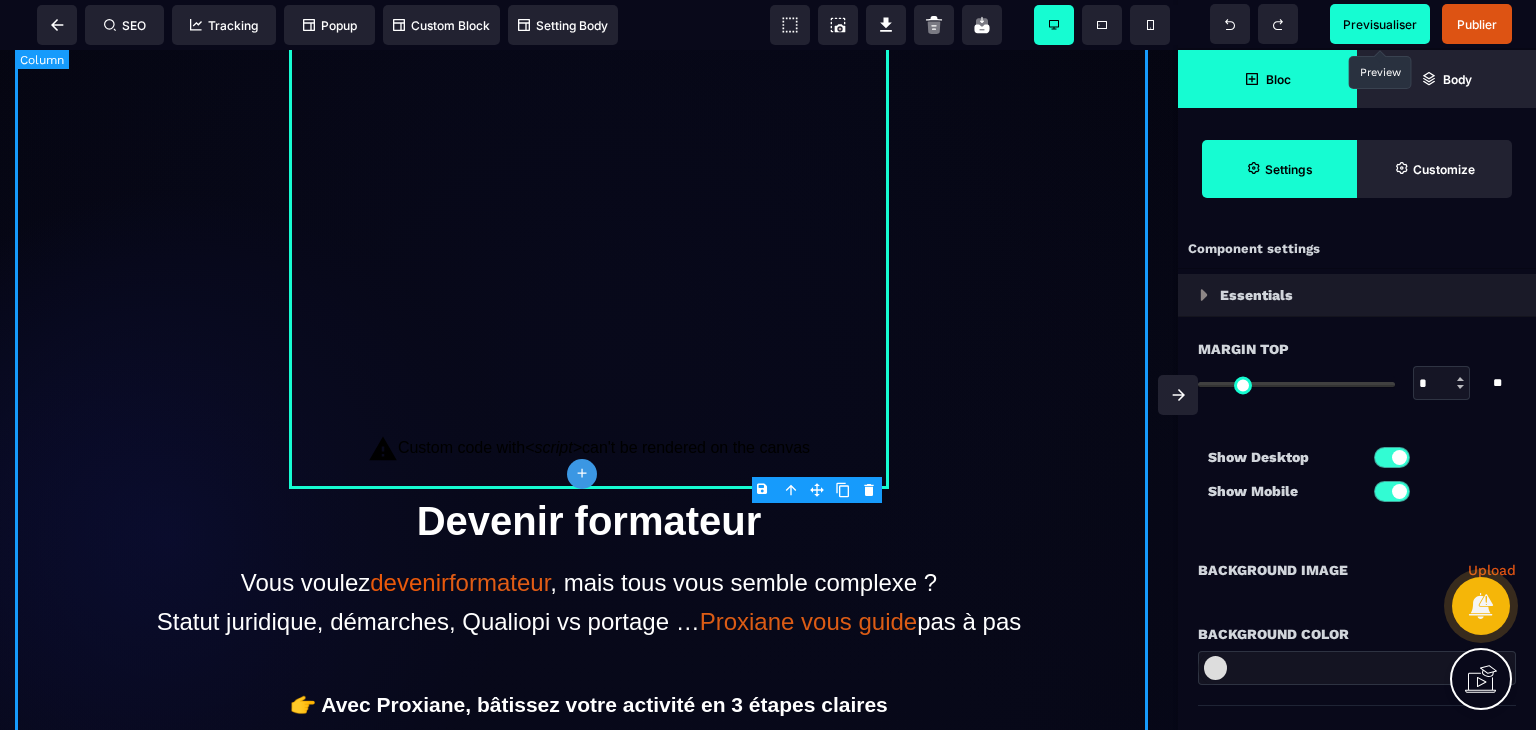 scroll, scrollTop: 0, scrollLeft: 0, axis: both 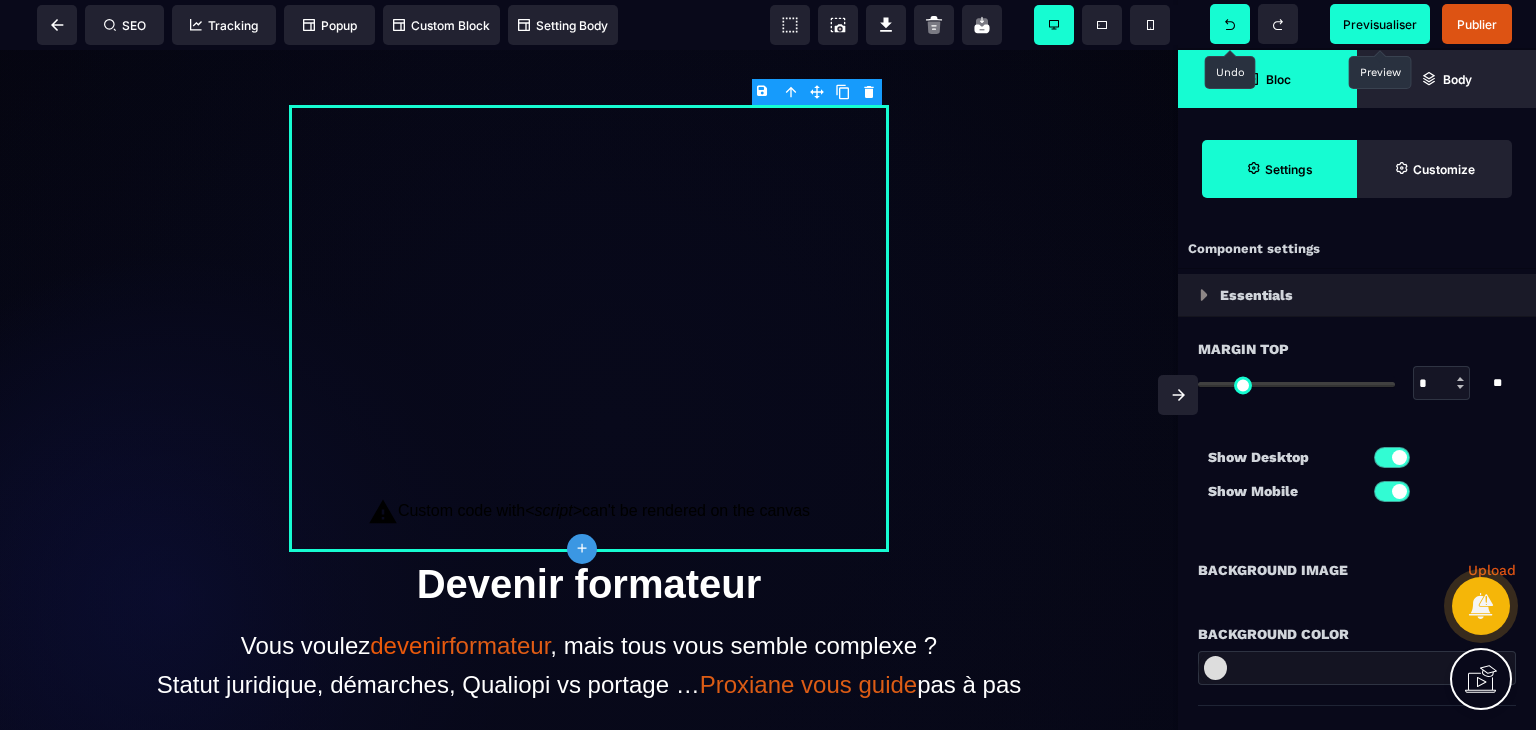 click at bounding box center [1230, 24] 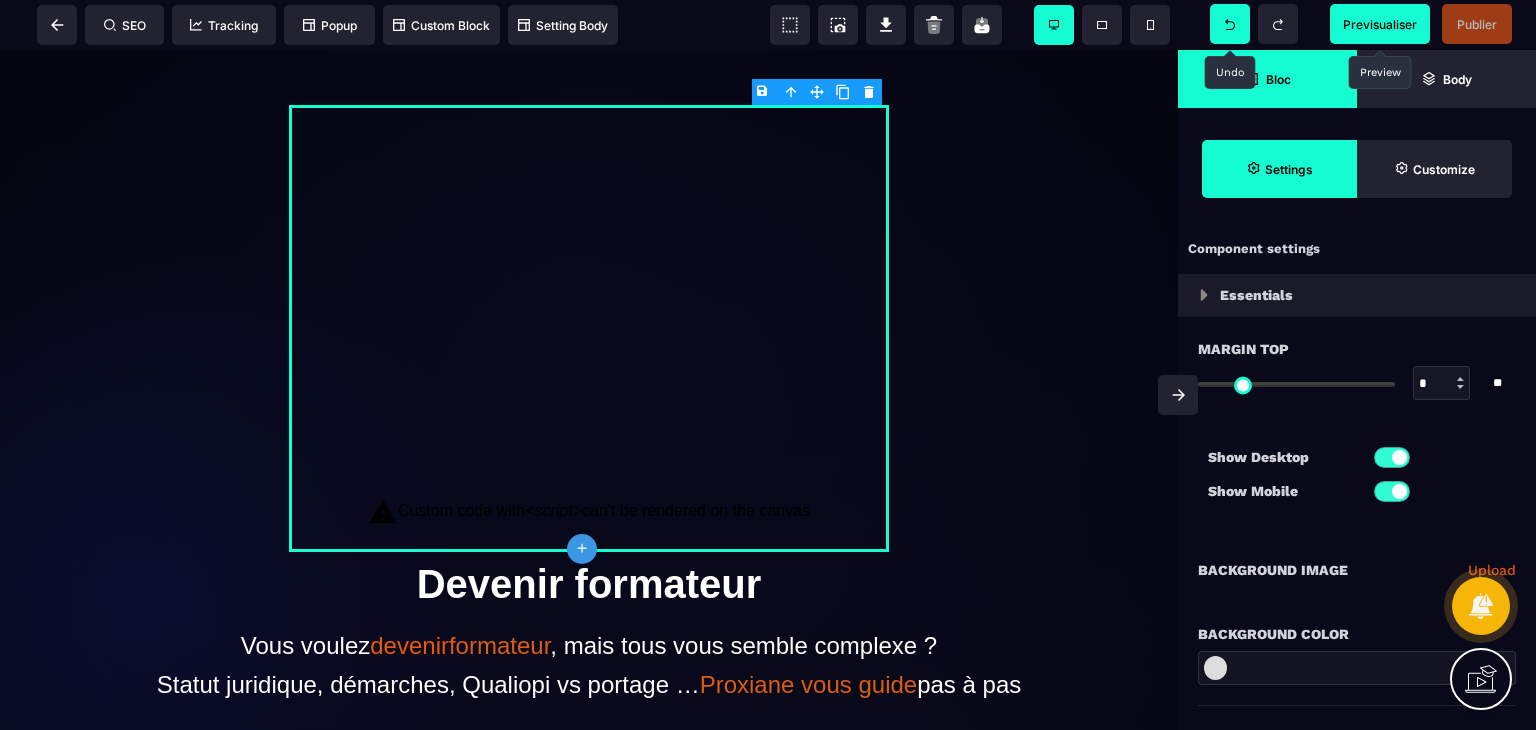 click 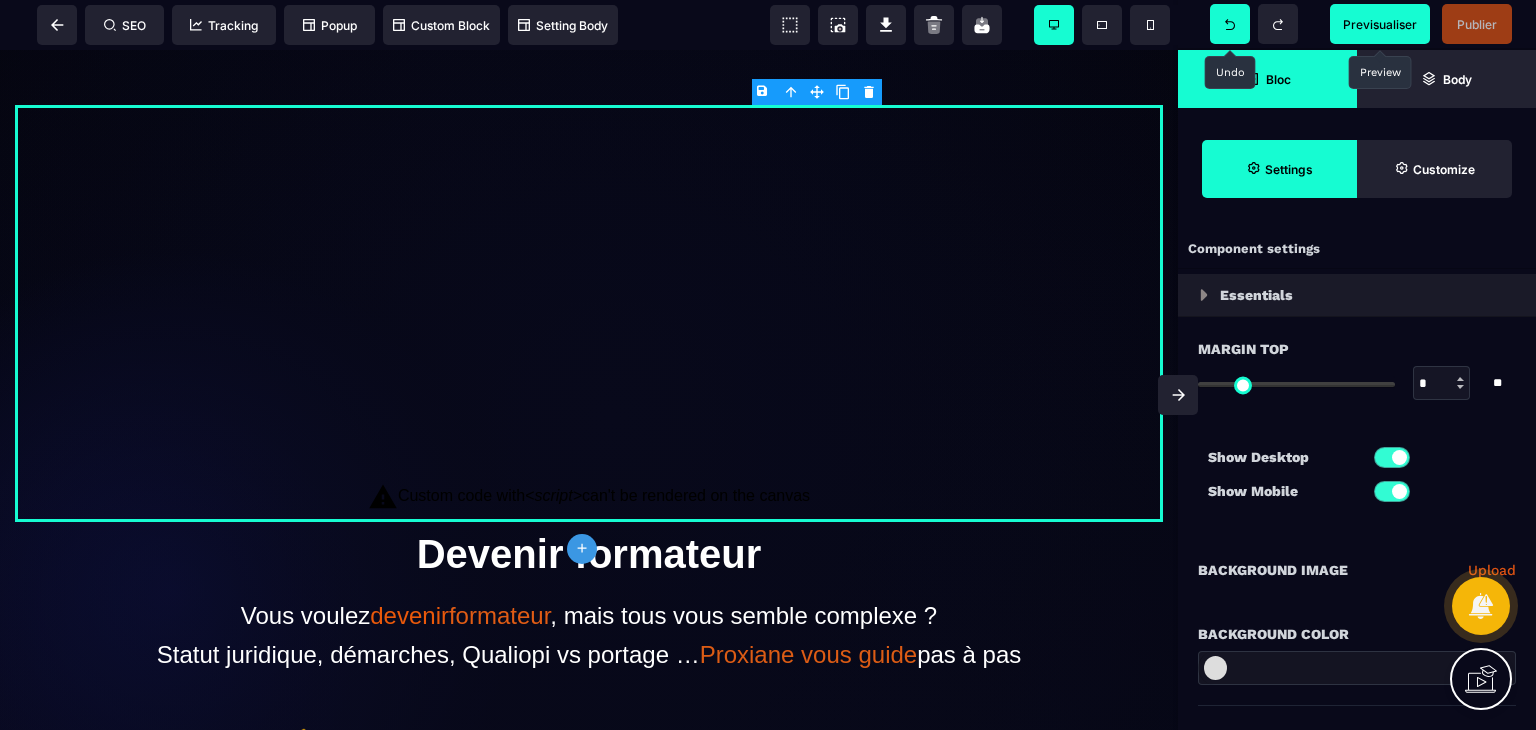 select on "**" 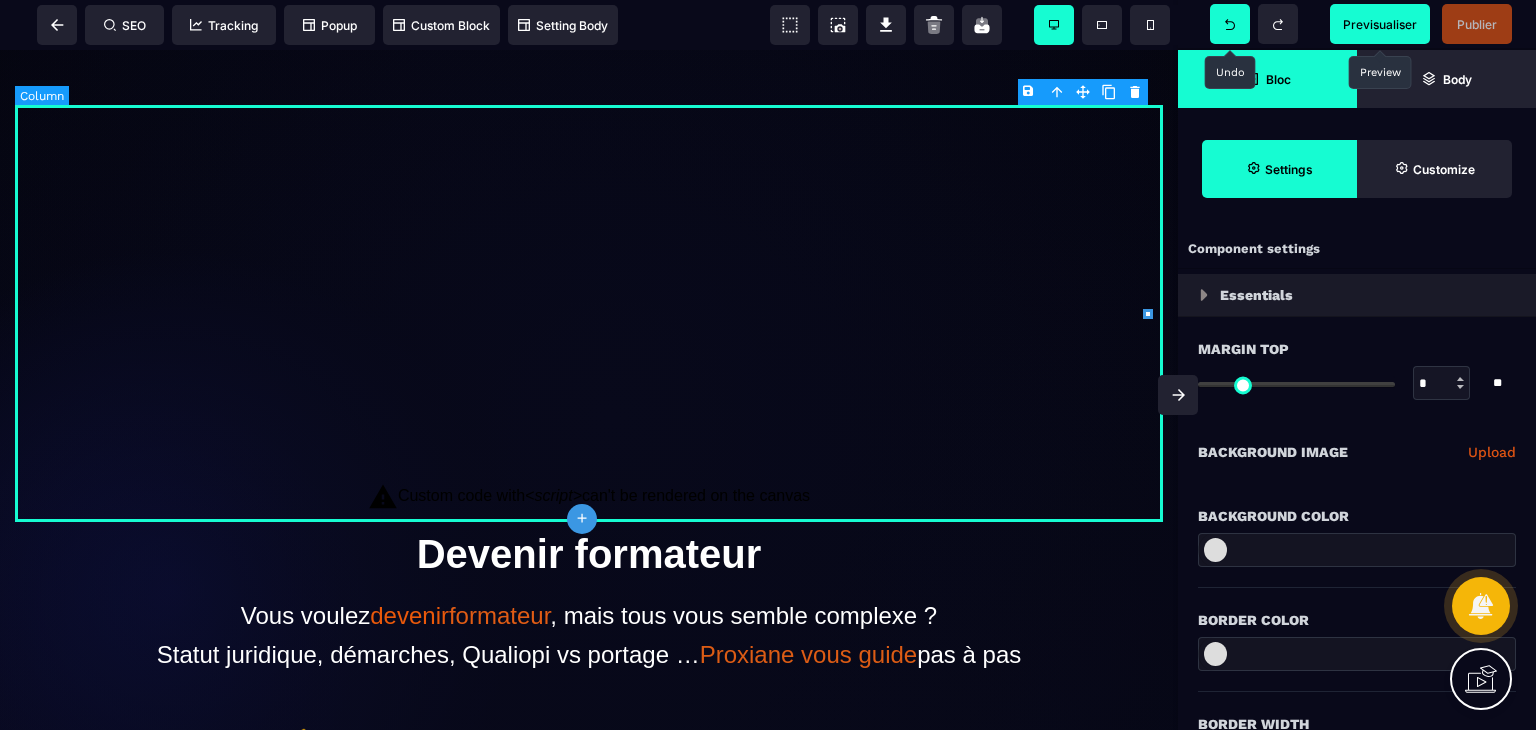 click on "Custom code with  <script>  can't be rendered on the canvas" at bounding box center (589, 313) 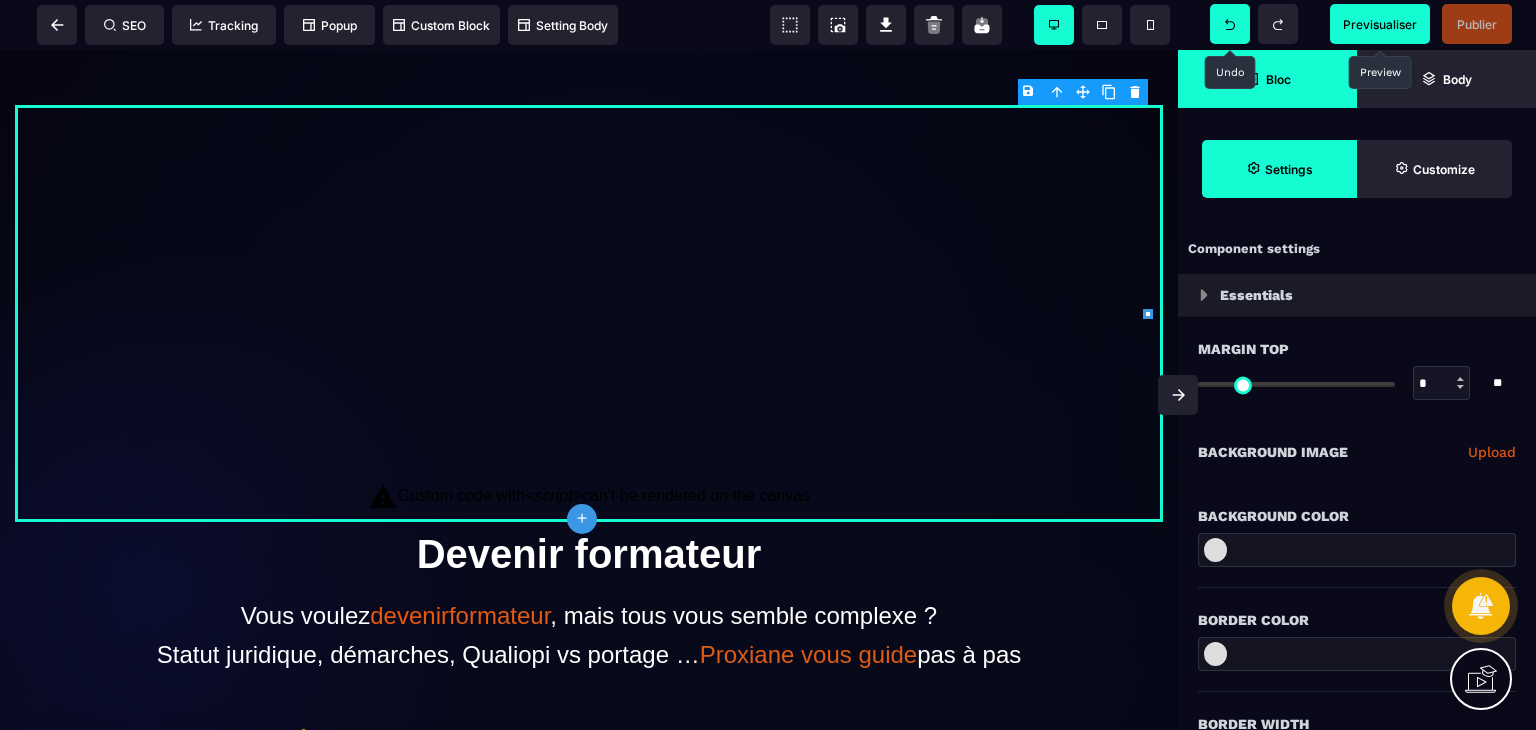 click on "B I U S
A *******
plus
Column
SEO" at bounding box center [768, 365] 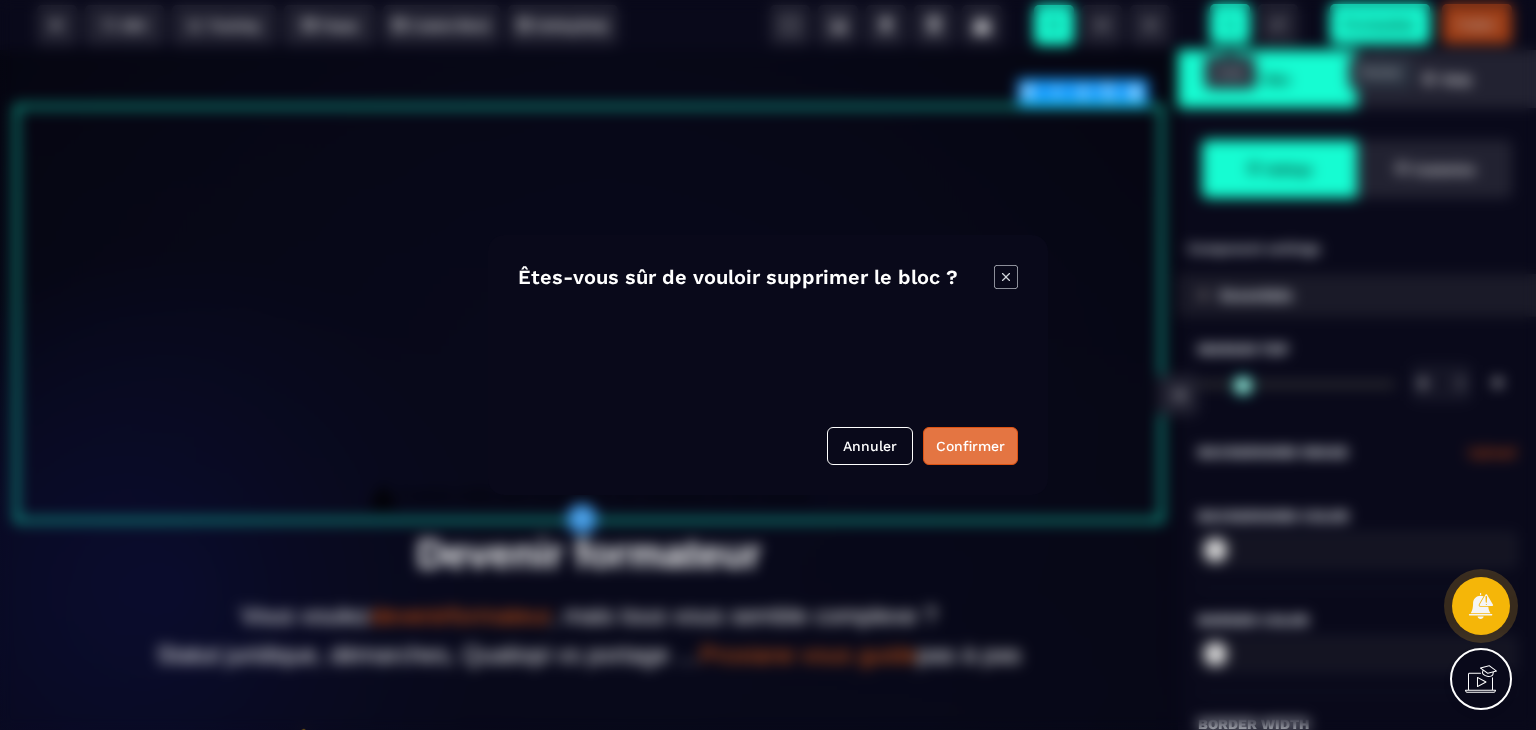 click on "Confirmer" at bounding box center (970, 446) 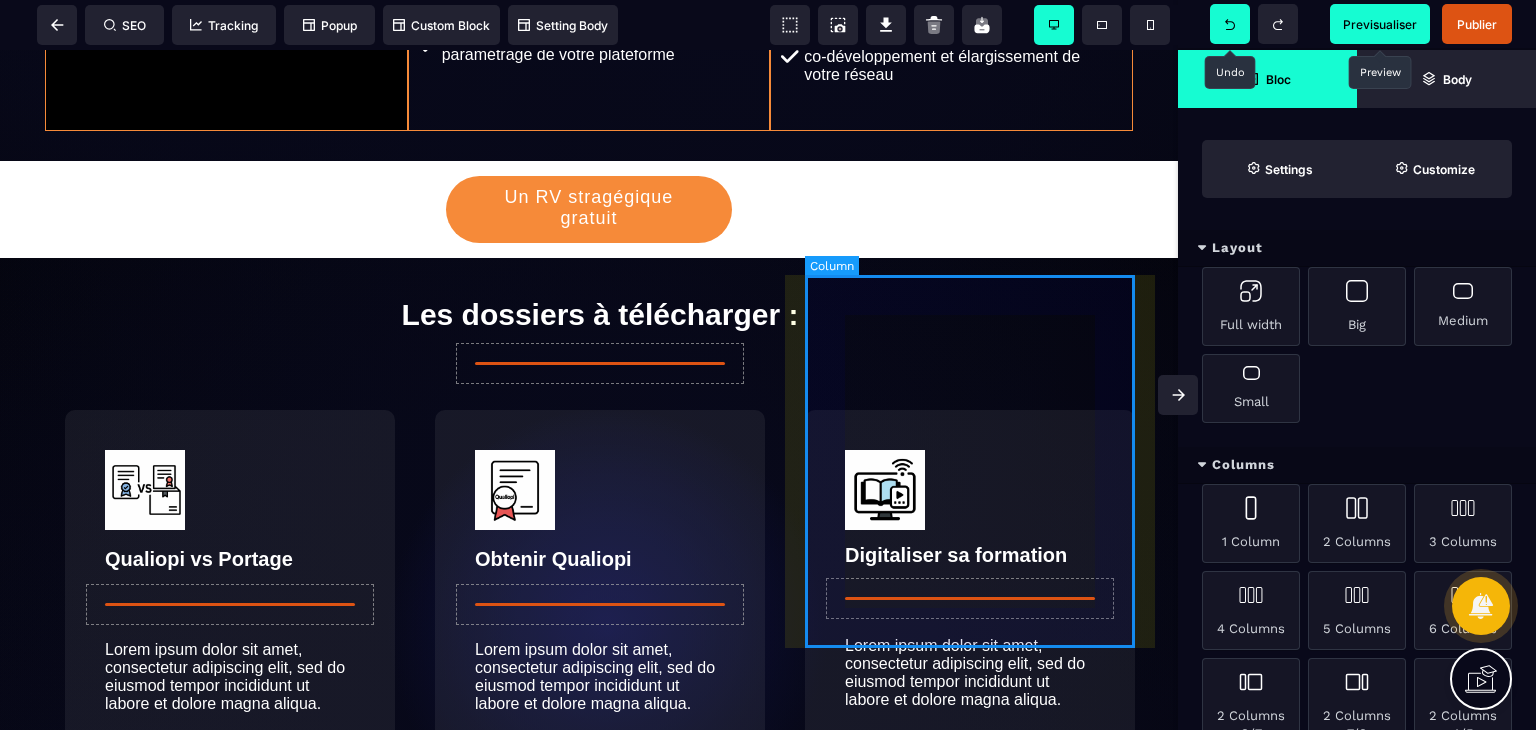 scroll, scrollTop: 1611, scrollLeft: 0, axis: vertical 